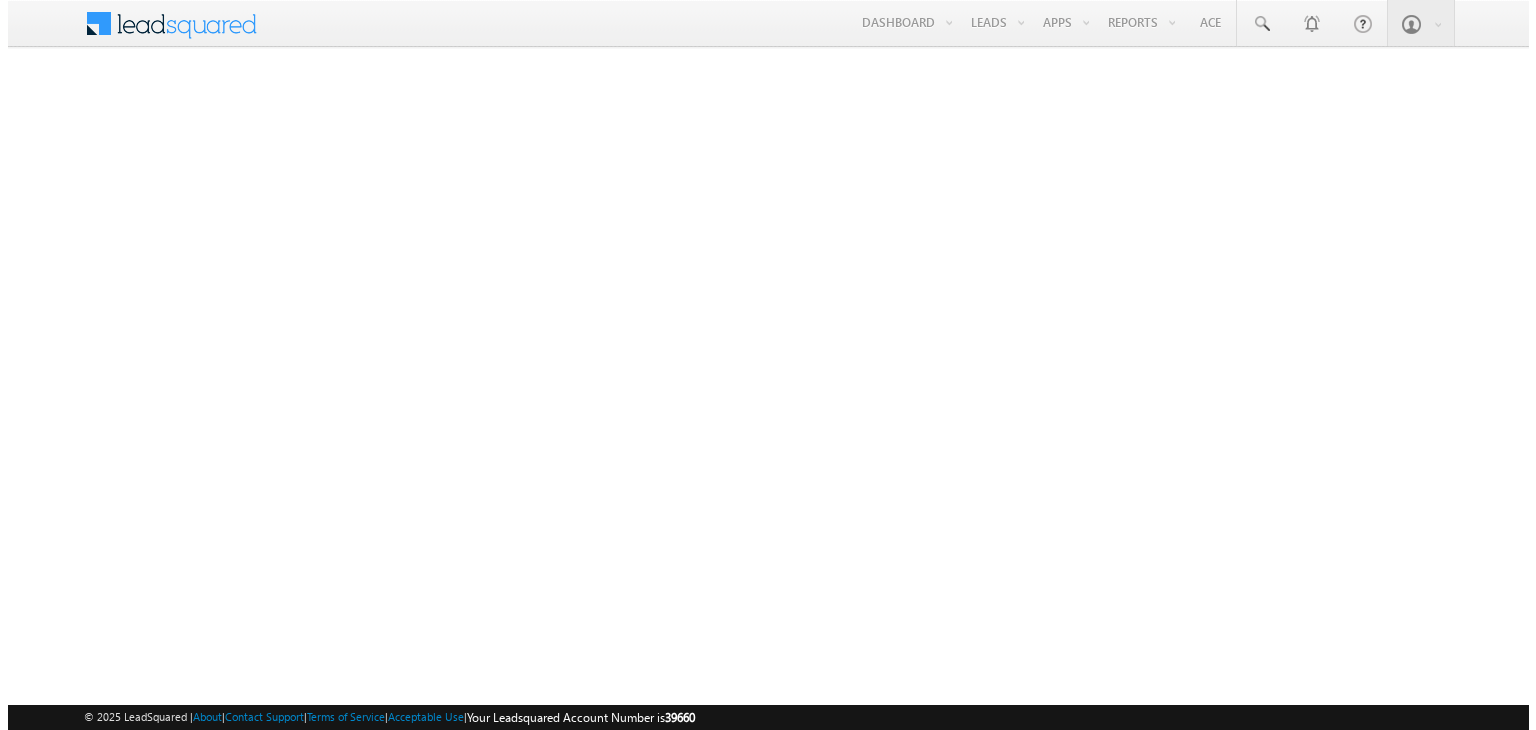 scroll, scrollTop: 0, scrollLeft: 0, axis: both 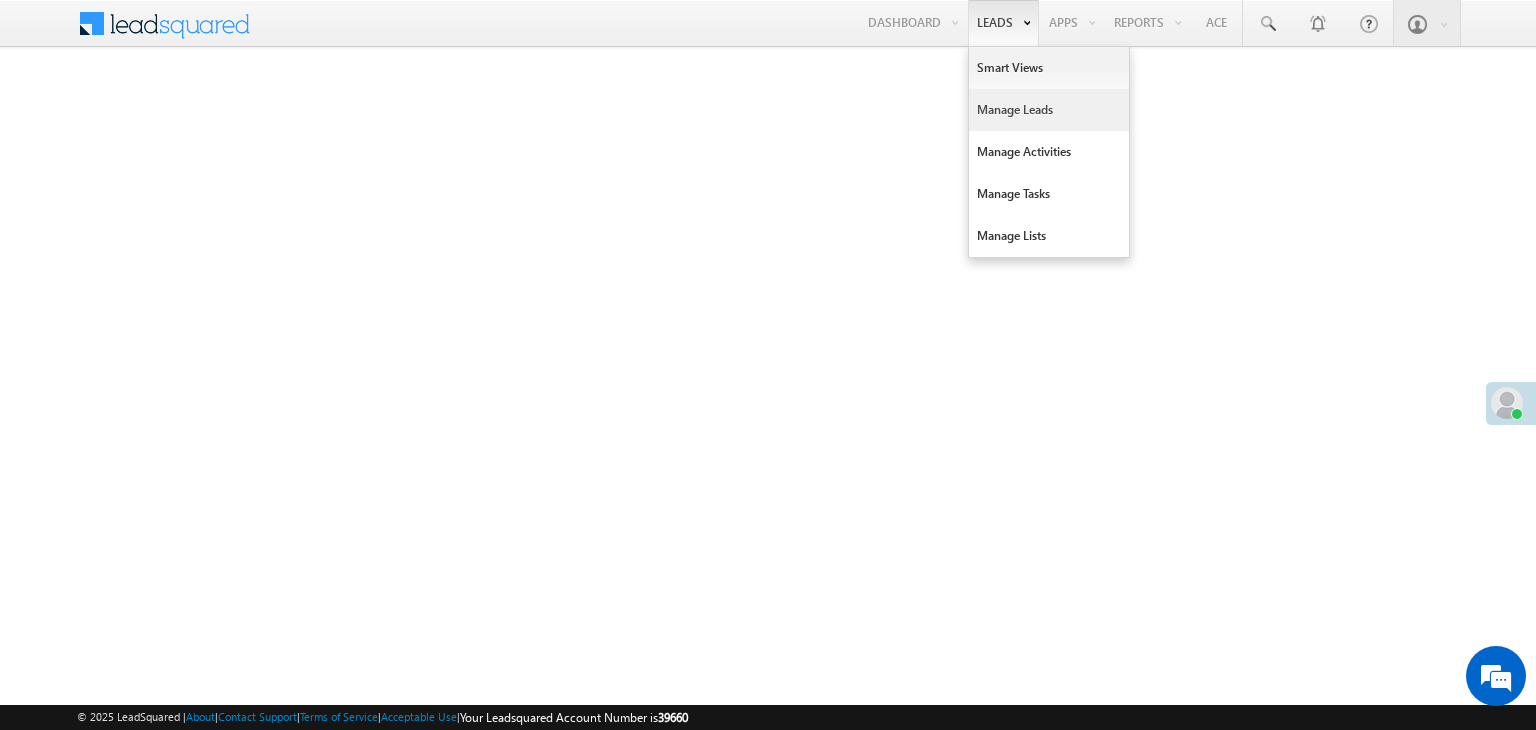 click on "Manage Leads" at bounding box center [1049, 110] 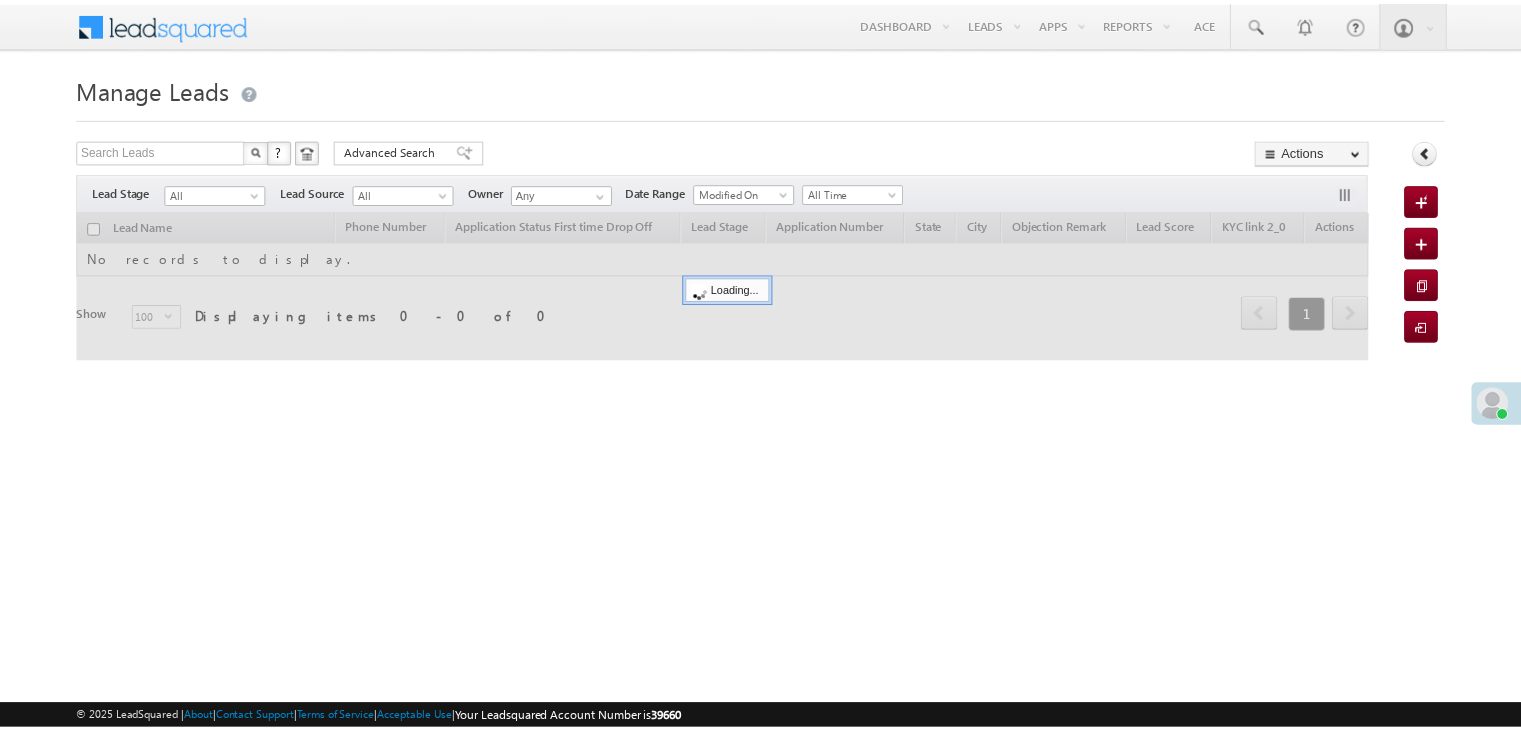 scroll, scrollTop: 0, scrollLeft: 0, axis: both 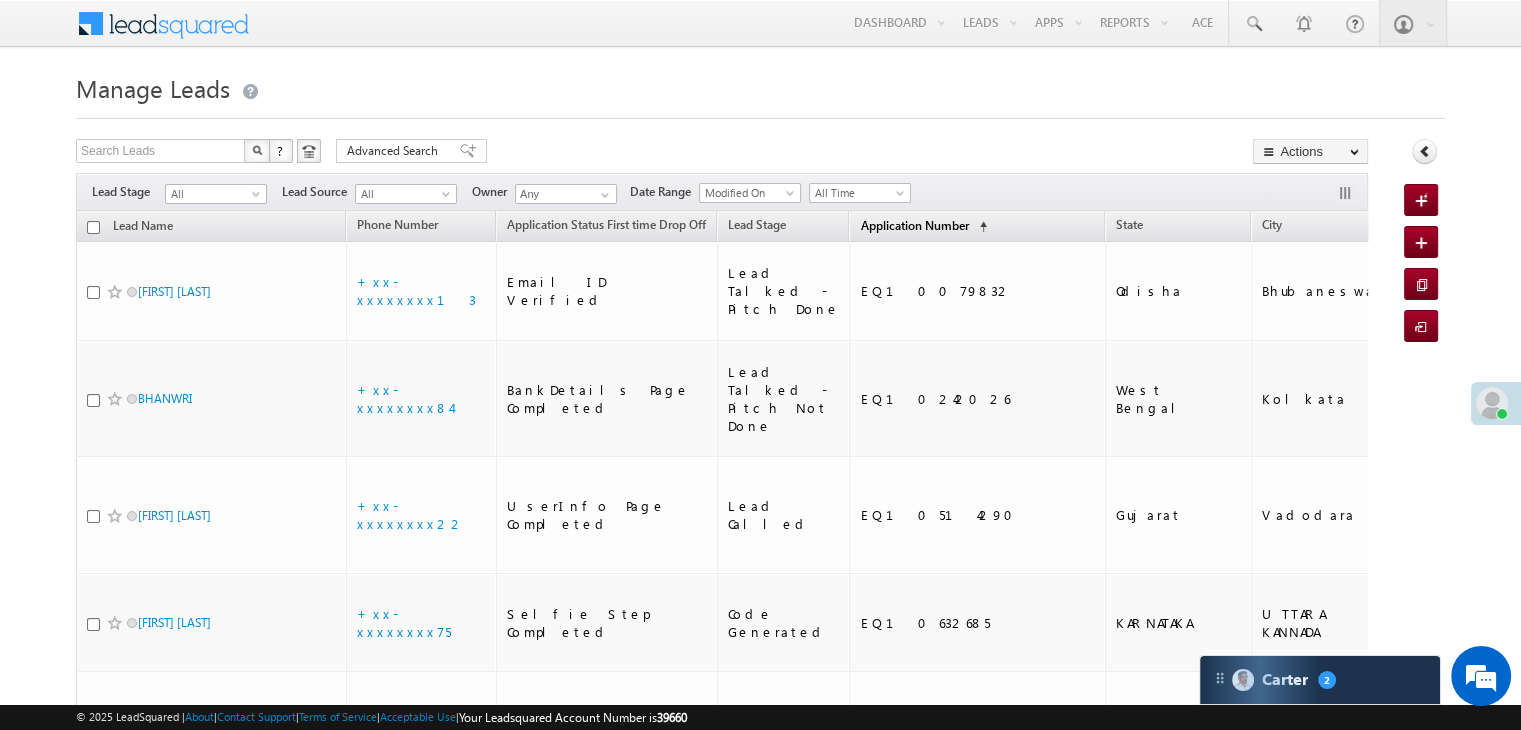 click on "Application Number" at bounding box center [914, 225] 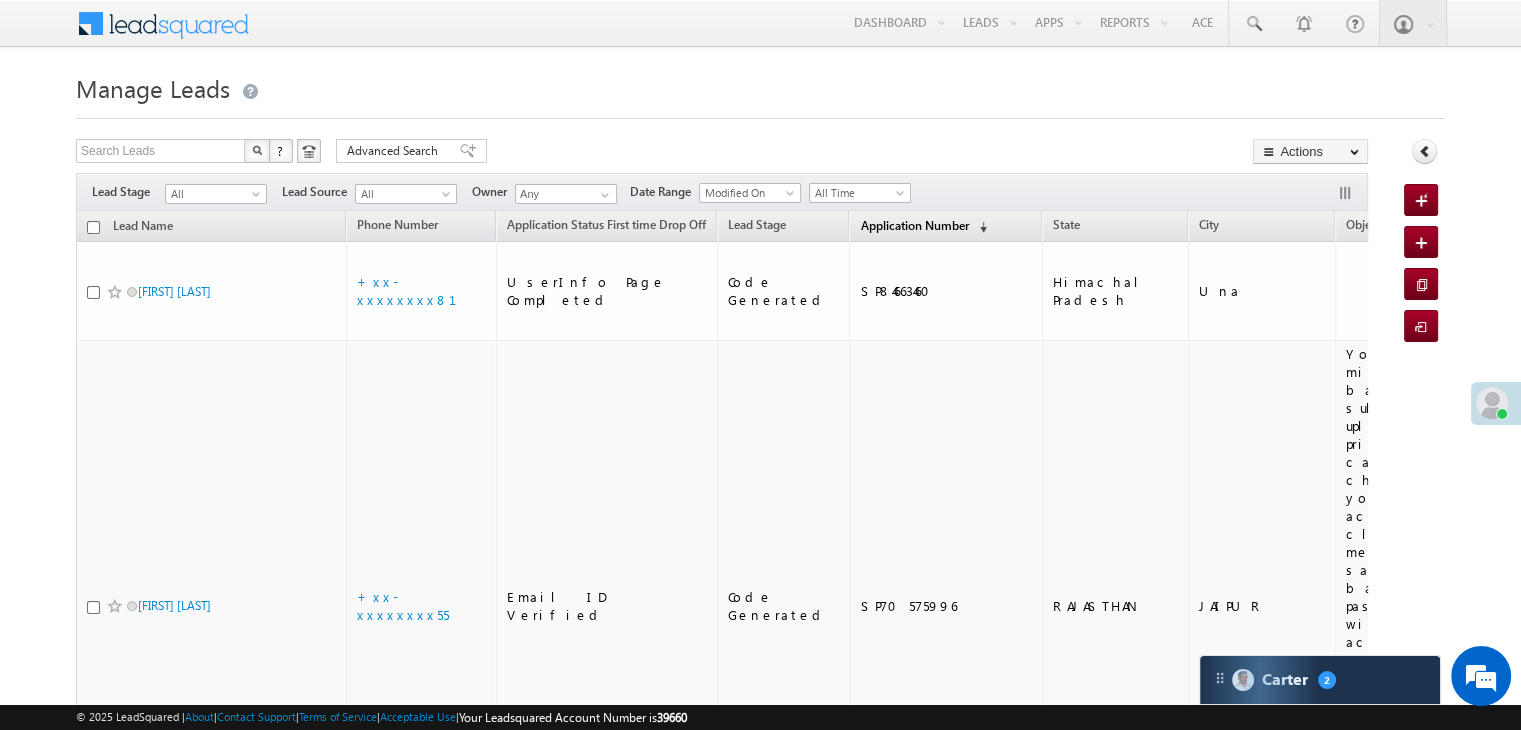 scroll, scrollTop: 8960, scrollLeft: 0, axis: vertical 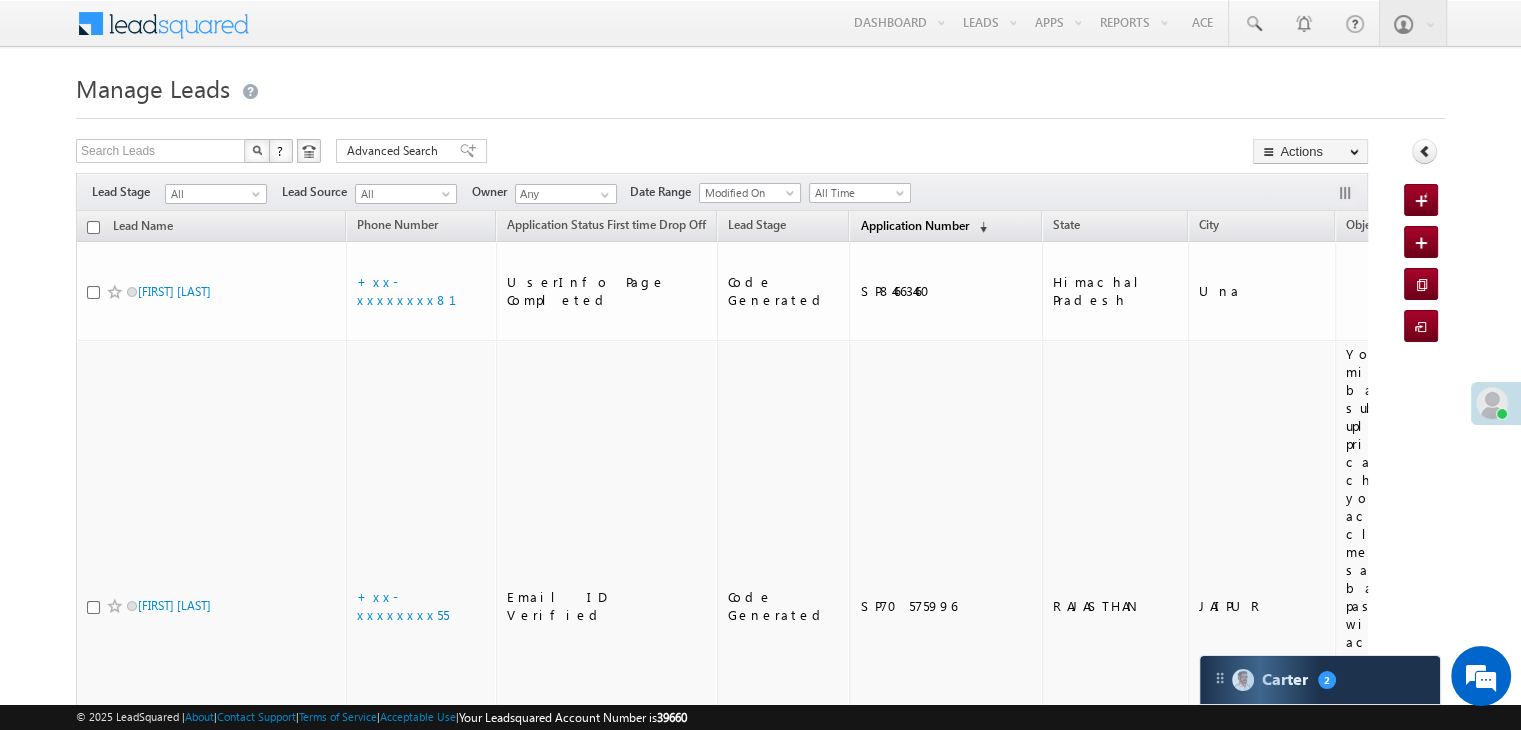 click on "Application Number" at bounding box center [914, 225] 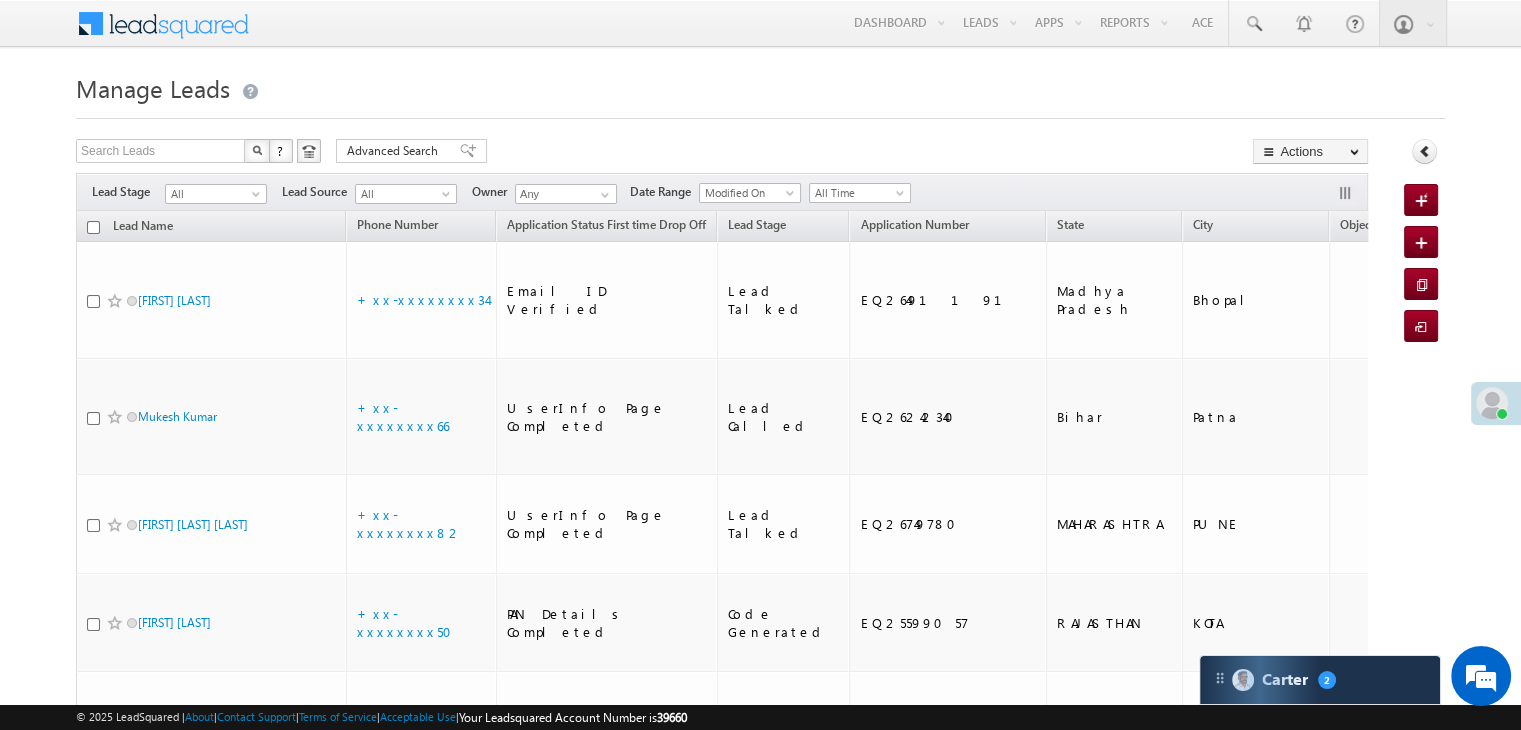 scroll, scrollTop: 0, scrollLeft: 0, axis: both 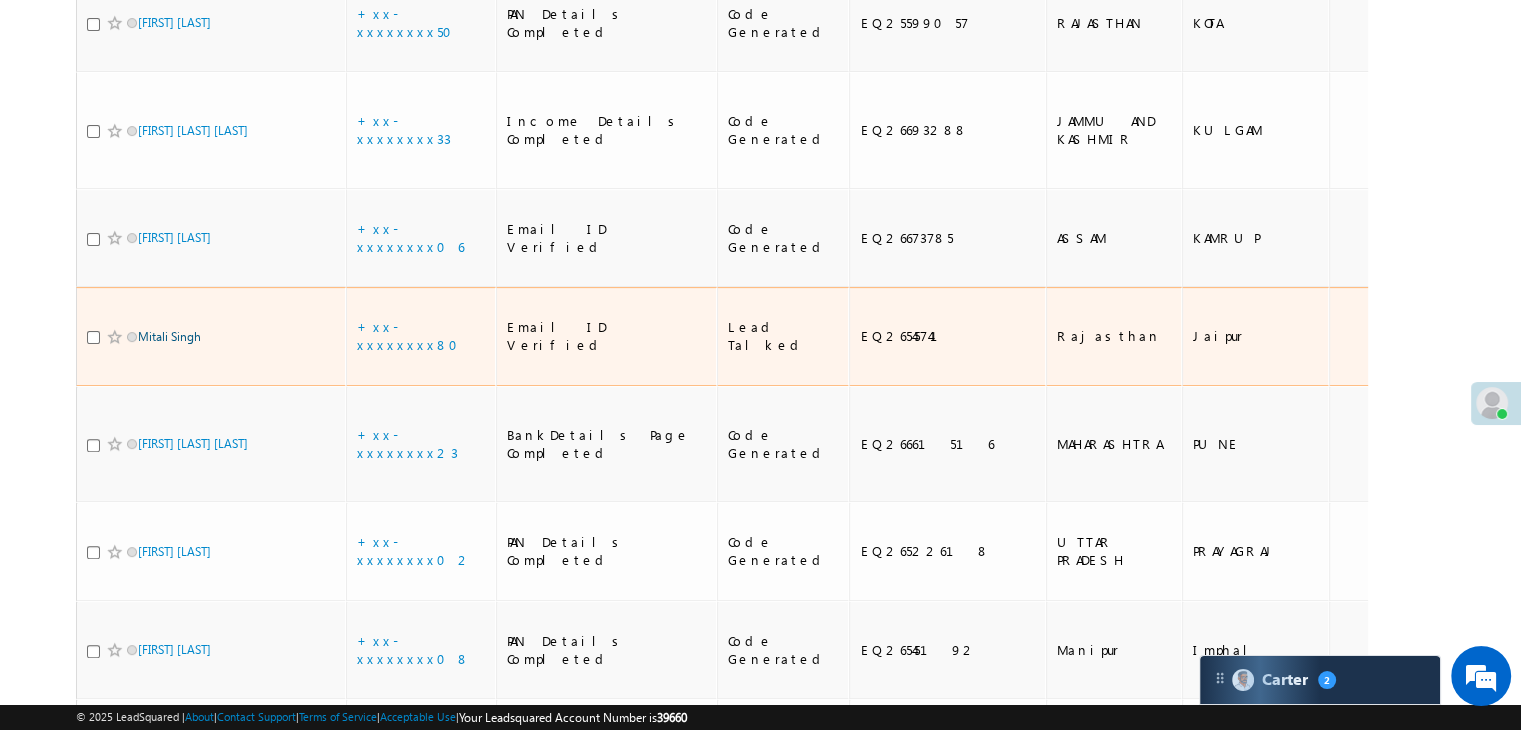 click on "Mitali Singh" at bounding box center [169, 336] 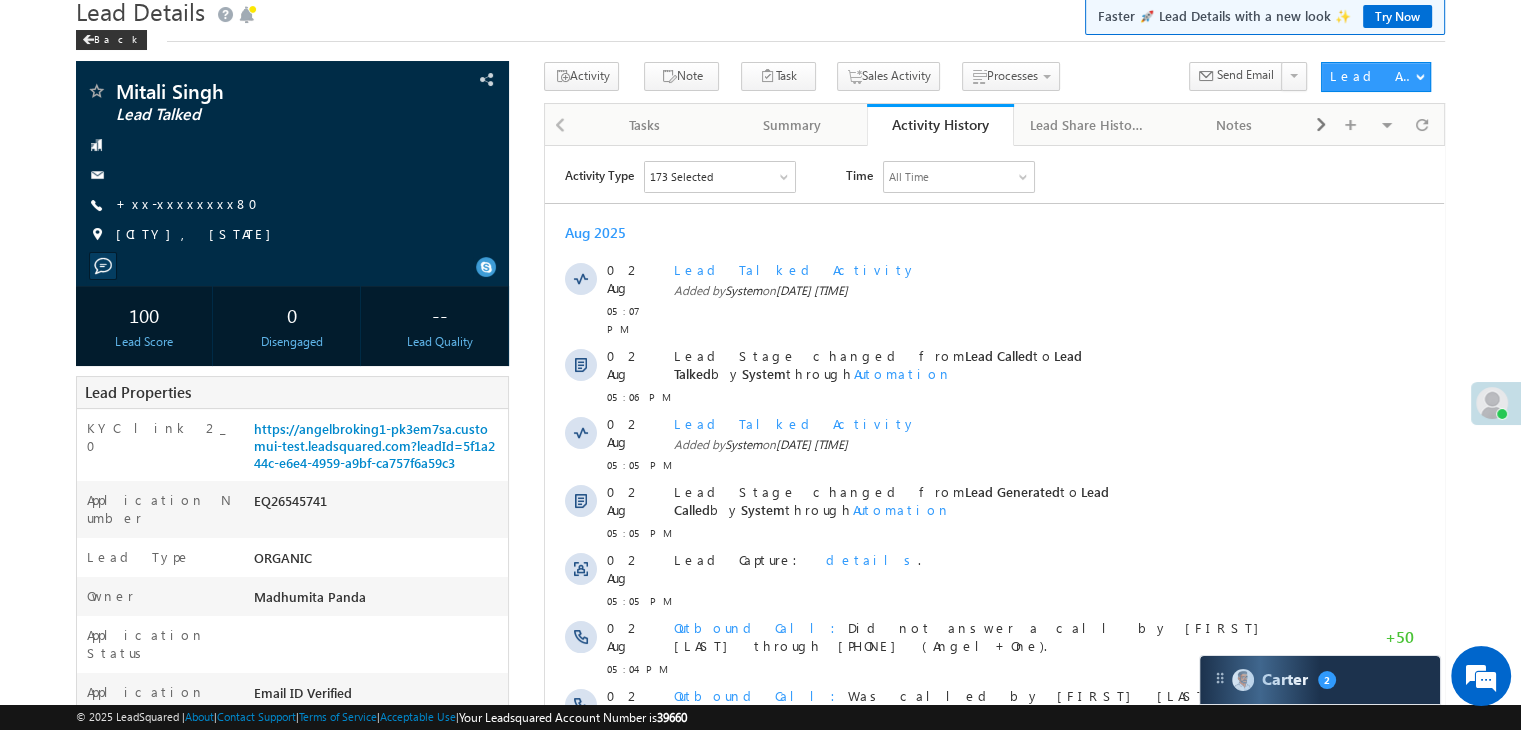 scroll, scrollTop: 200, scrollLeft: 0, axis: vertical 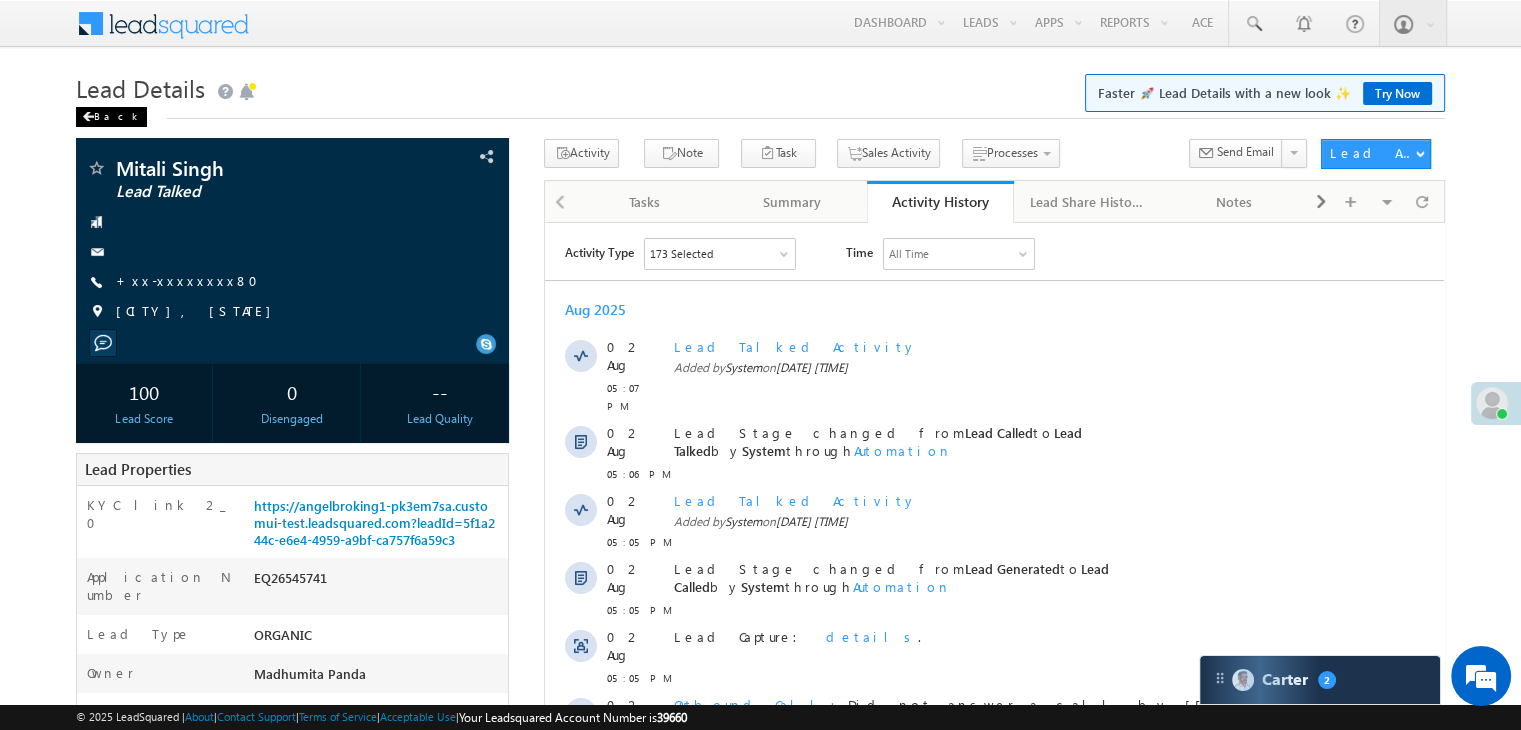 click on "Back" at bounding box center (111, 117) 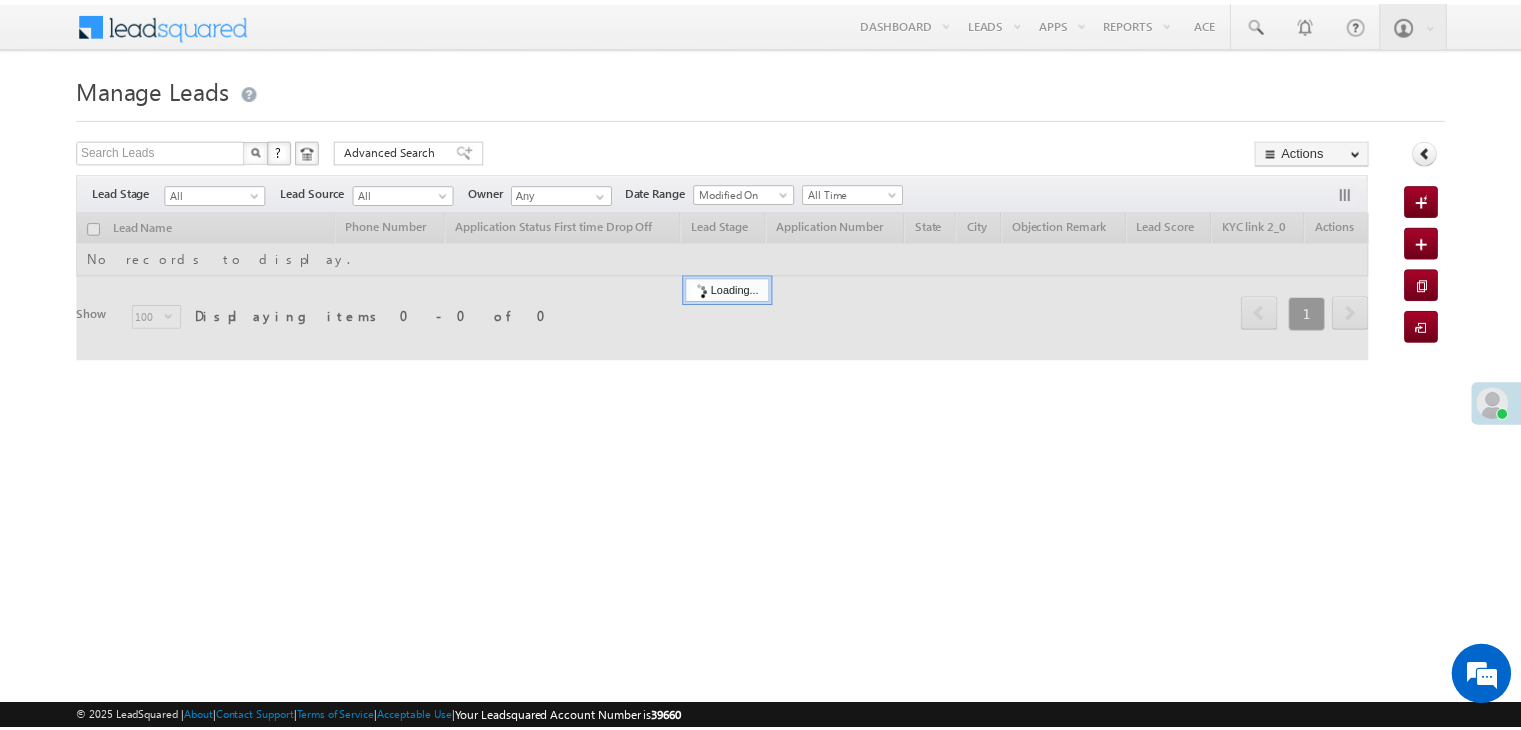 scroll, scrollTop: 0, scrollLeft: 0, axis: both 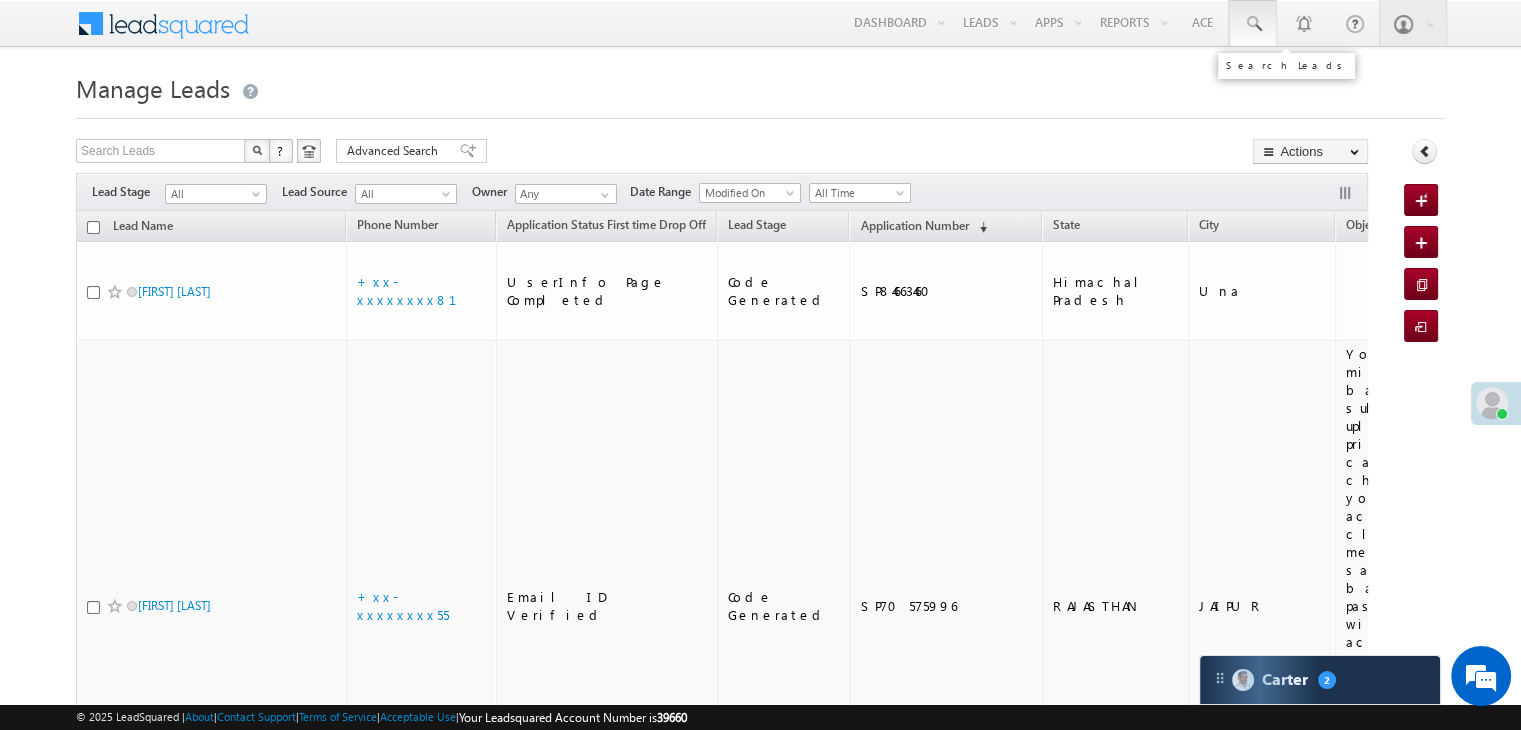 click at bounding box center [1253, 24] 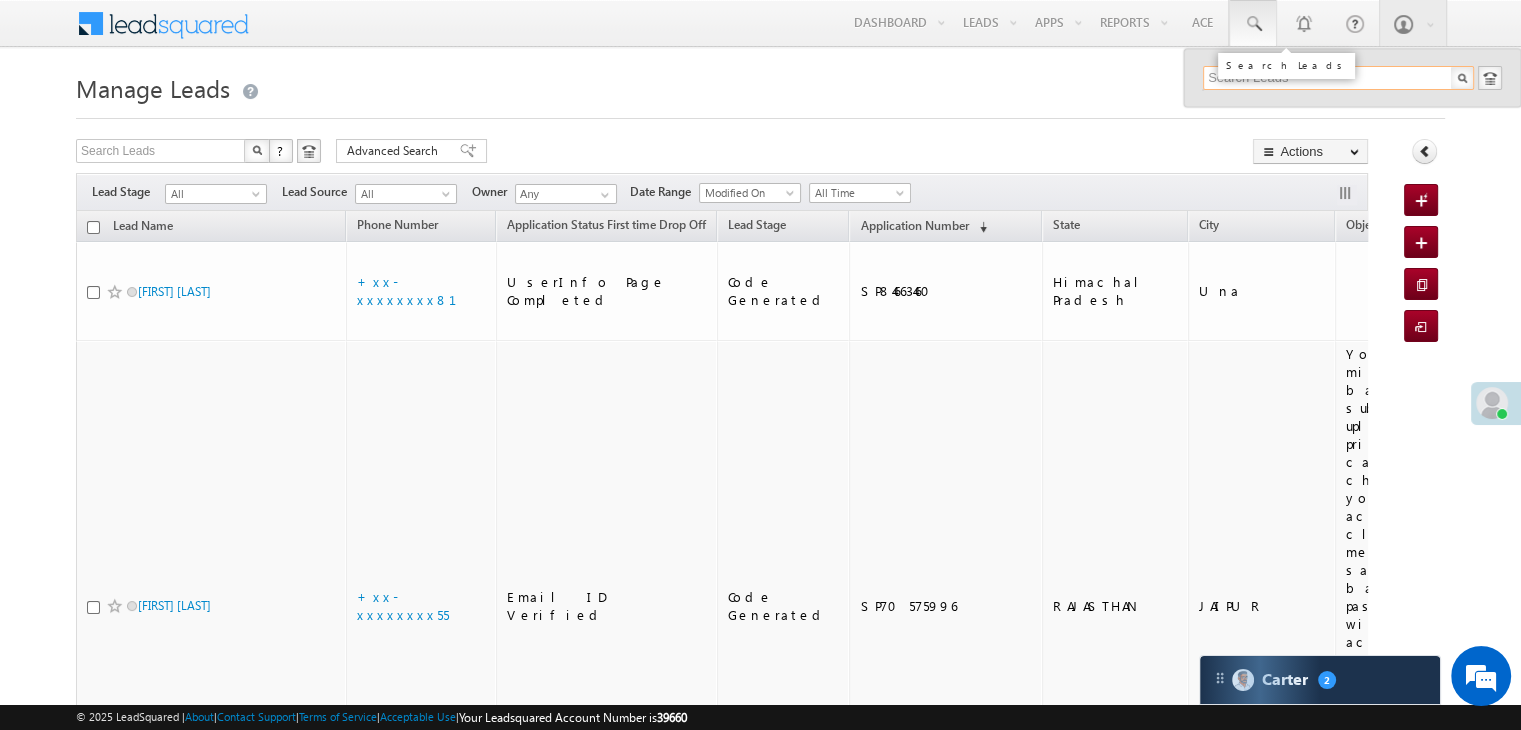 paste on "EQ26558257" 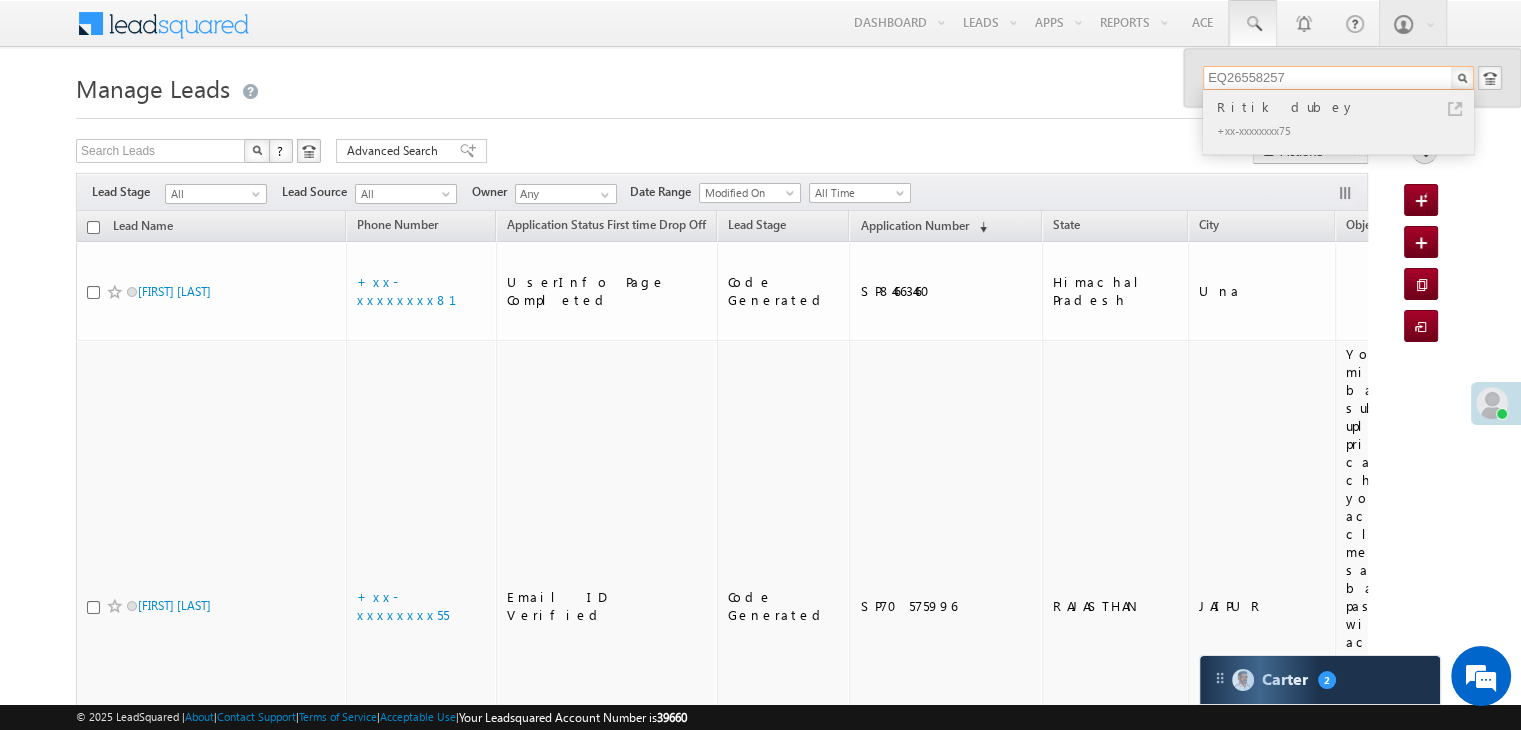 type on "EQ26558257" 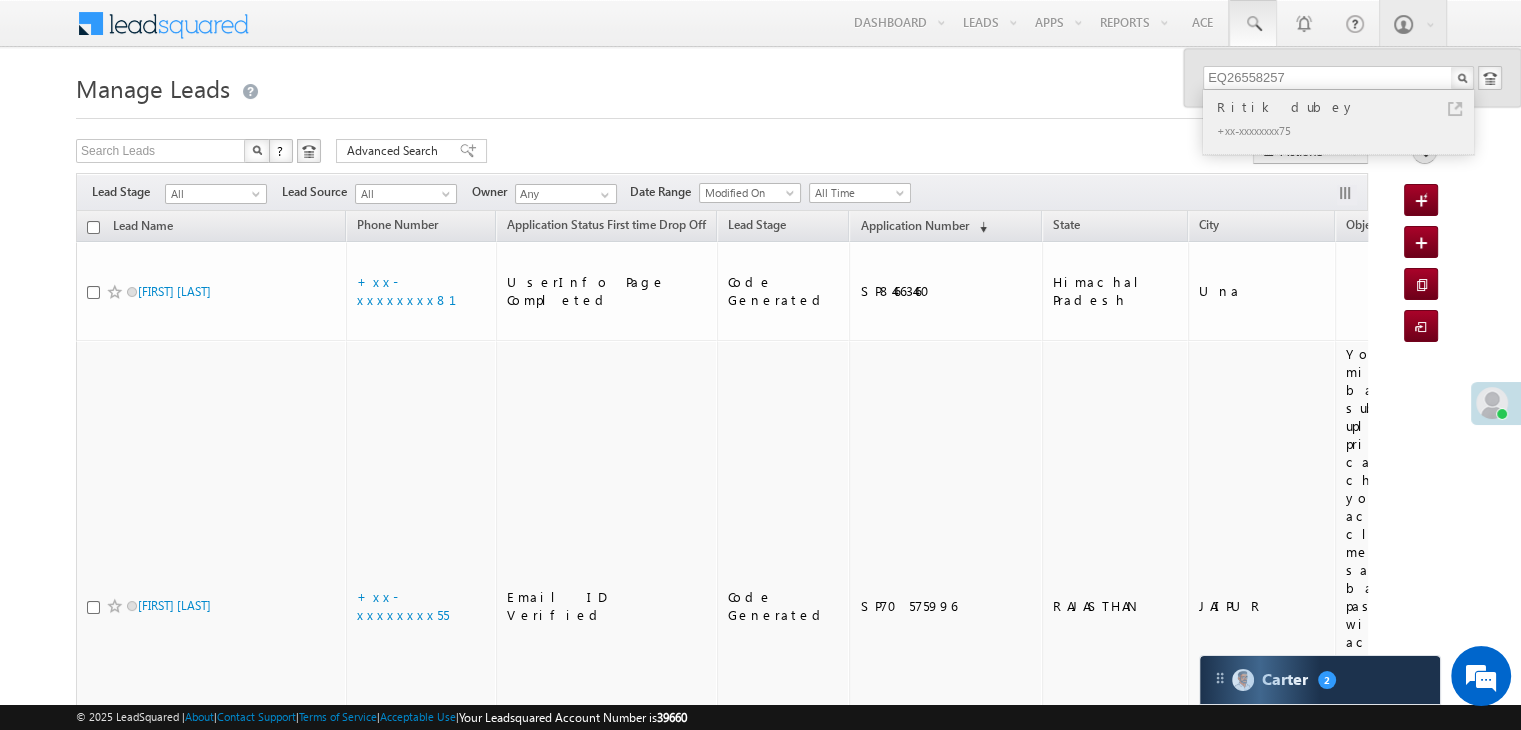 click on "Ritik dubey" at bounding box center (1347, 107) 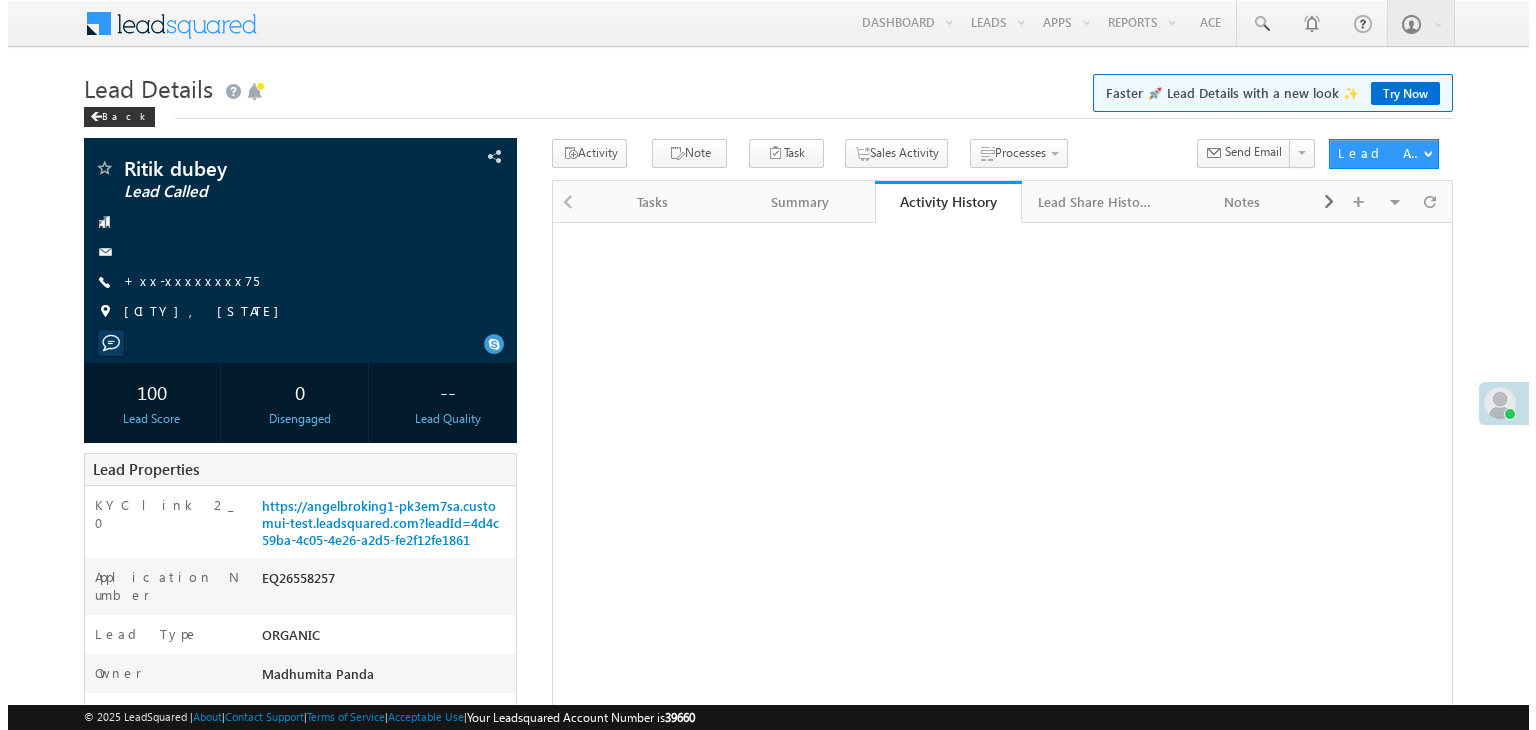 scroll, scrollTop: 0, scrollLeft: 0, axis: both 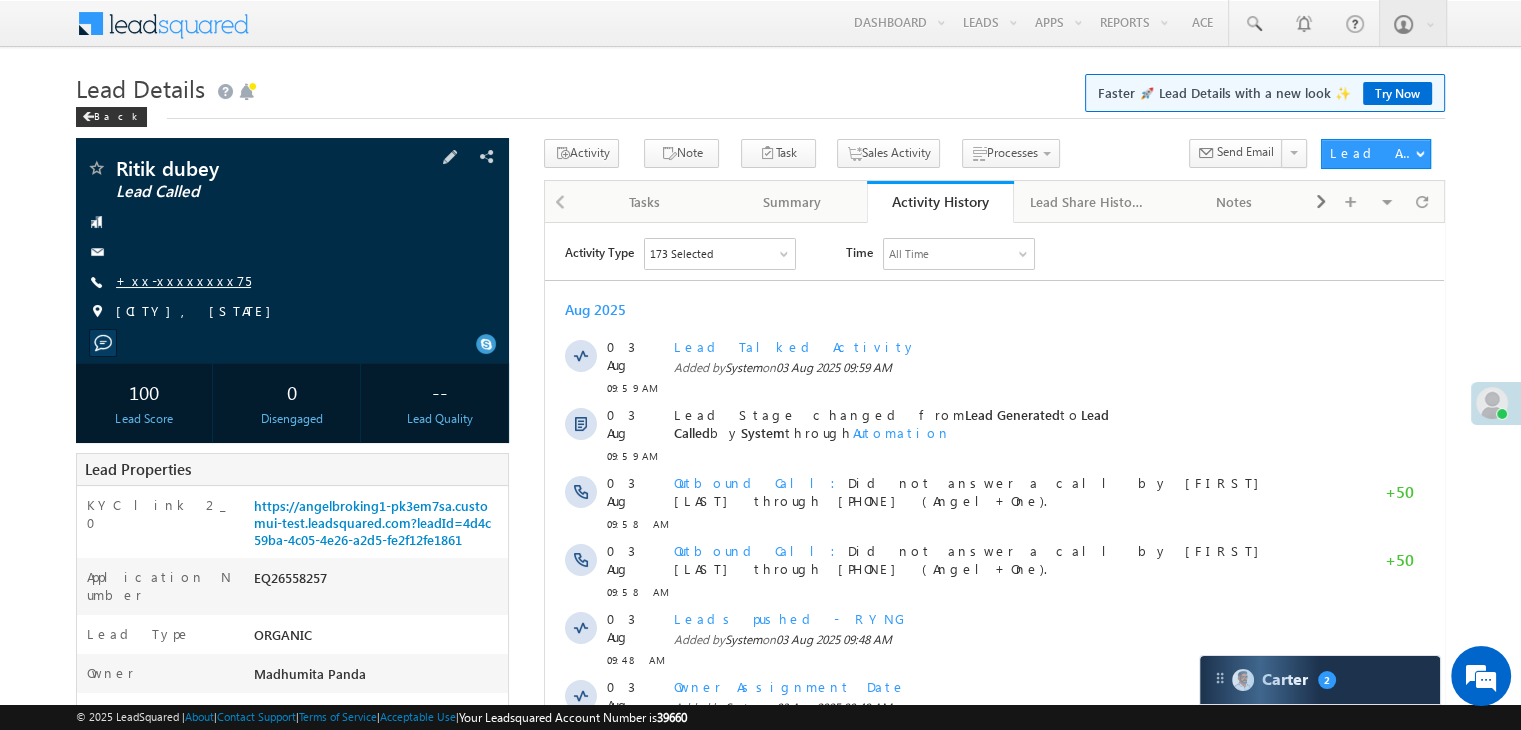 click on "+xx-xxxxxxxx75" at bounding box center (183, 280) 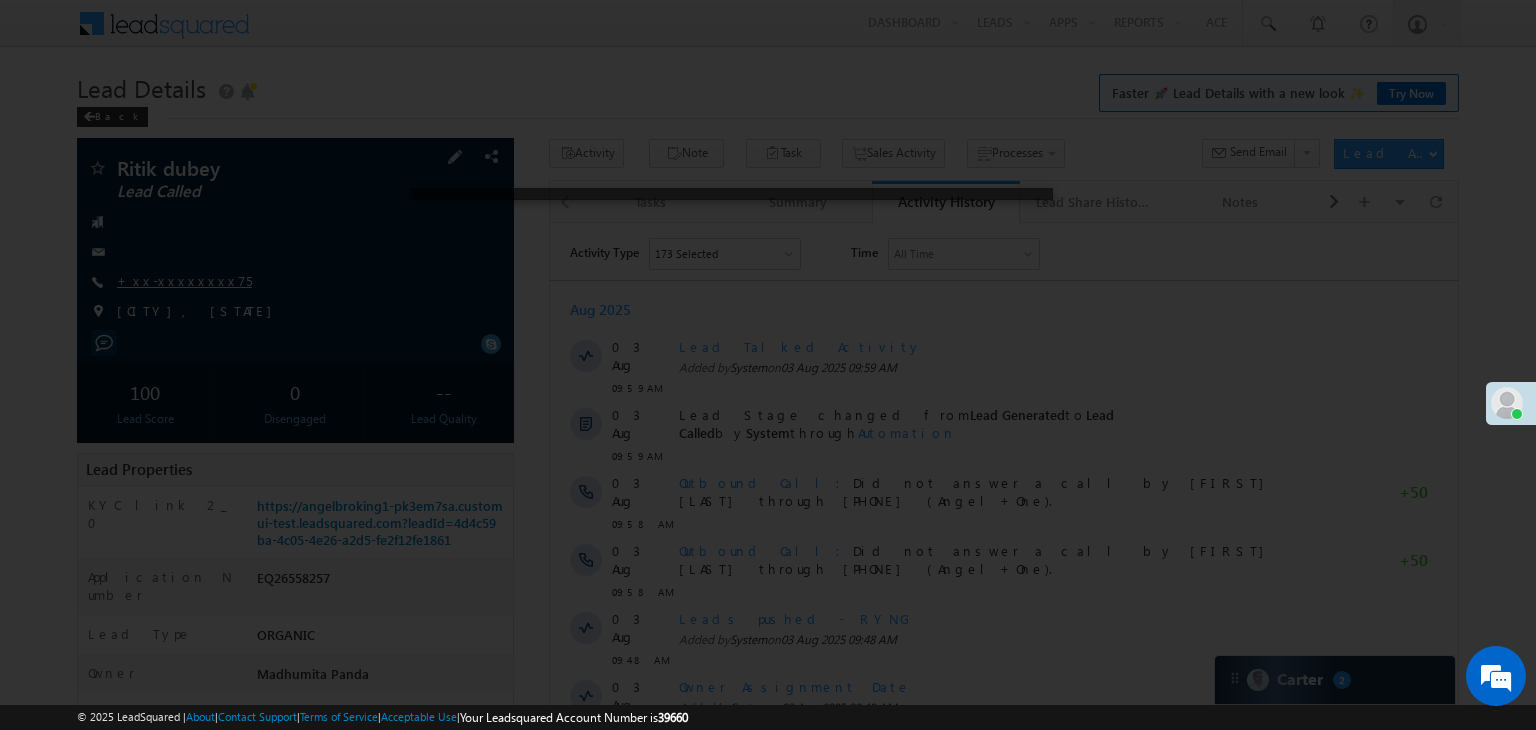 scroll, scrollTop: 0, scrollLeft: 0, axis: both 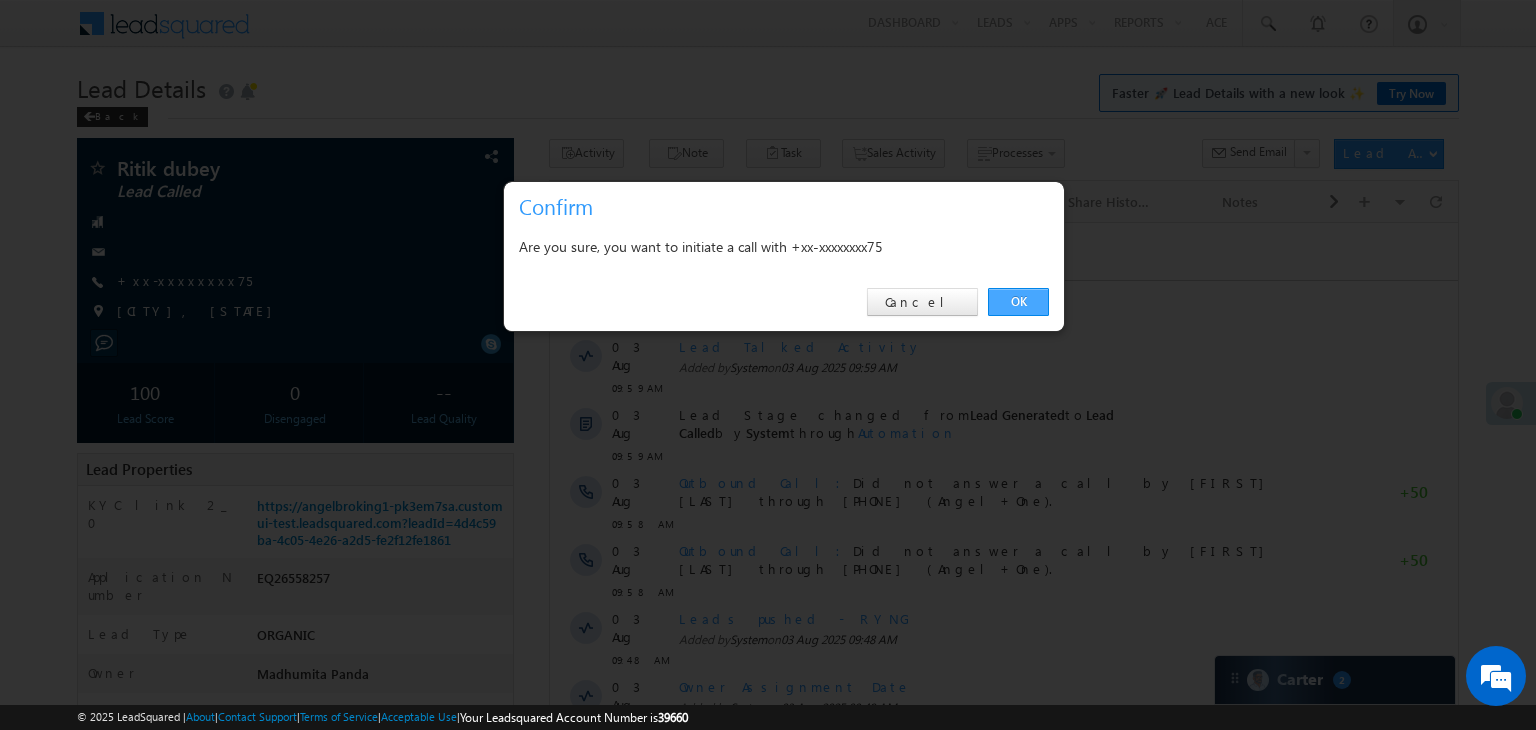 drag, startPoint x: 1022, startPoint y: 300, endPoint x: 251, endPoint y: 10, distance: 823.736 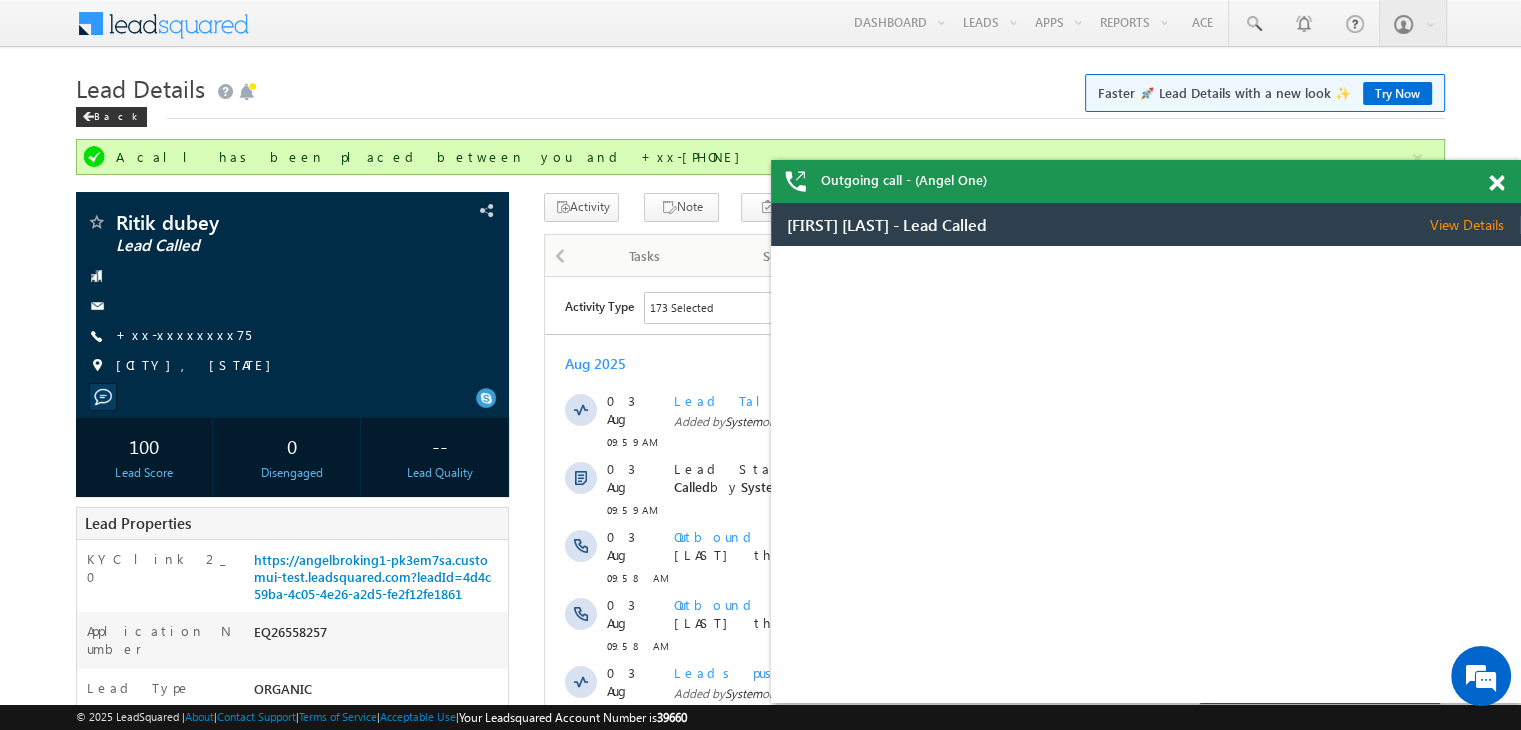 scroll, scrollTop: 0, scrollLeft: 0, axis: both 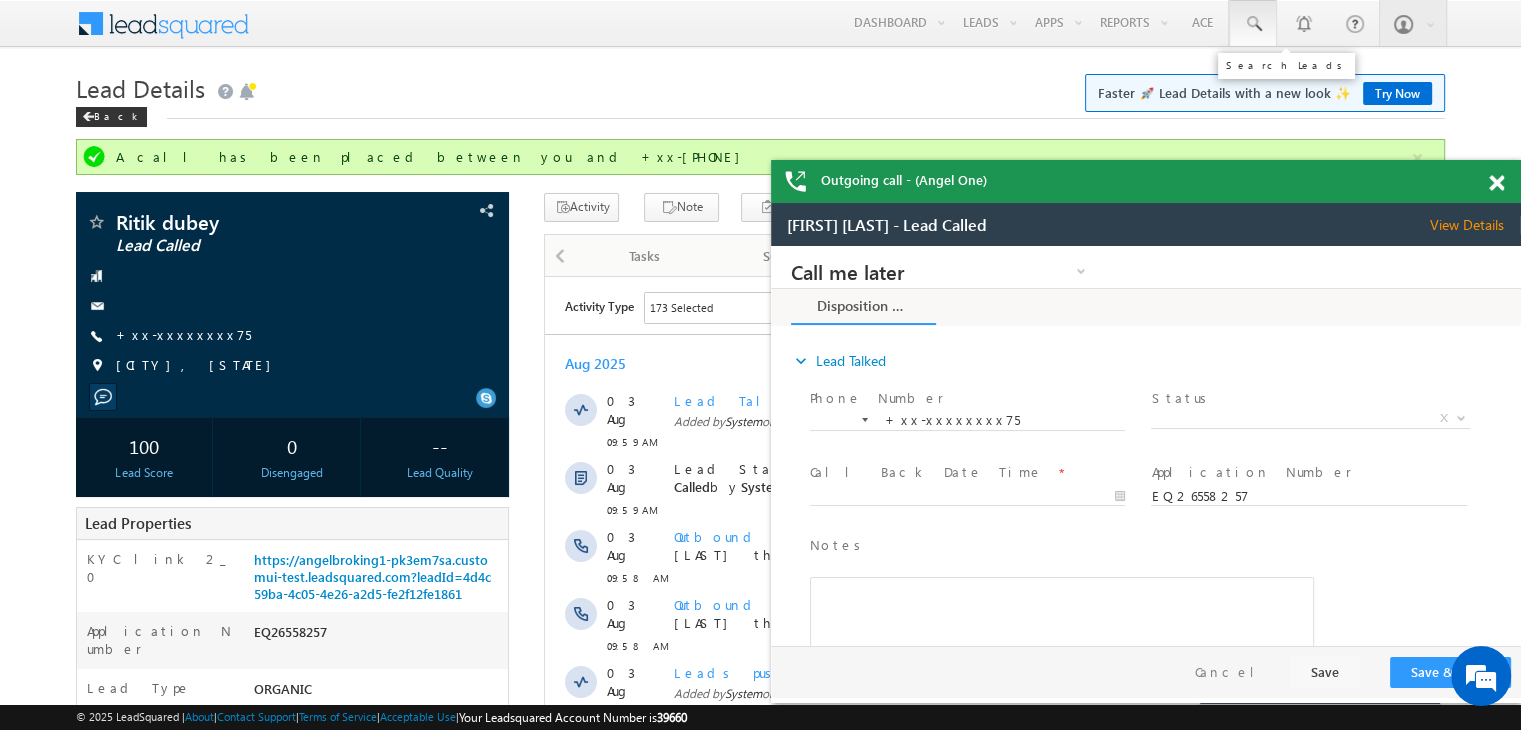 click at bounding box center (1253, 24) 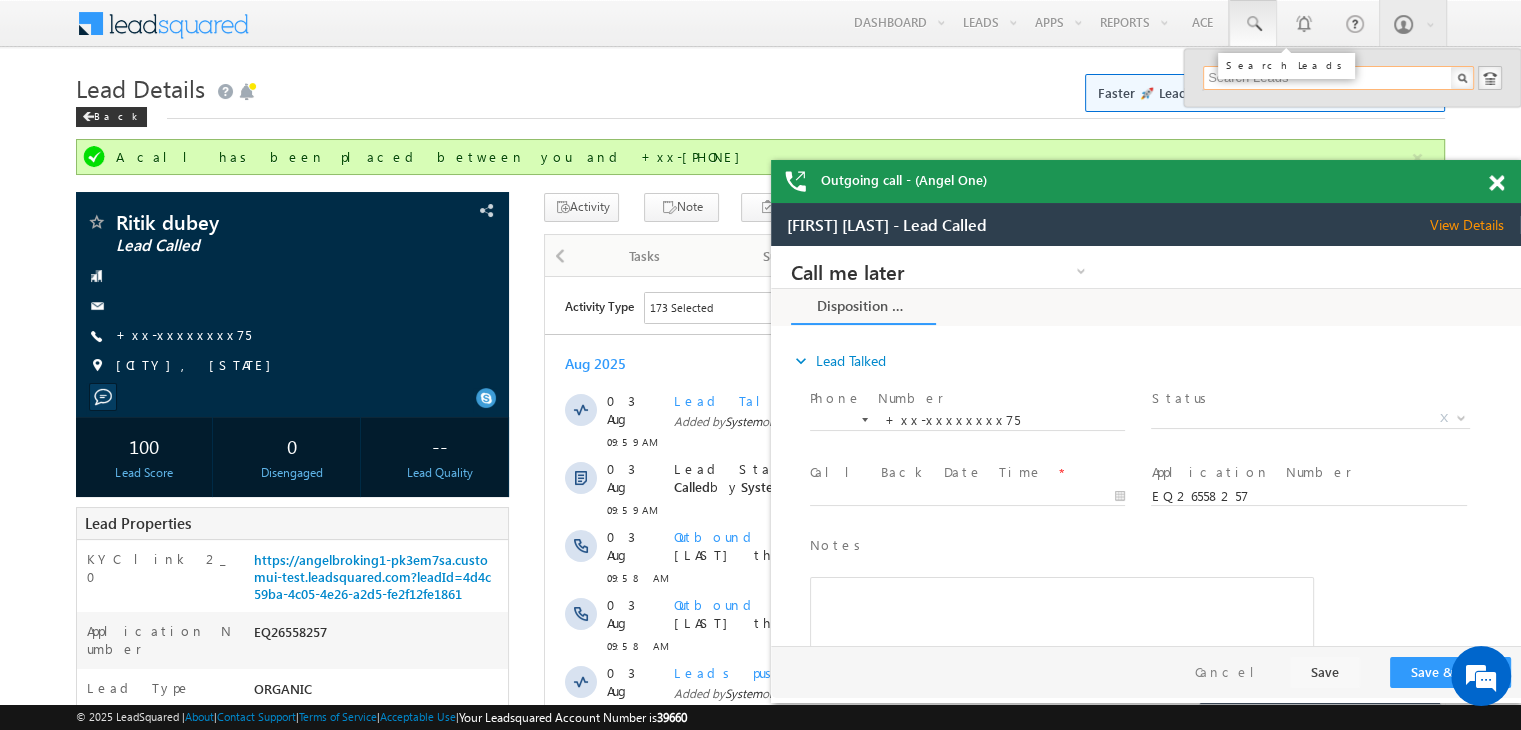 paste on "EQ26596981" 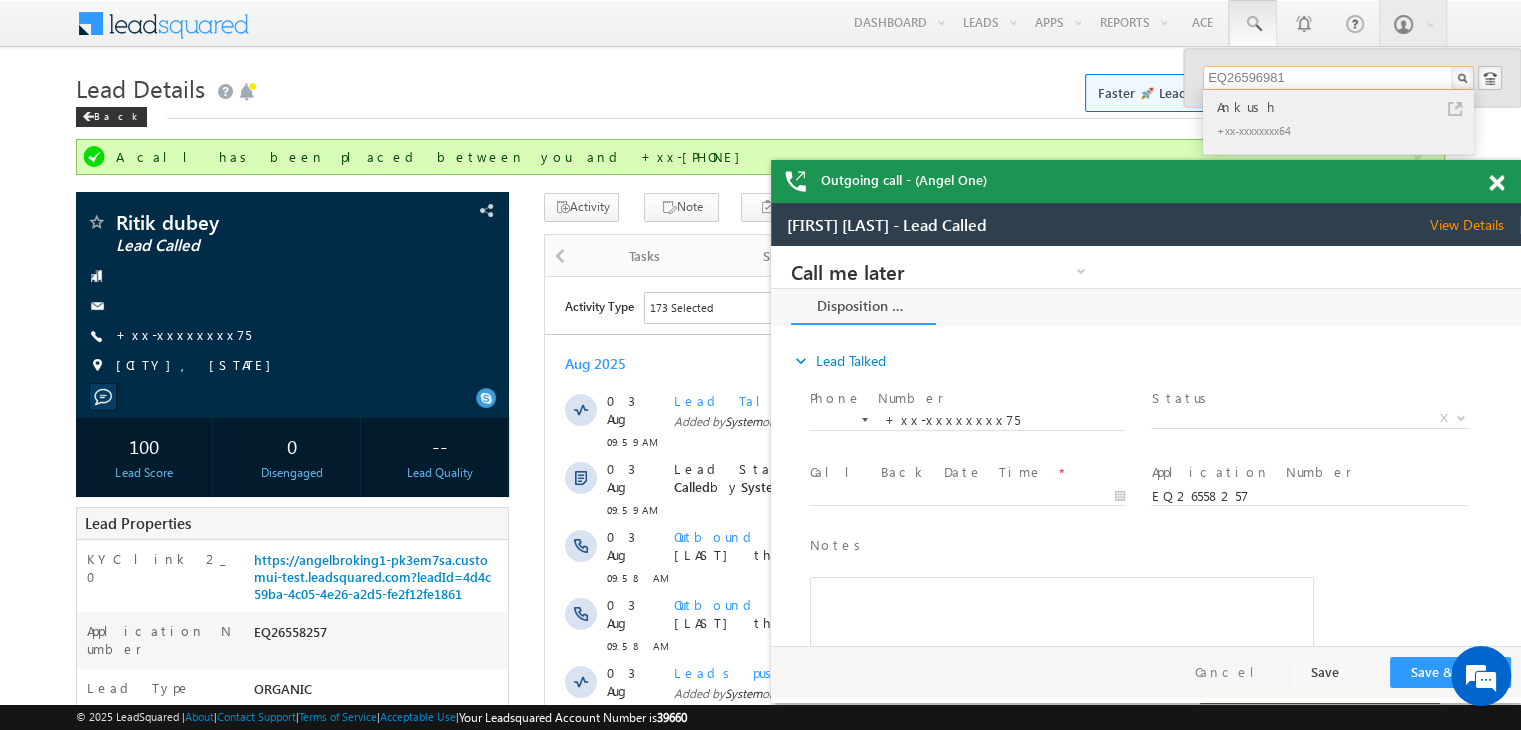 type on "EQ26596981" 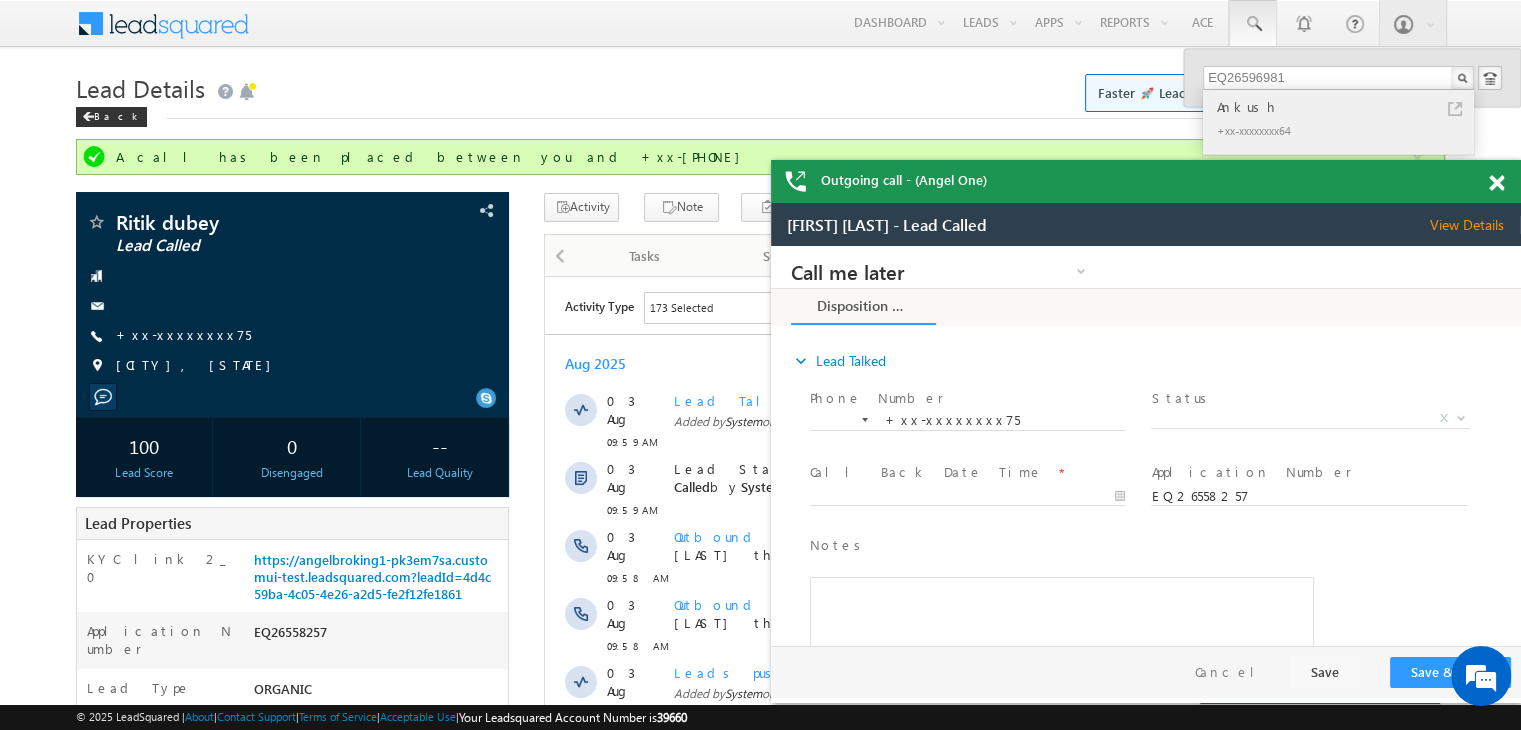 click on "Ankush" at bounding box center (1347, 107) 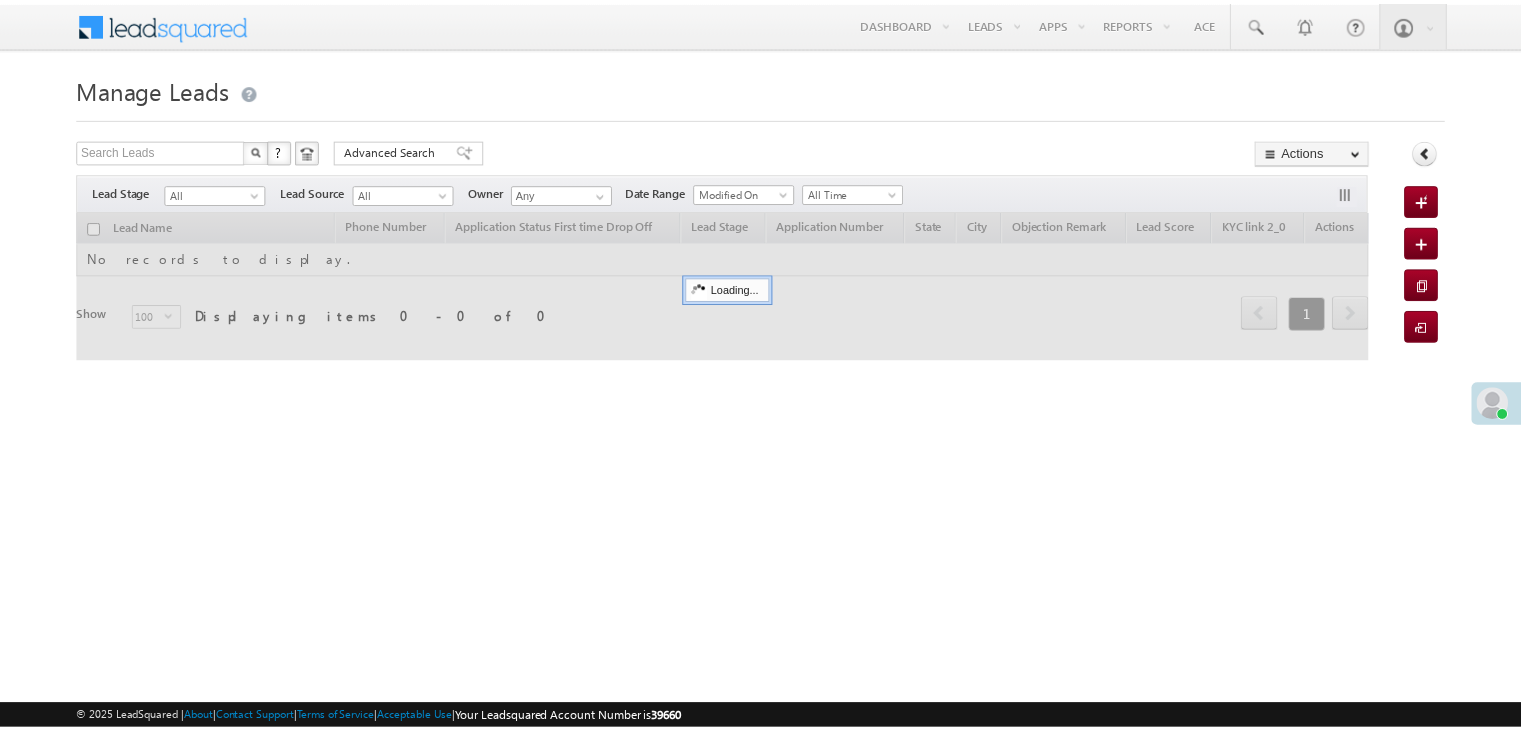 scroll, scrollTop: 0, scrollLeft: 0, axis: both 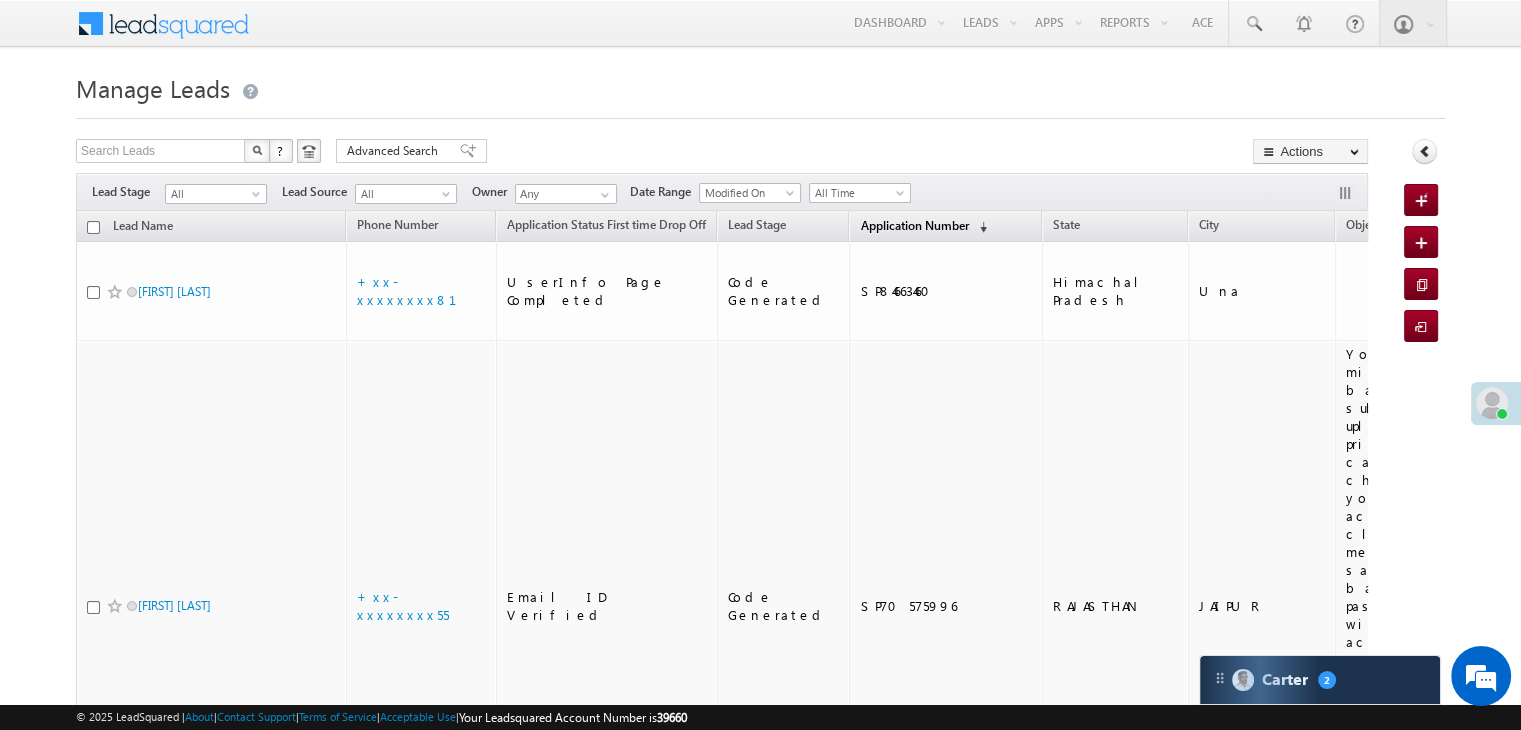 click on "Application Number" at bounding box center [914, 225] 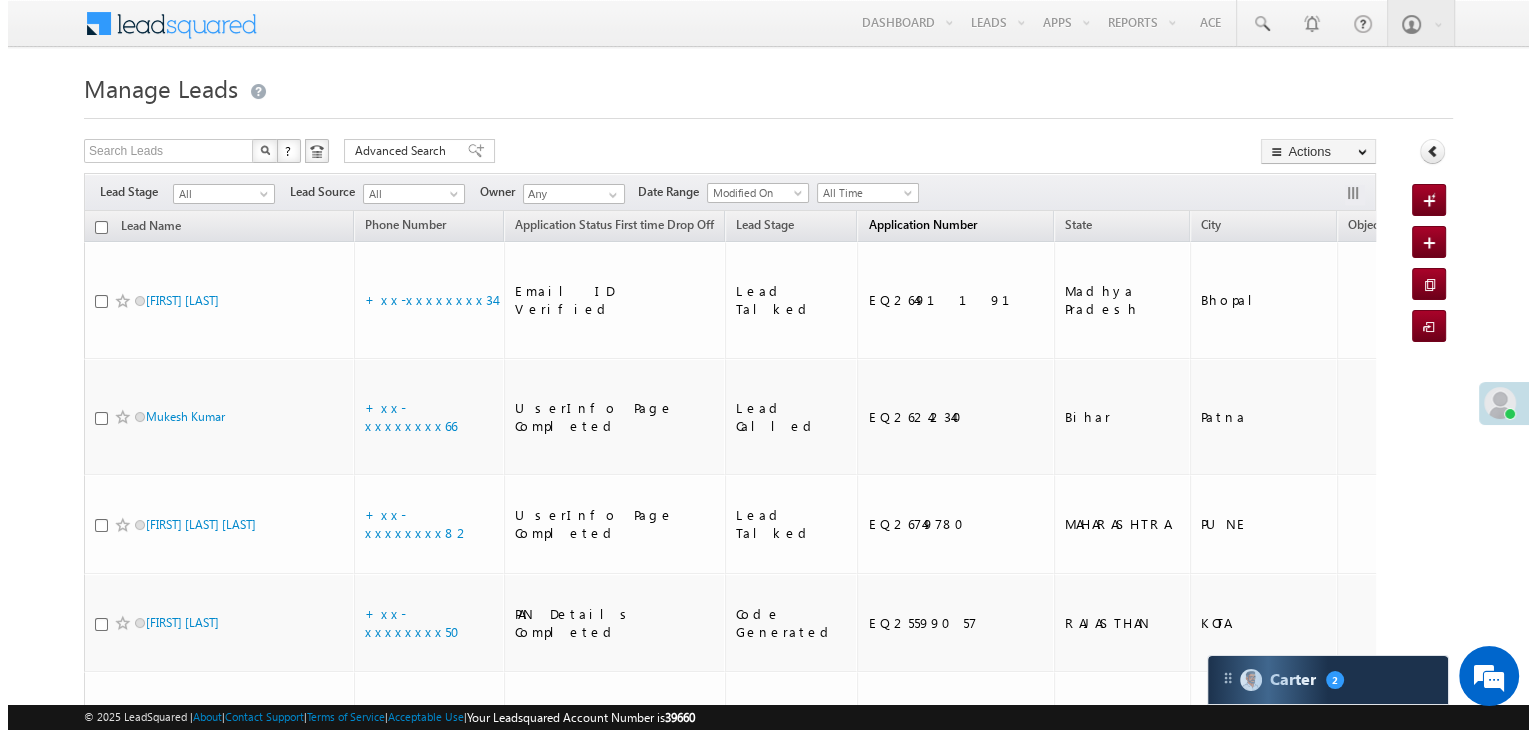 scroll, scrollTop: 0, scrollLeft: 0, axis: both 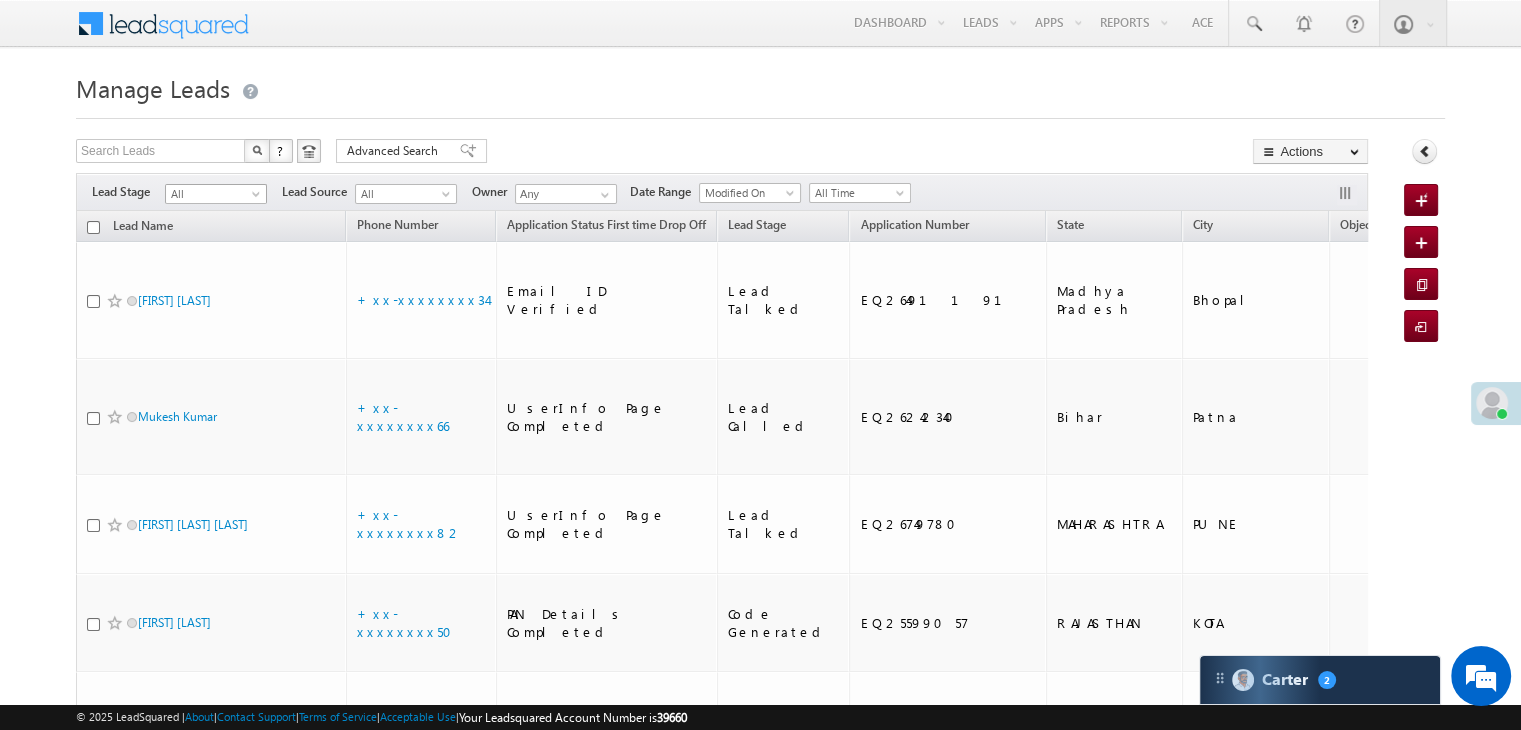 click at bounding box center [258, 198] 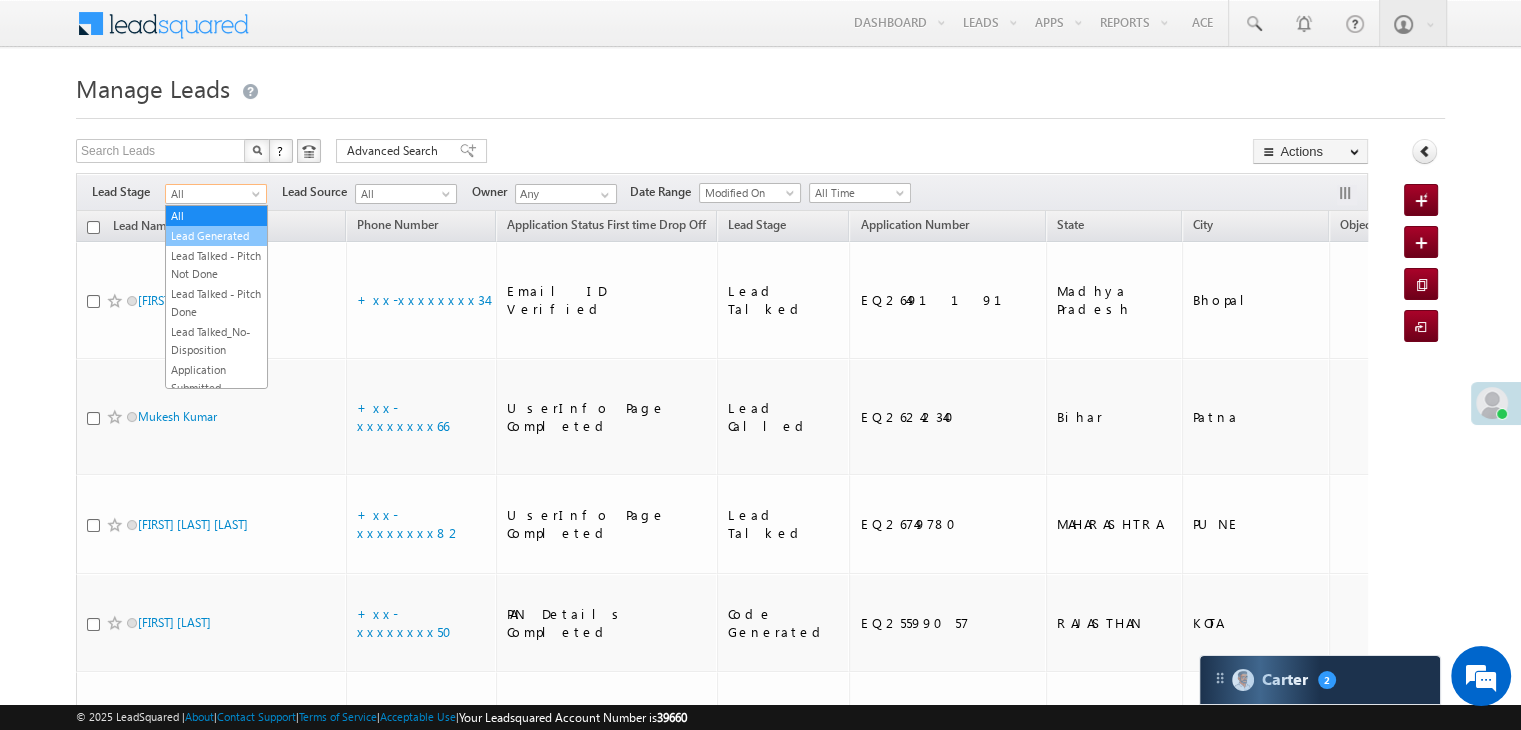 click on "Lead Generated" at bounding box center [216, 236] 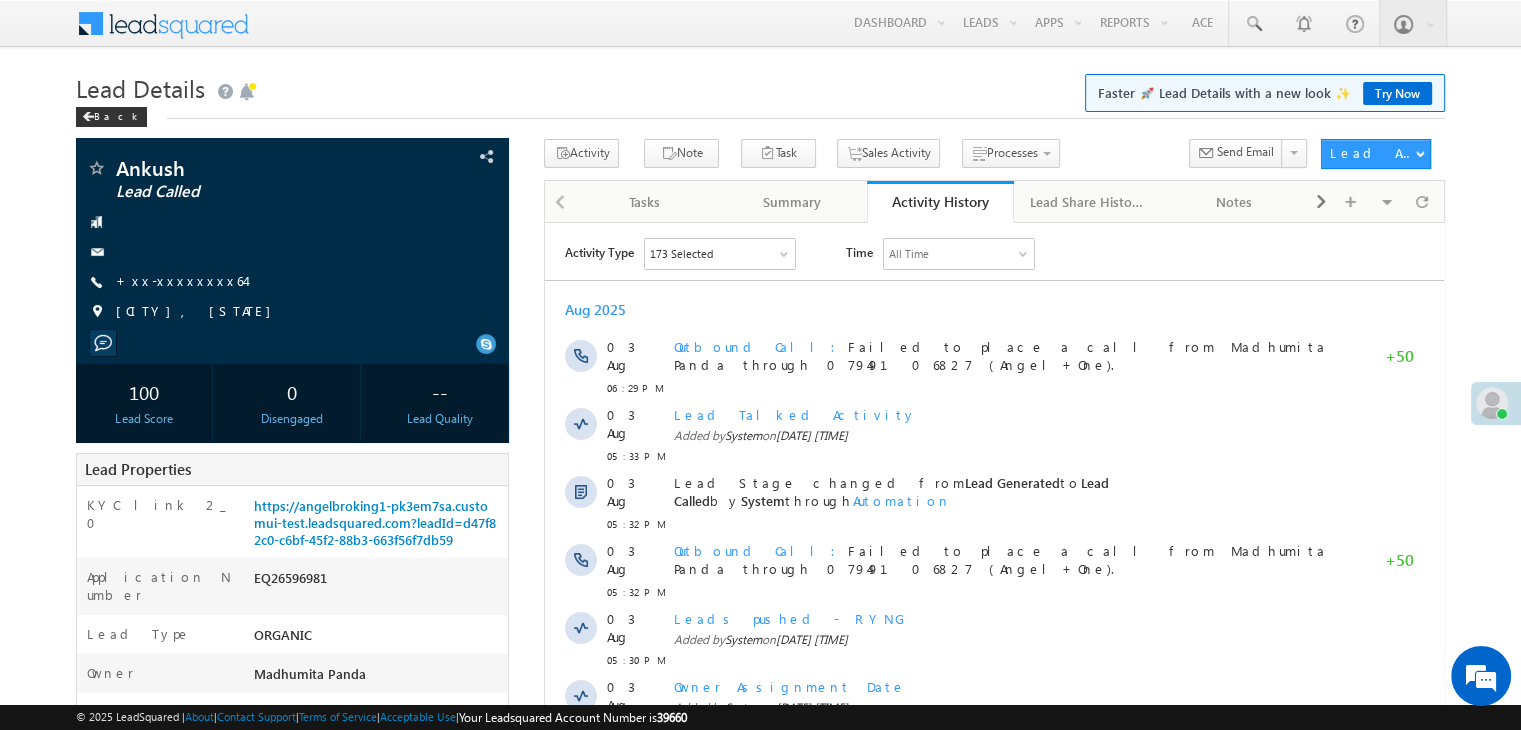 scroll, scrollTop: 0, scrollLeft: 0, axis: both 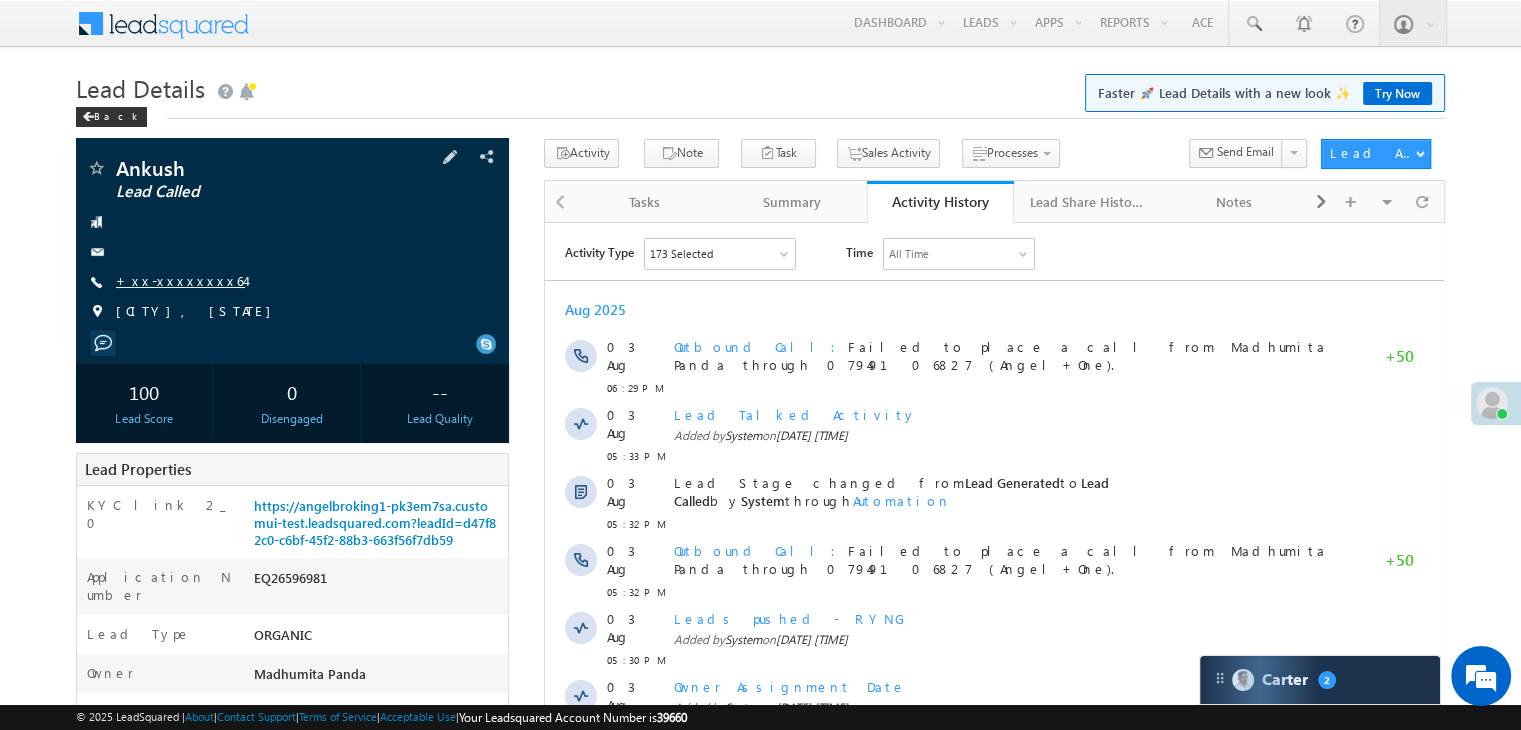 click on "+xx-xxxxxxxx64" at bounding box center (180, 280) 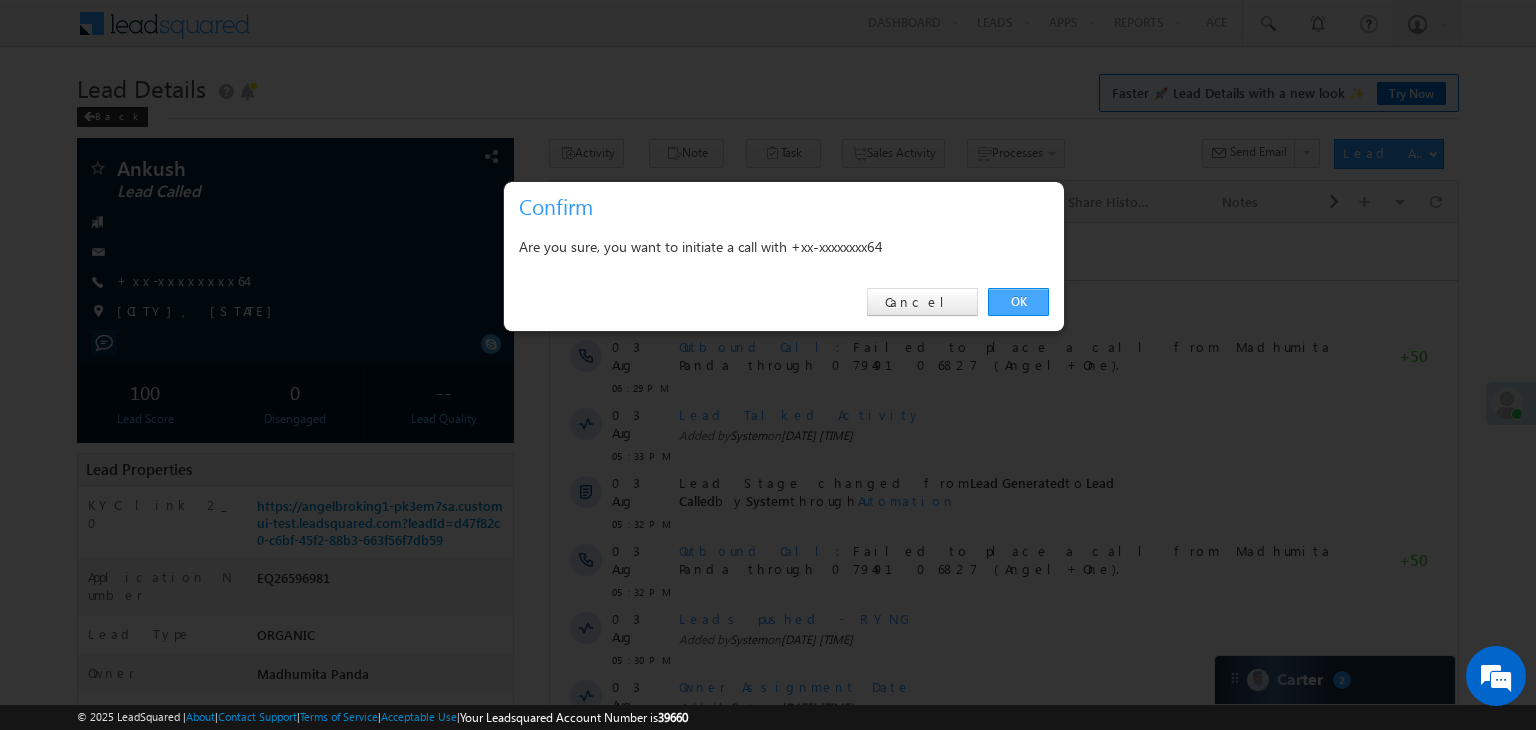 click on "OK" at bounding box center (1018, 302) 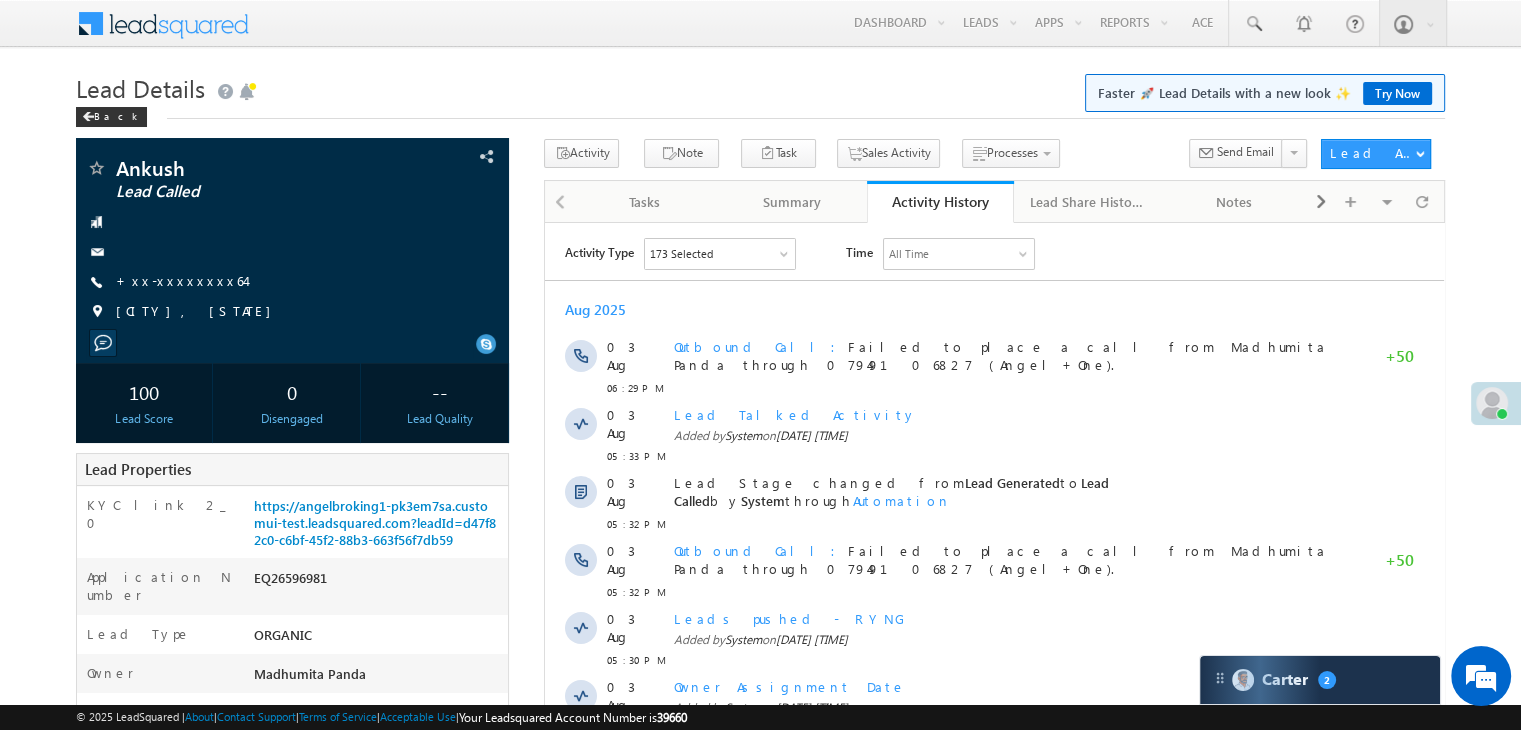 scroll, scrollTop: 0, scrollLeft: 0, axis: both 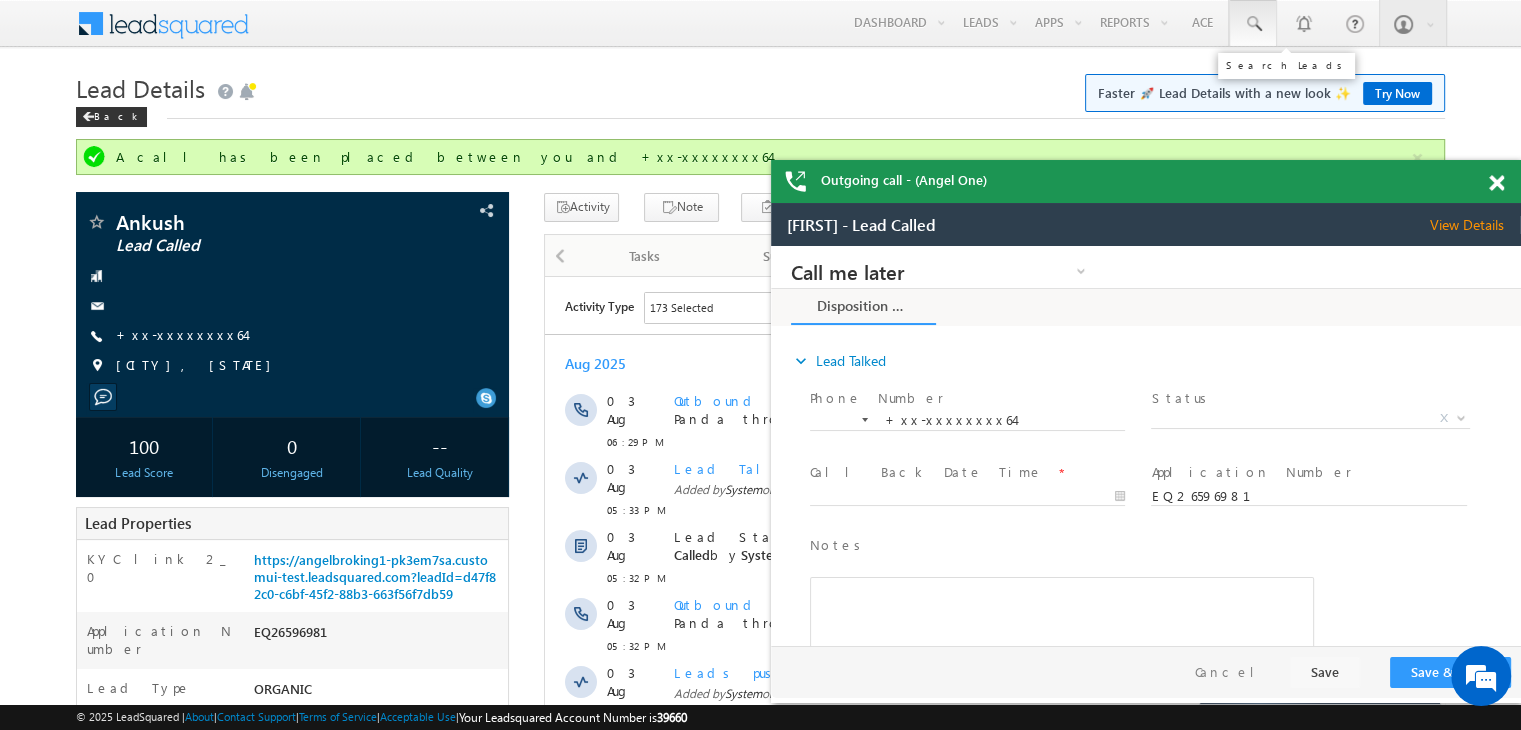 click at bounding box center (1253, 24) 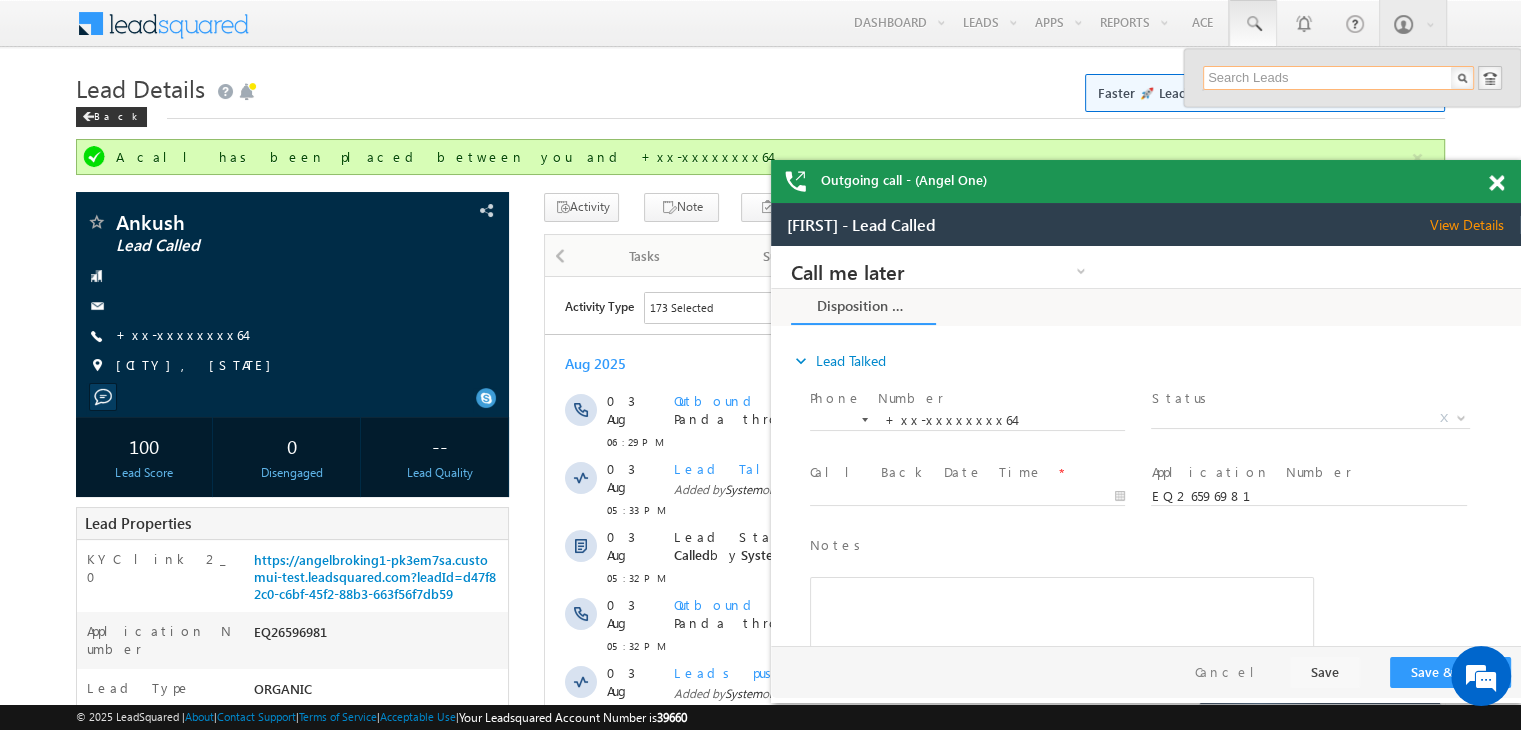 paste on "EQ26525371" 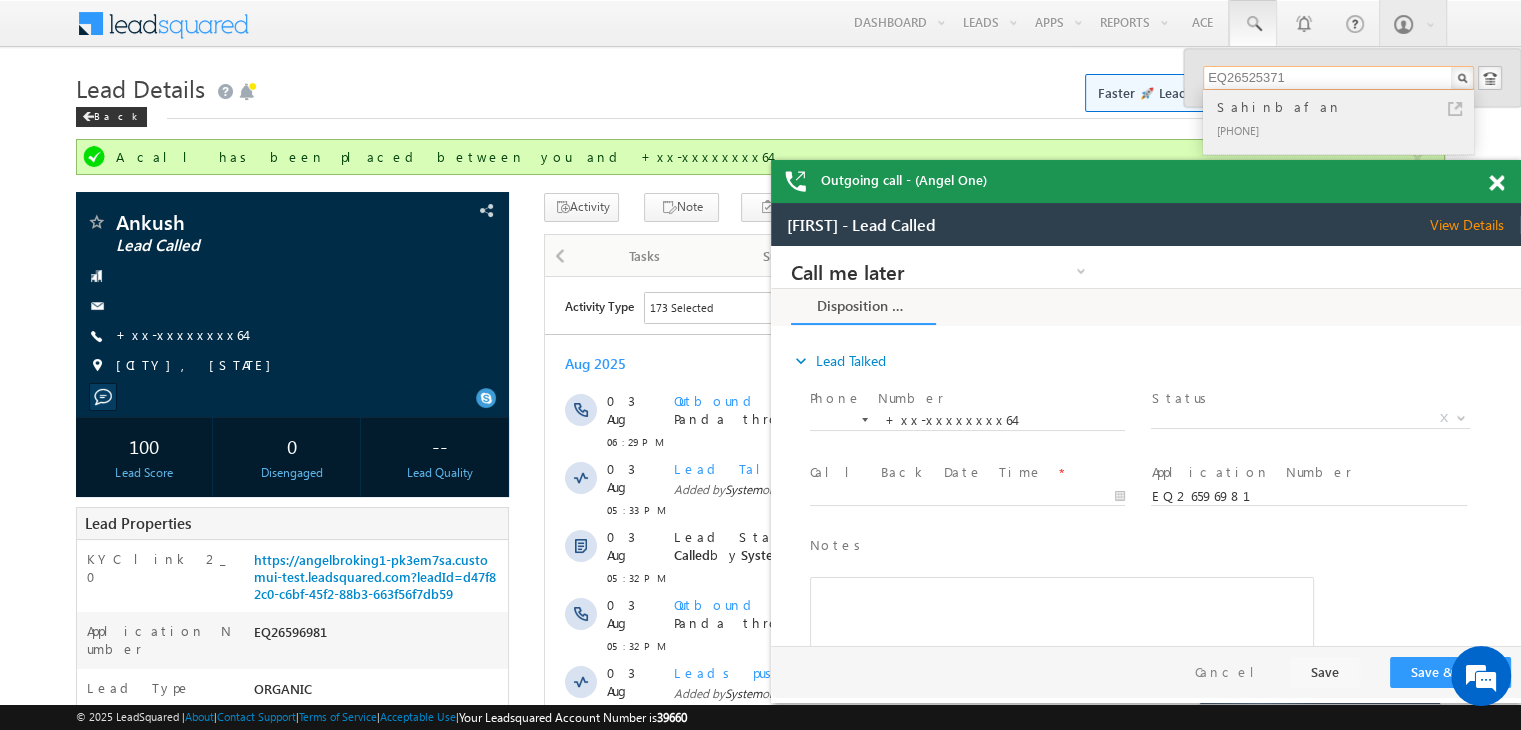 type on "EQ26525371" 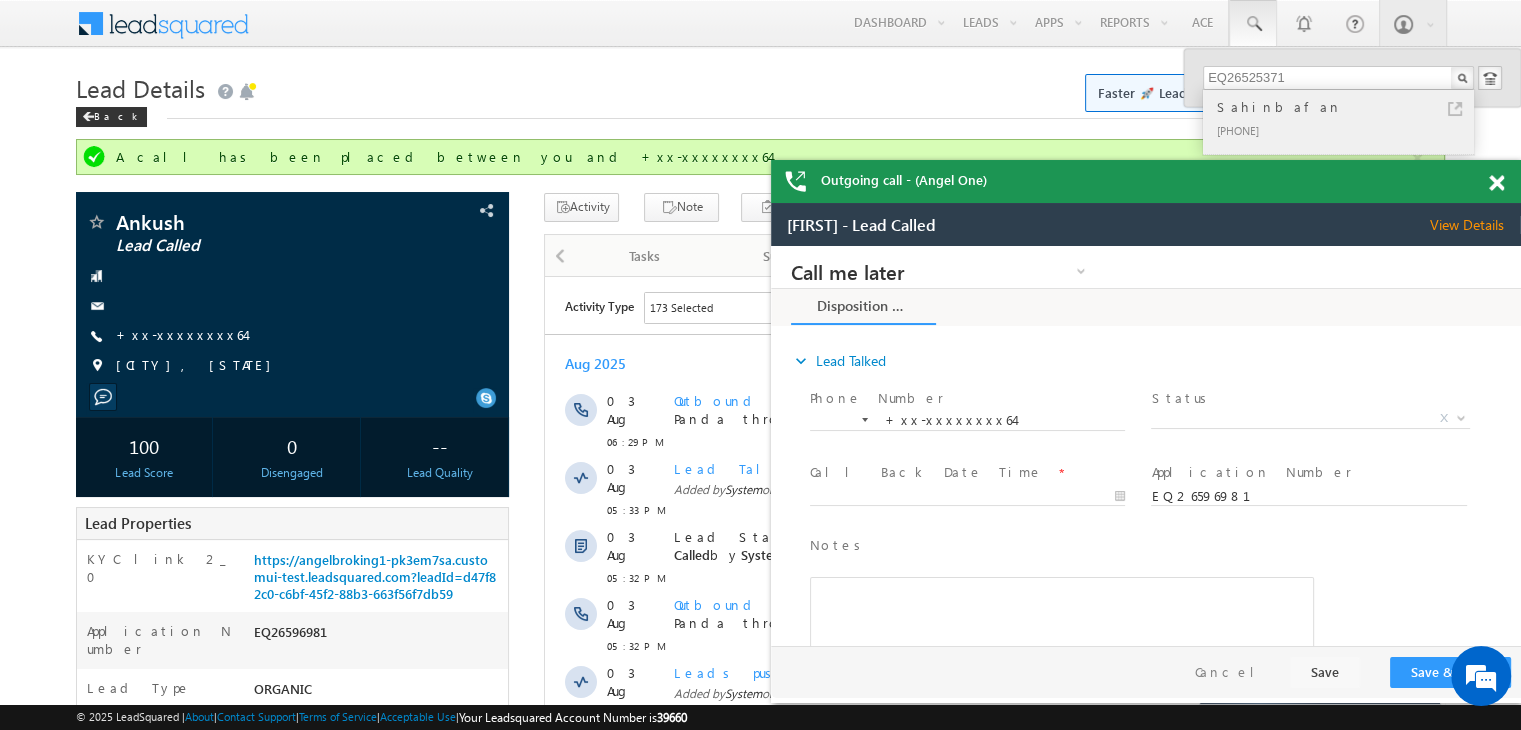 click on "Sahinbafan" at bounding box center [1347, 107] 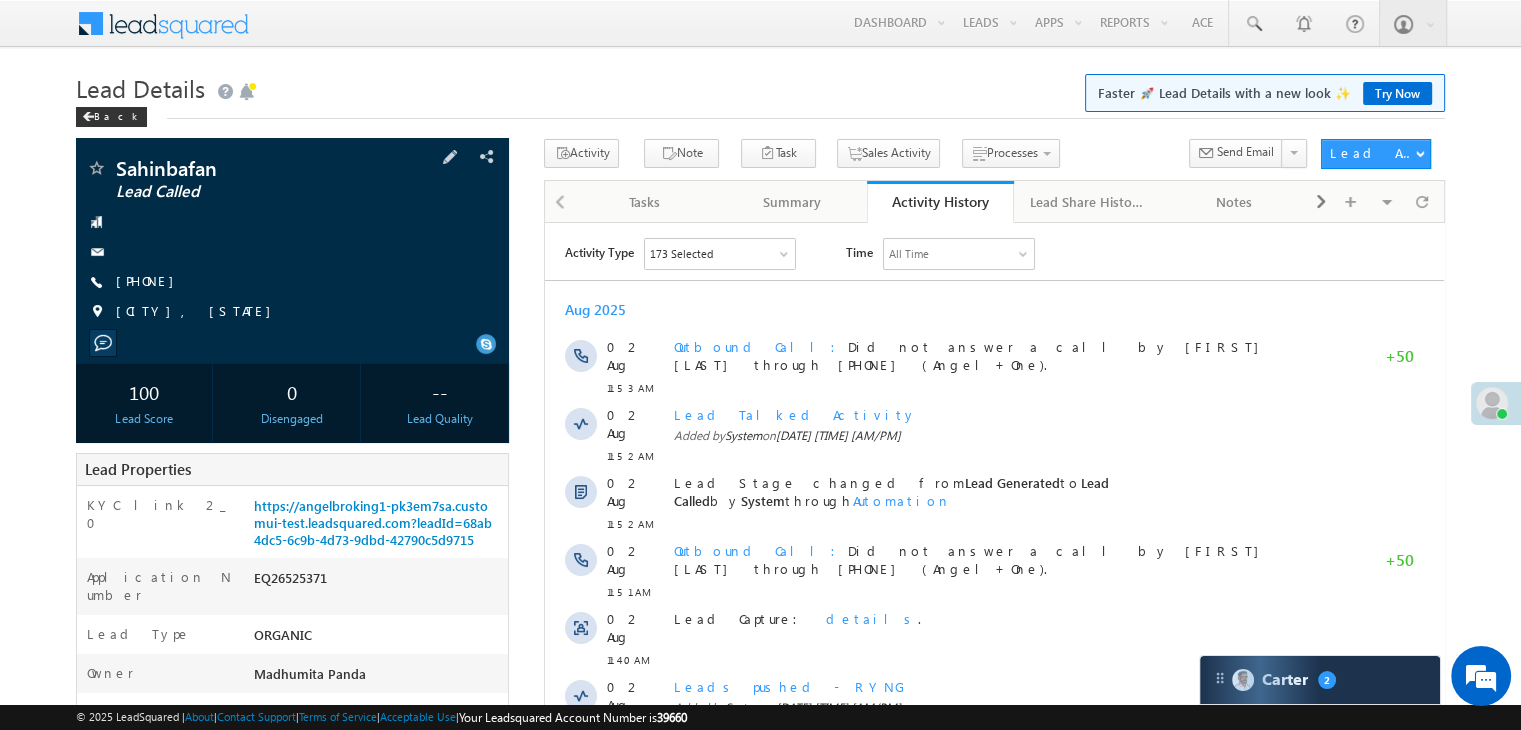 scroll, scrollTop: 200, scrollLeft: 0, axis: vertical 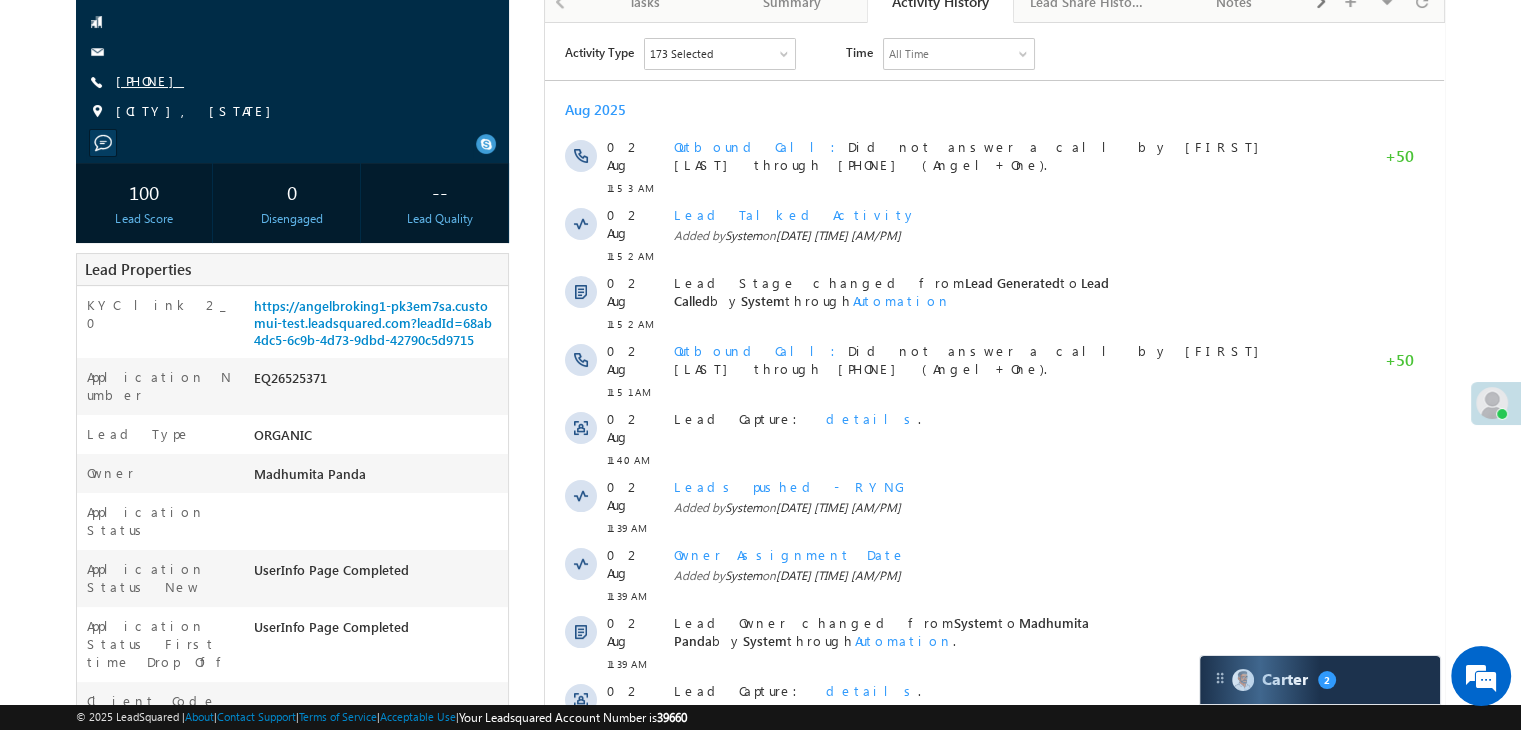 click on "+xx-xxxxxxxx32" at bounding box center (150, 80) 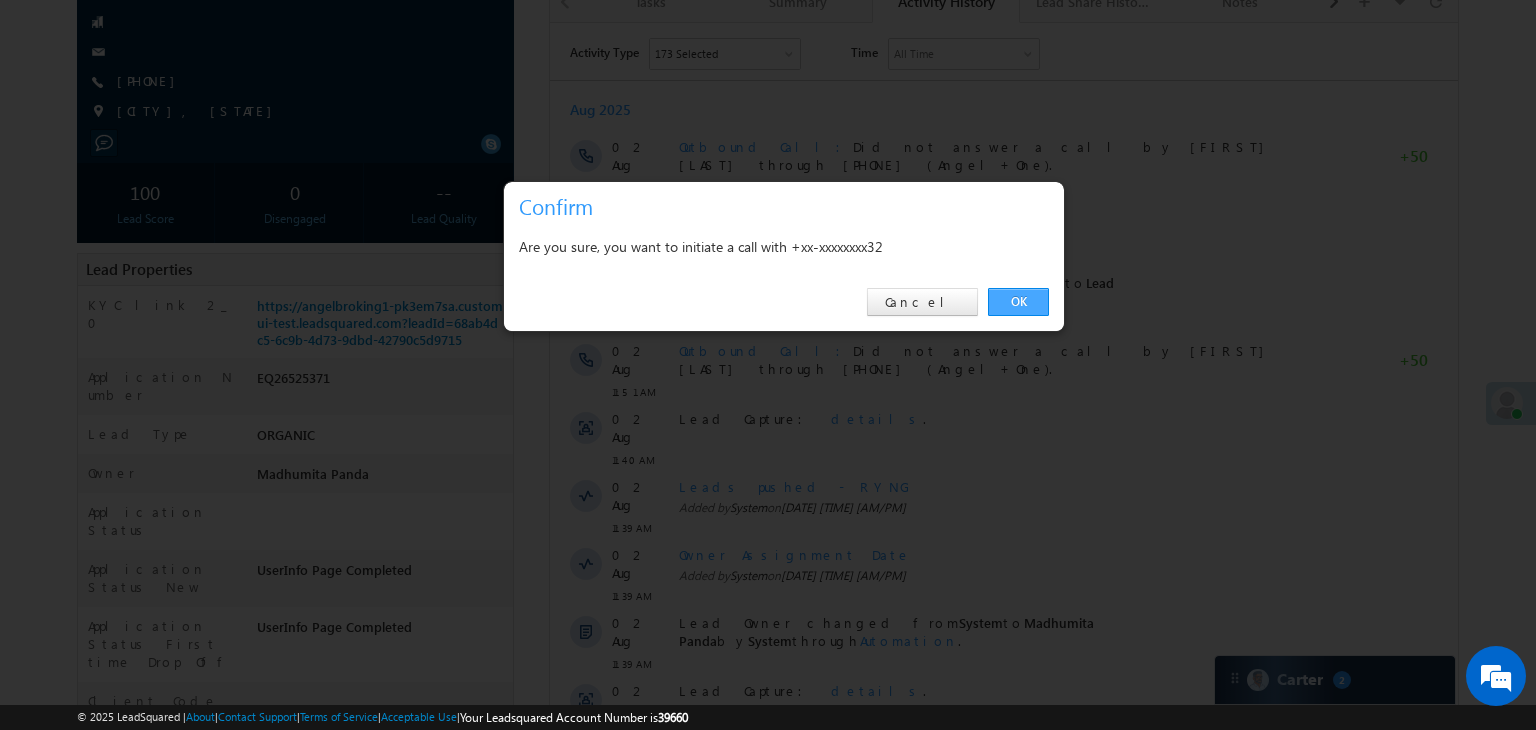 click on "OK" at bounding box center [1018, 302] 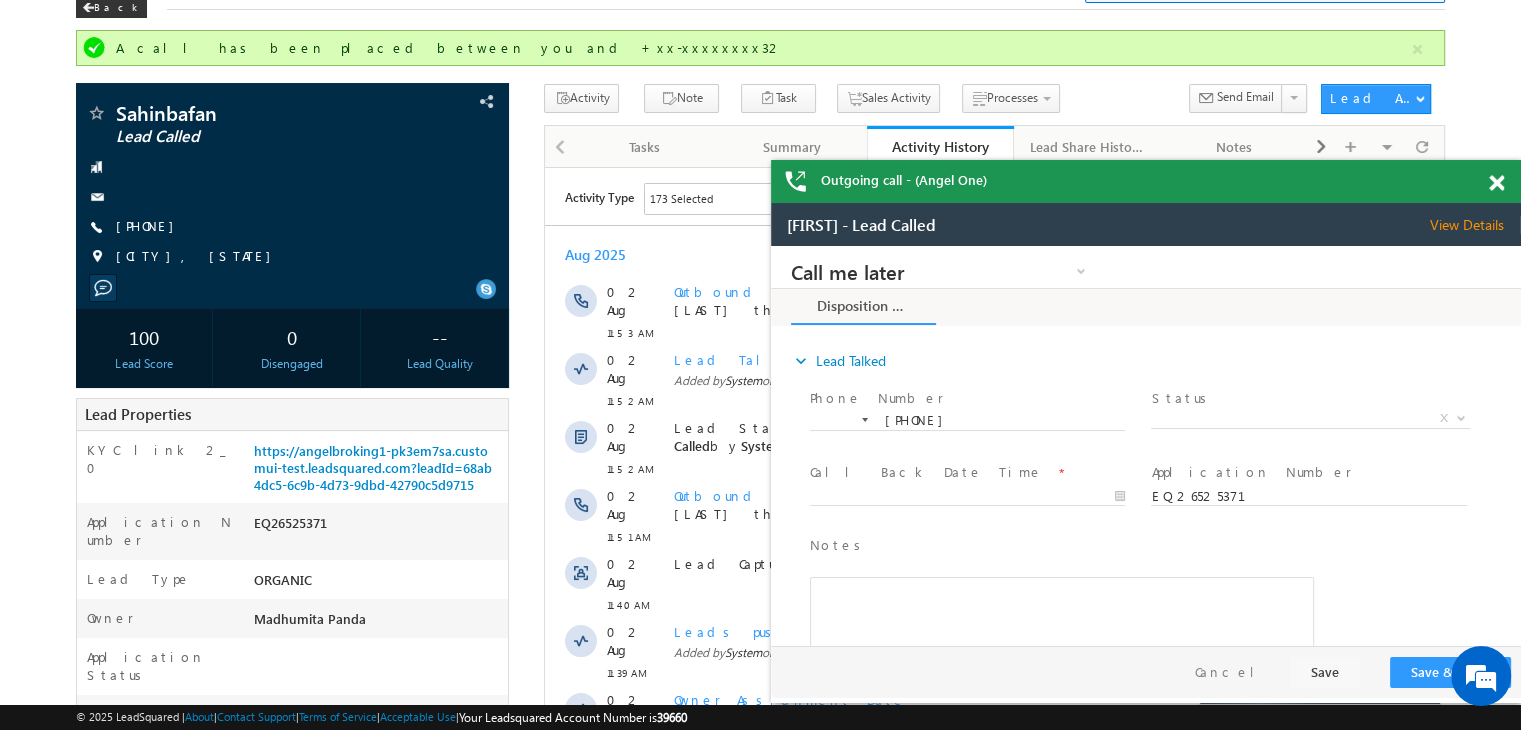 scroll, scrollTop: 0, scrollLeft: 0, axis: both 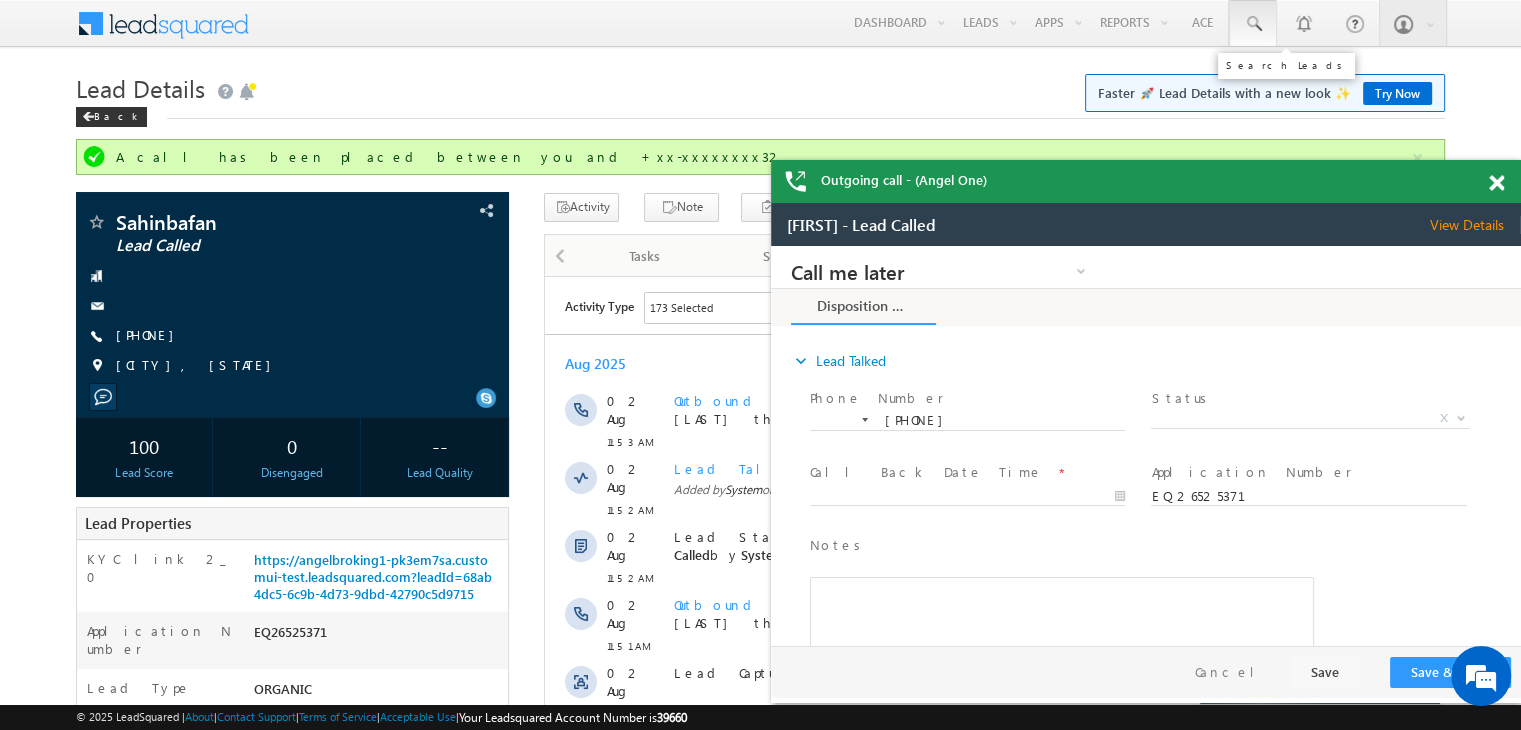 click at bounding box center (1253, 24) 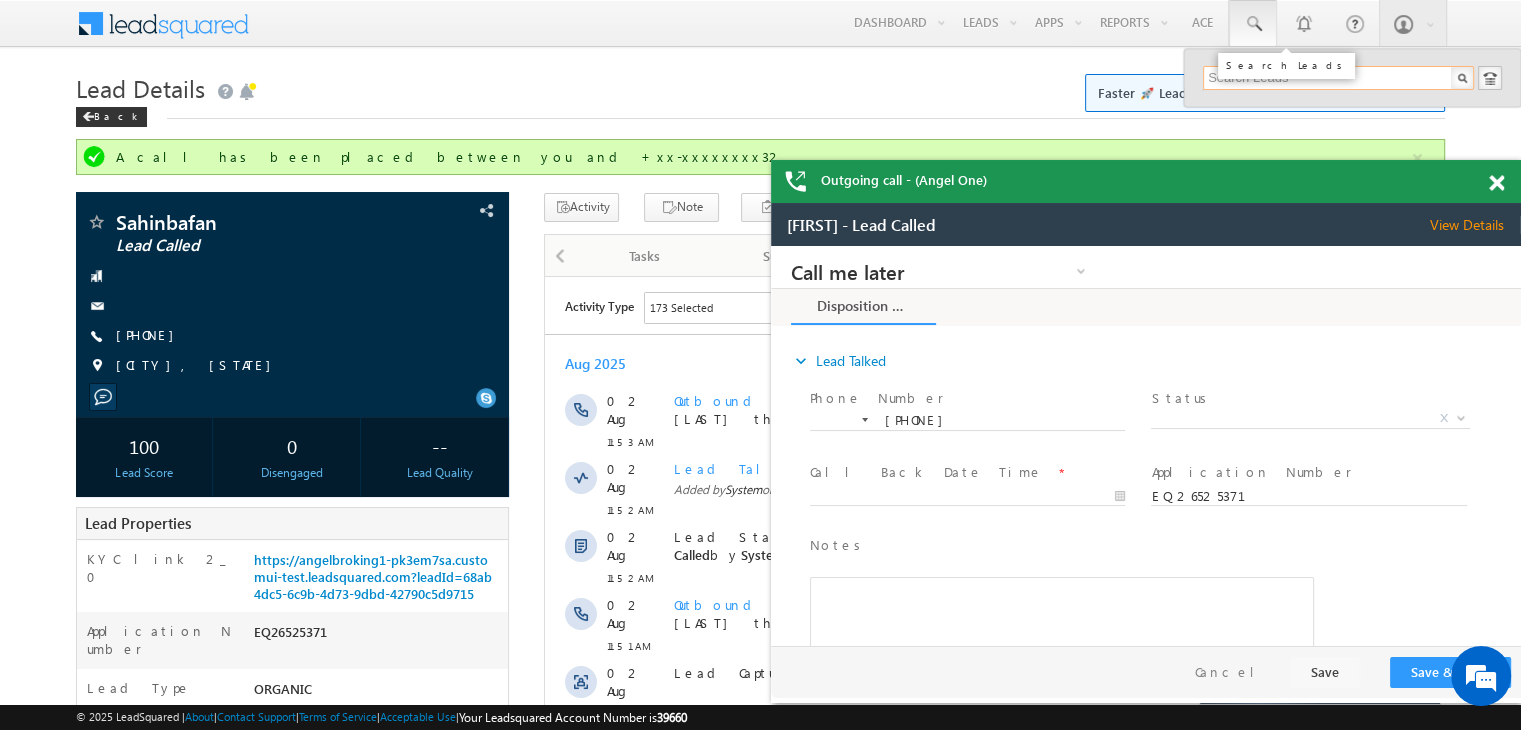 paste on "EQ26539188" 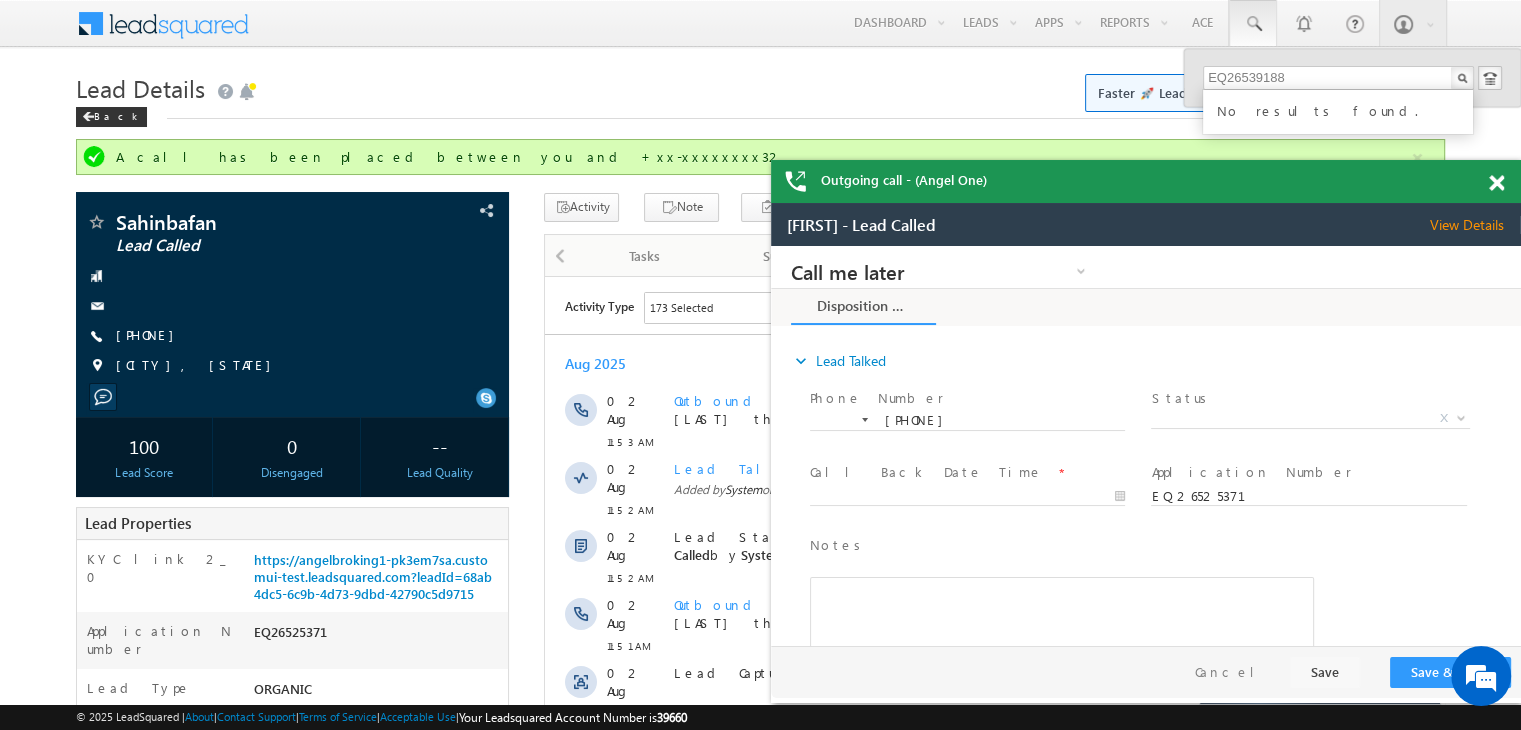 click on "No results found." at bounding box center (1347, 109) 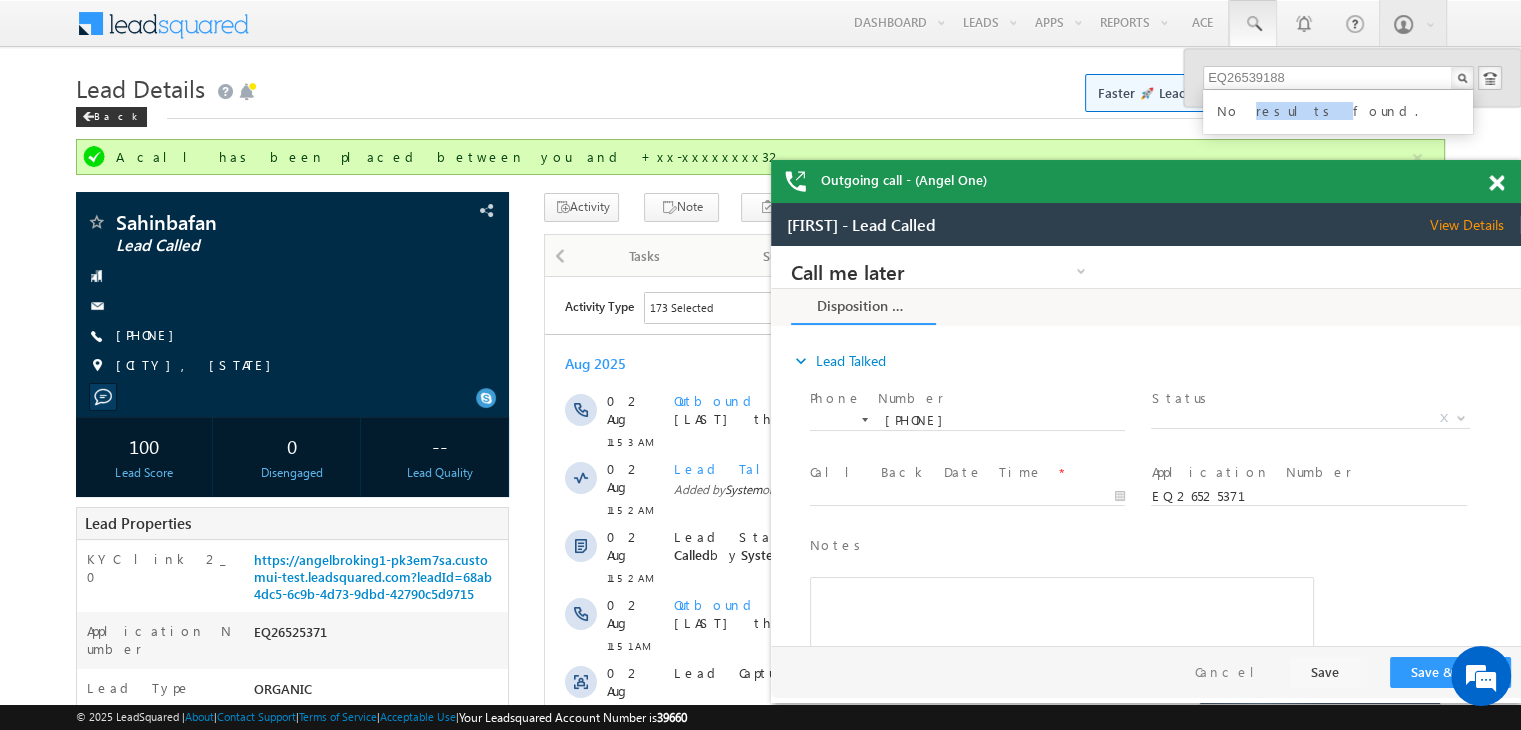 click on "No results found." at bounding box center [1347, 109] 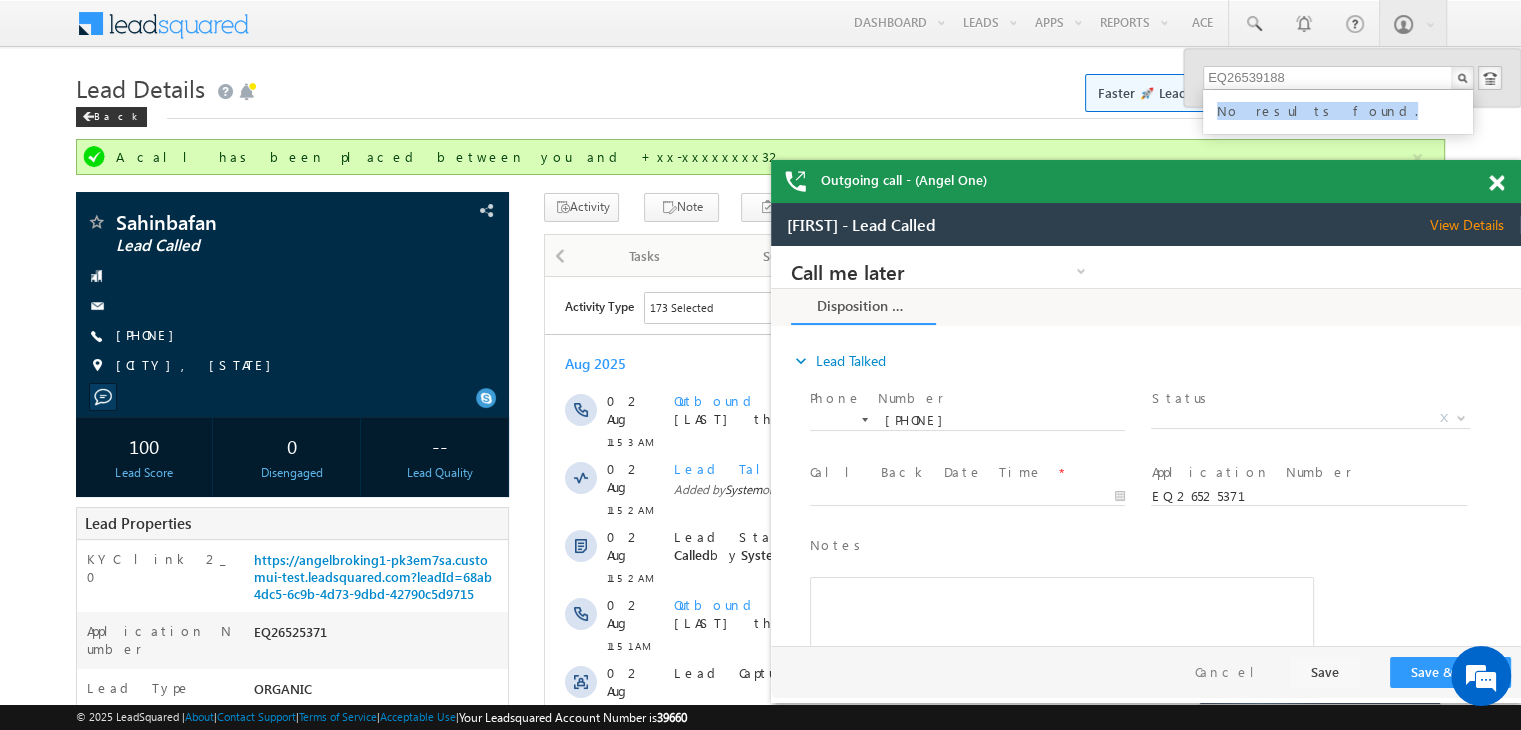 click on "No results found." at bounding box center (1347, 109) 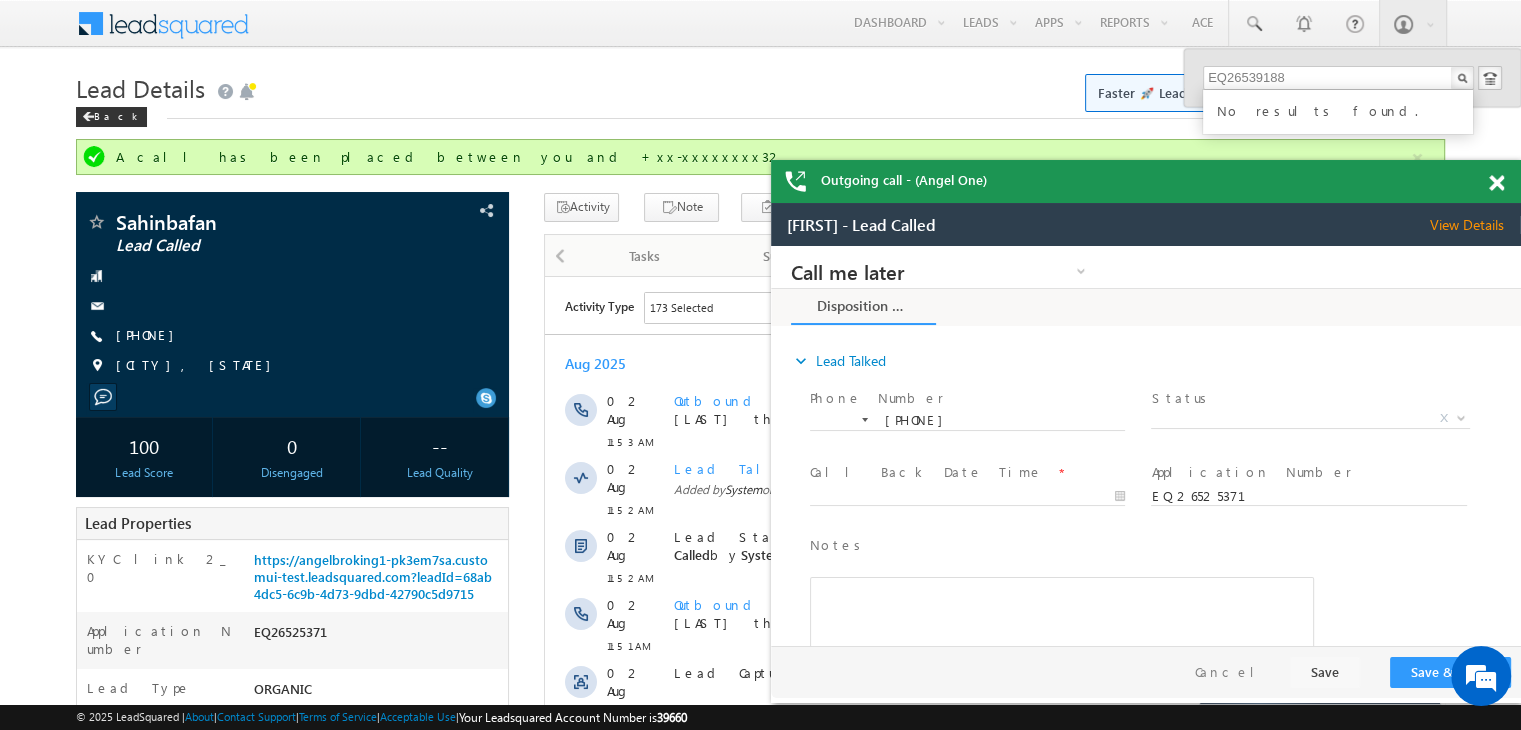click on "Search Leads" at bounding box center [1286, 65] 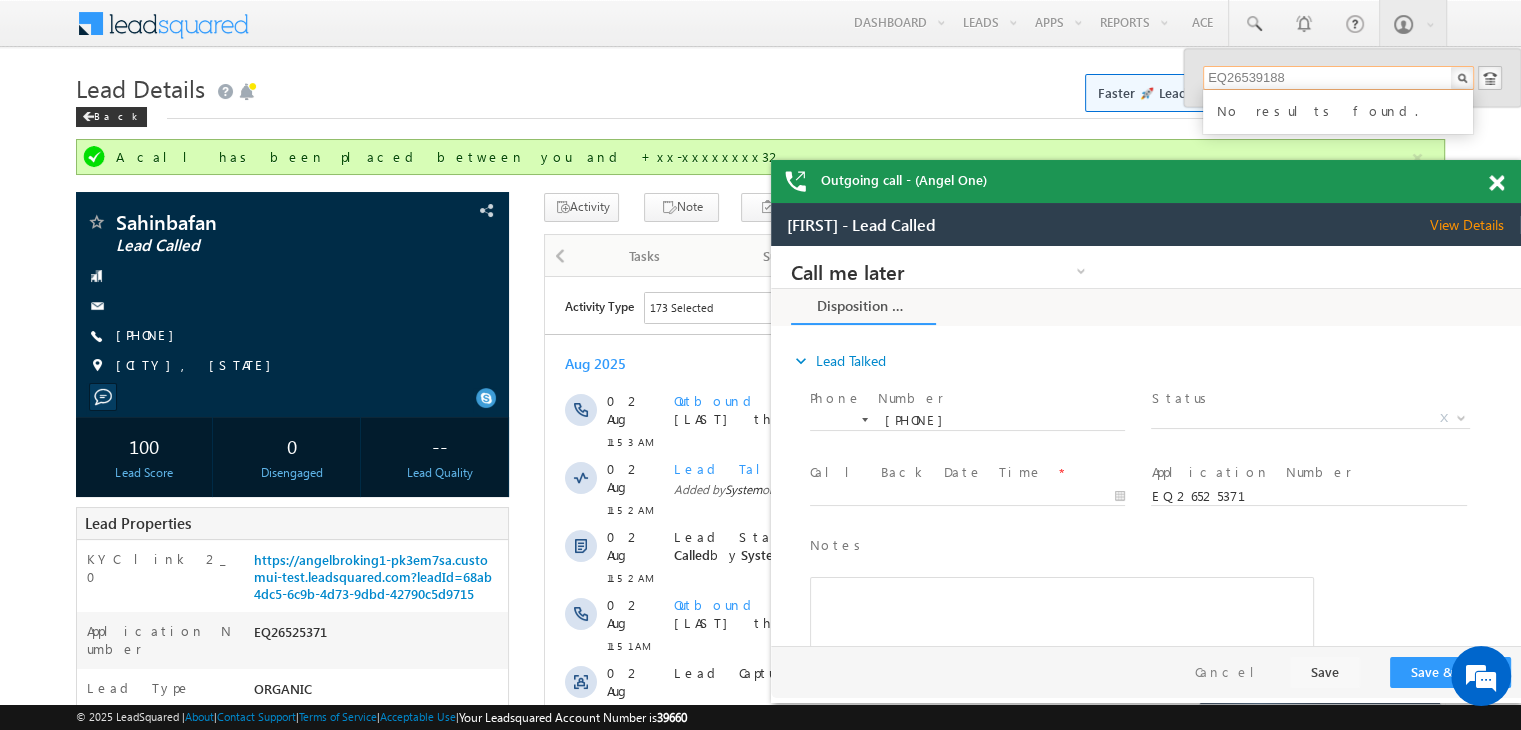 click on "EQ26539188" at bounding box center [1338, 78] 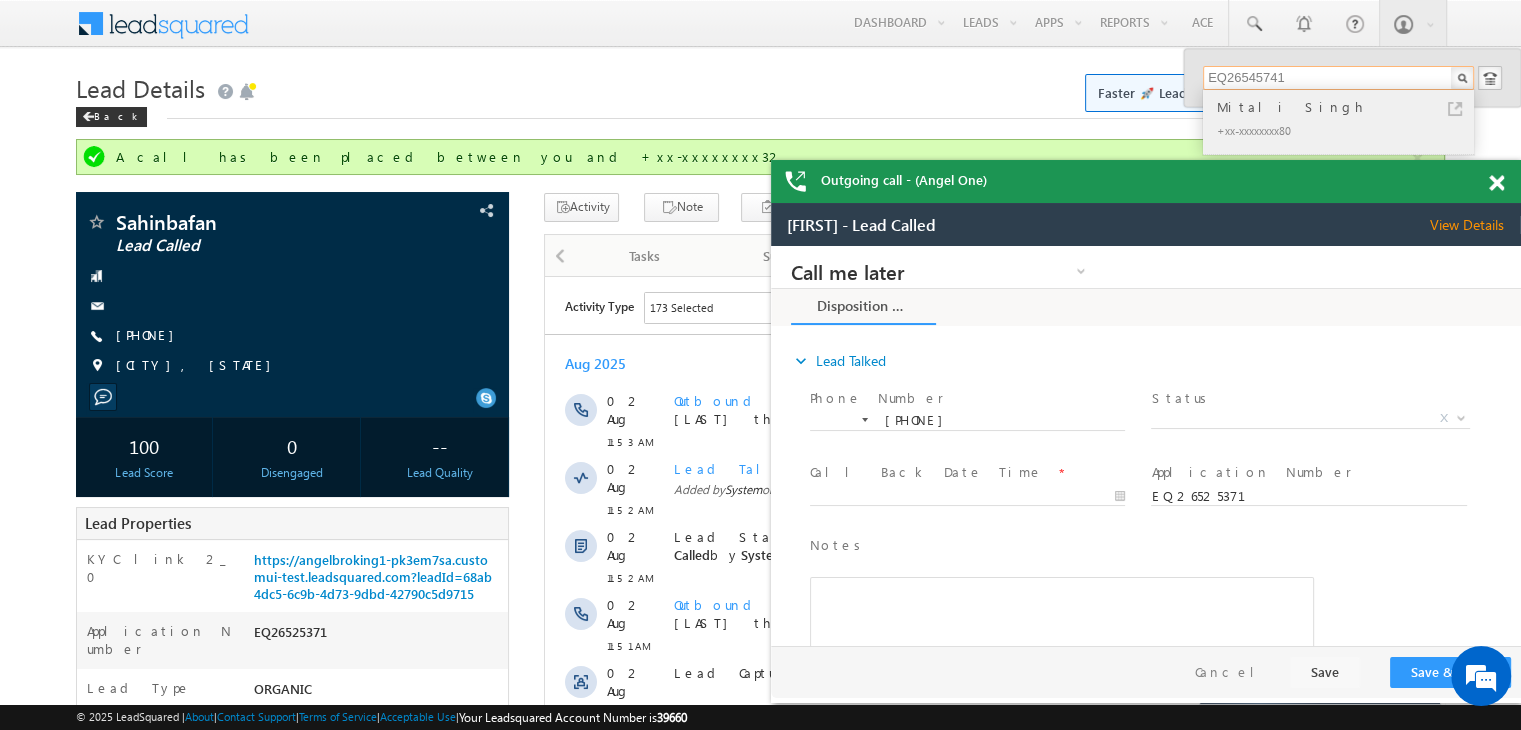 type on "EQ26545741" 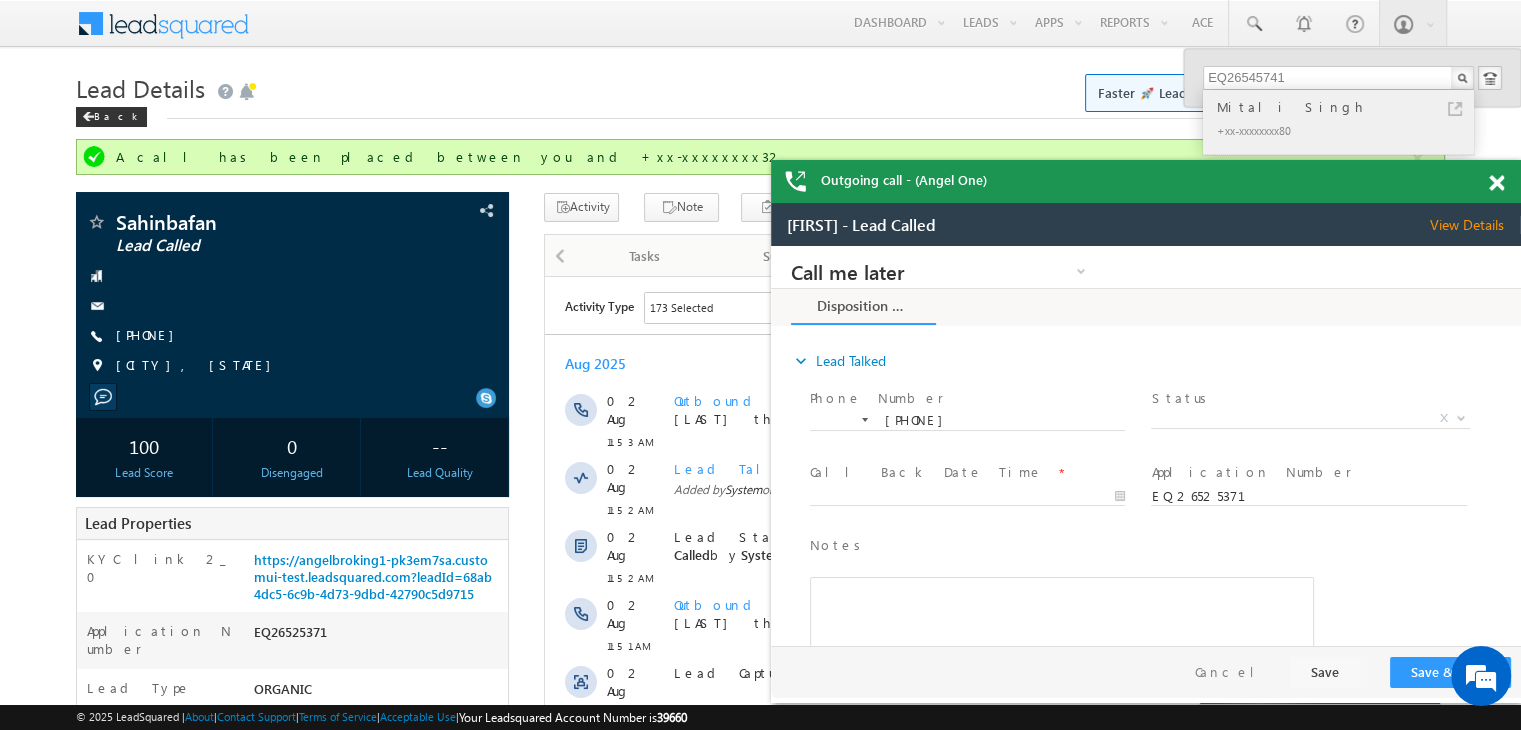 click on "Mitali Singh" at bounding box center (1347, 107) 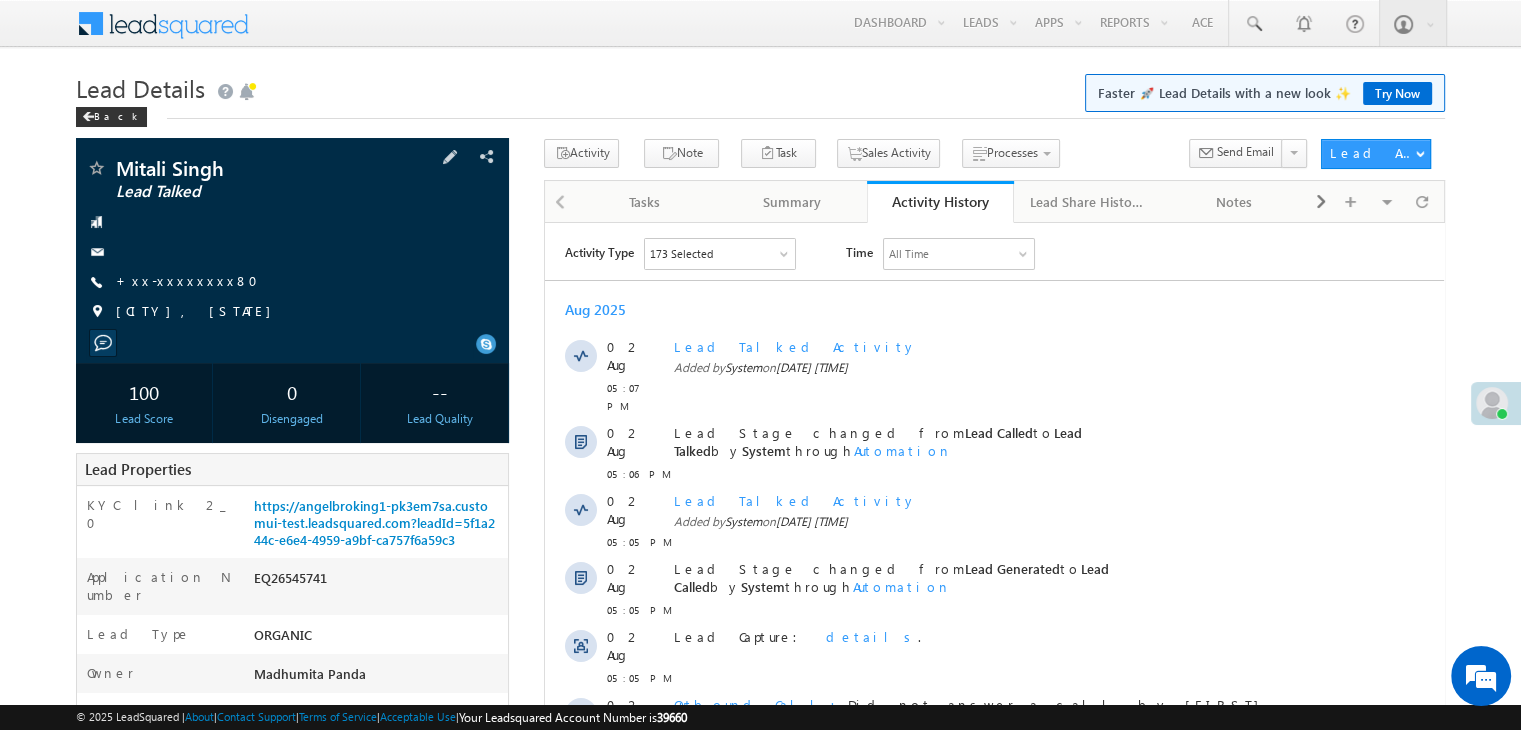 scroll, scrollTop: 0, scrollLeft: 0, axis: both 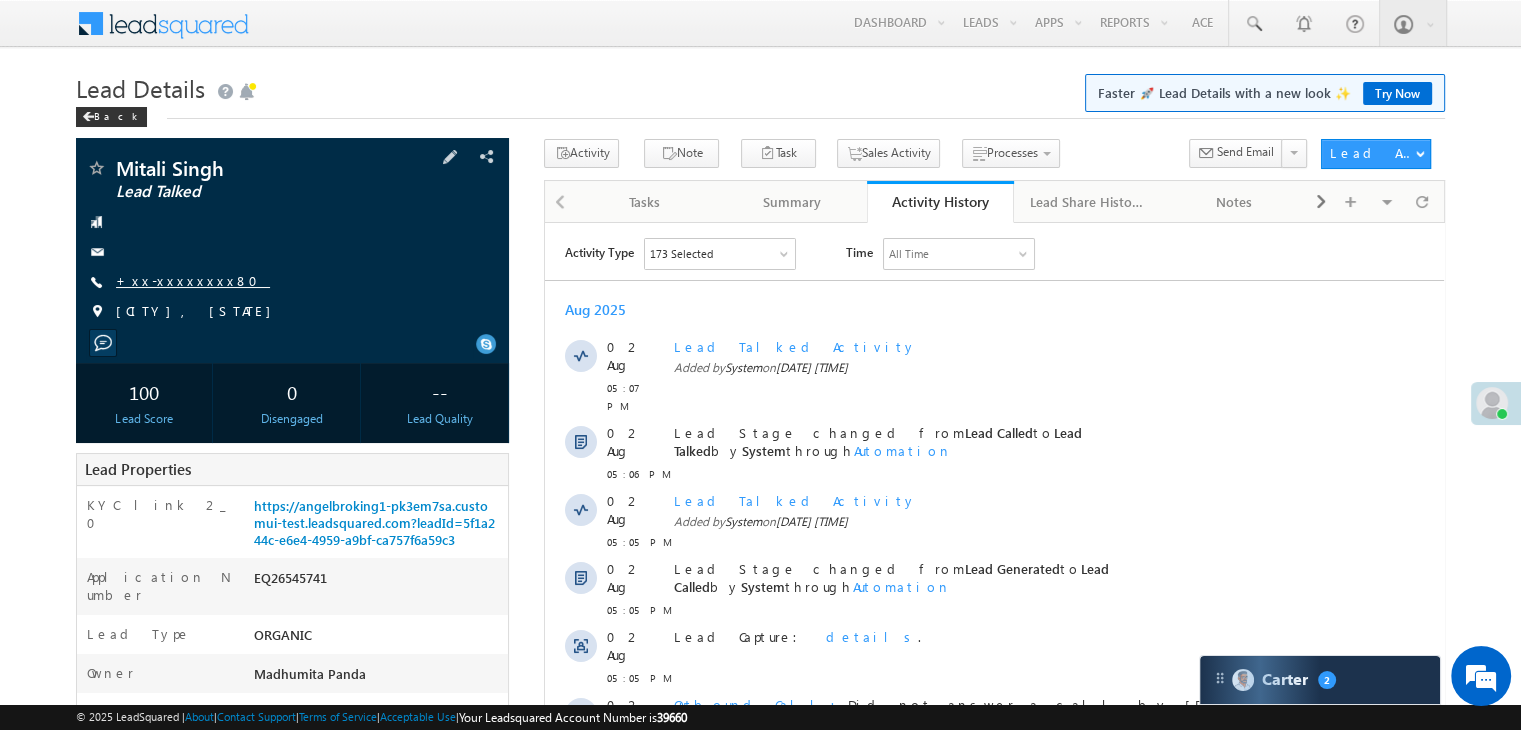 click on "+xx-xxxxxxxx80" at bounding box center [193, 280] 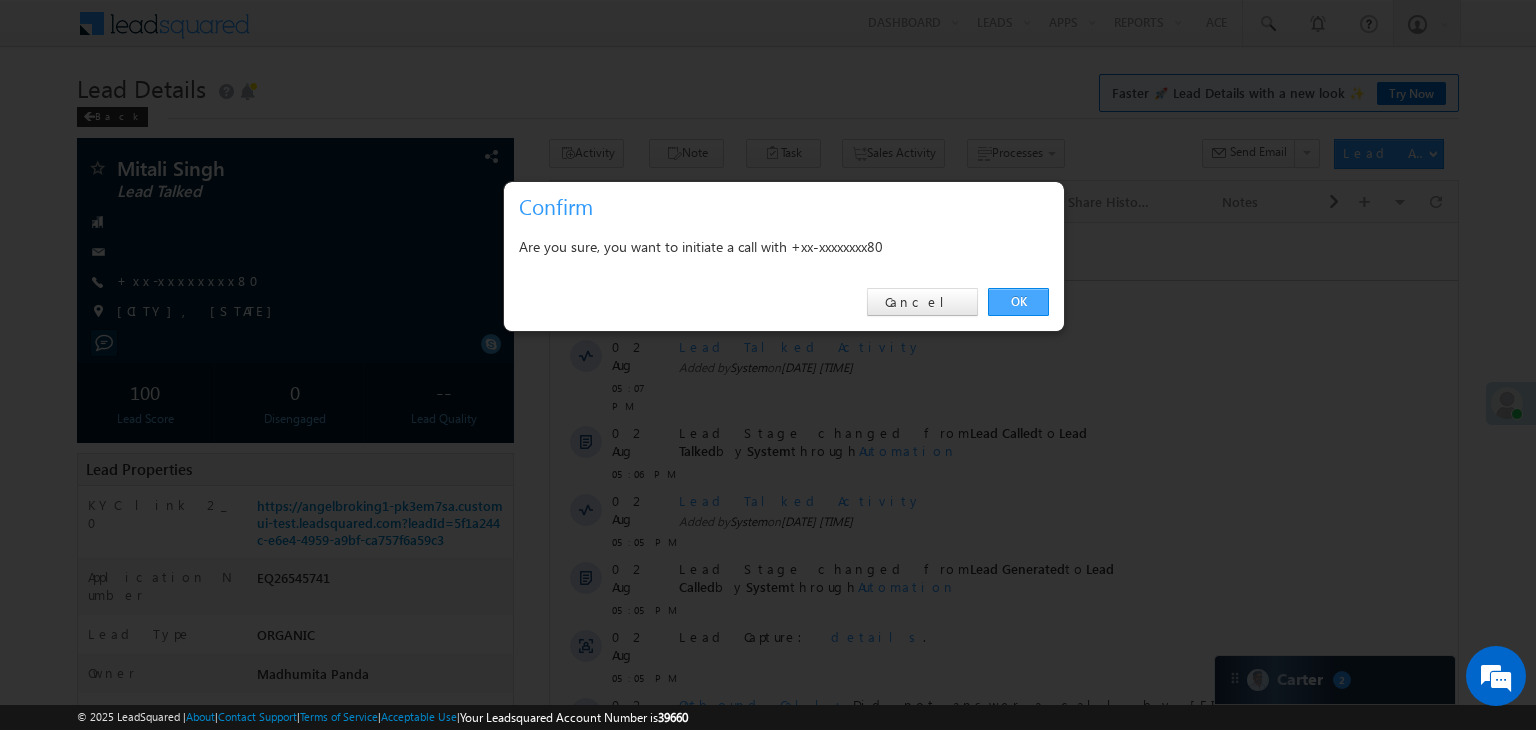 click on "OK" at bounding box center [1018, 302] 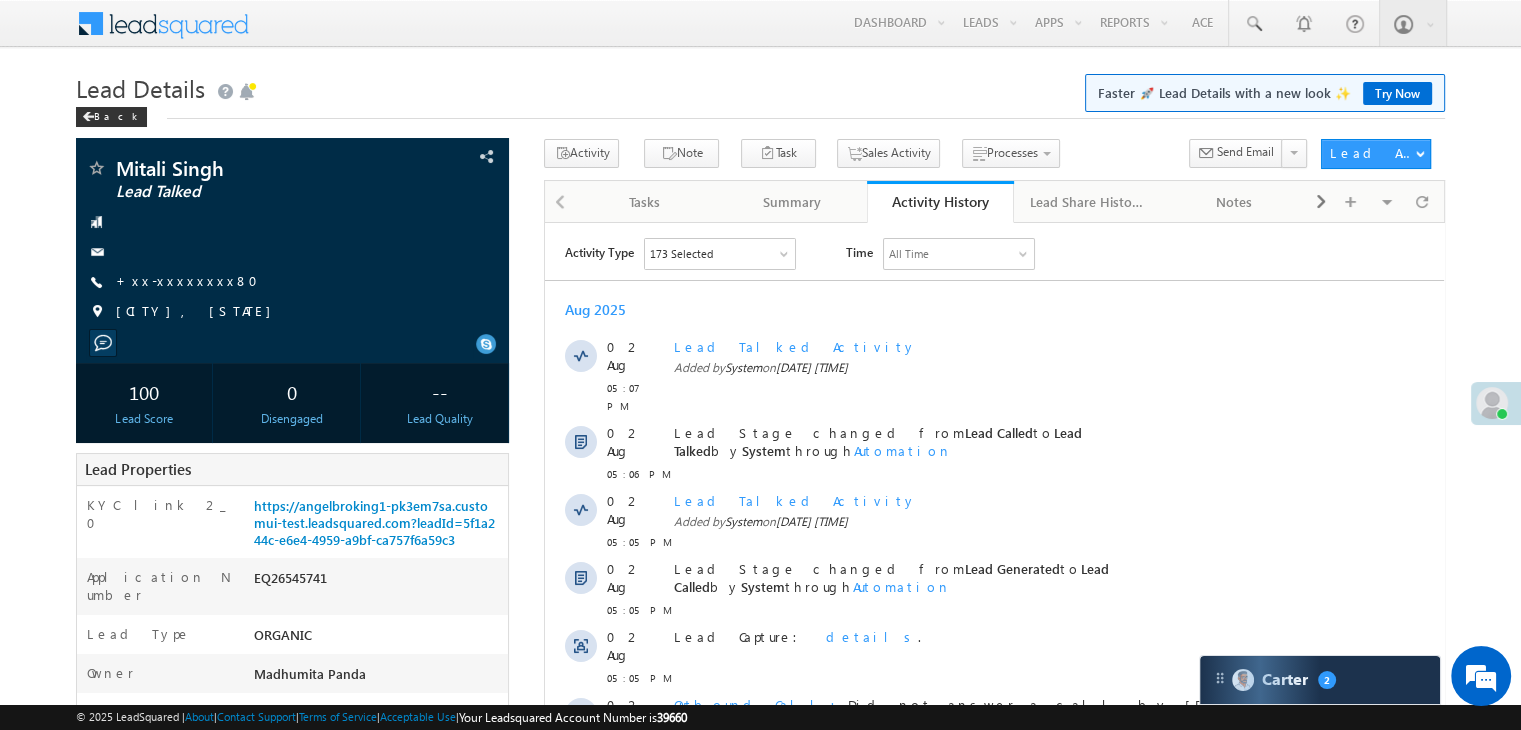 scroll, scrollTop: 8960, scrollLeft: 0, axis: vertical 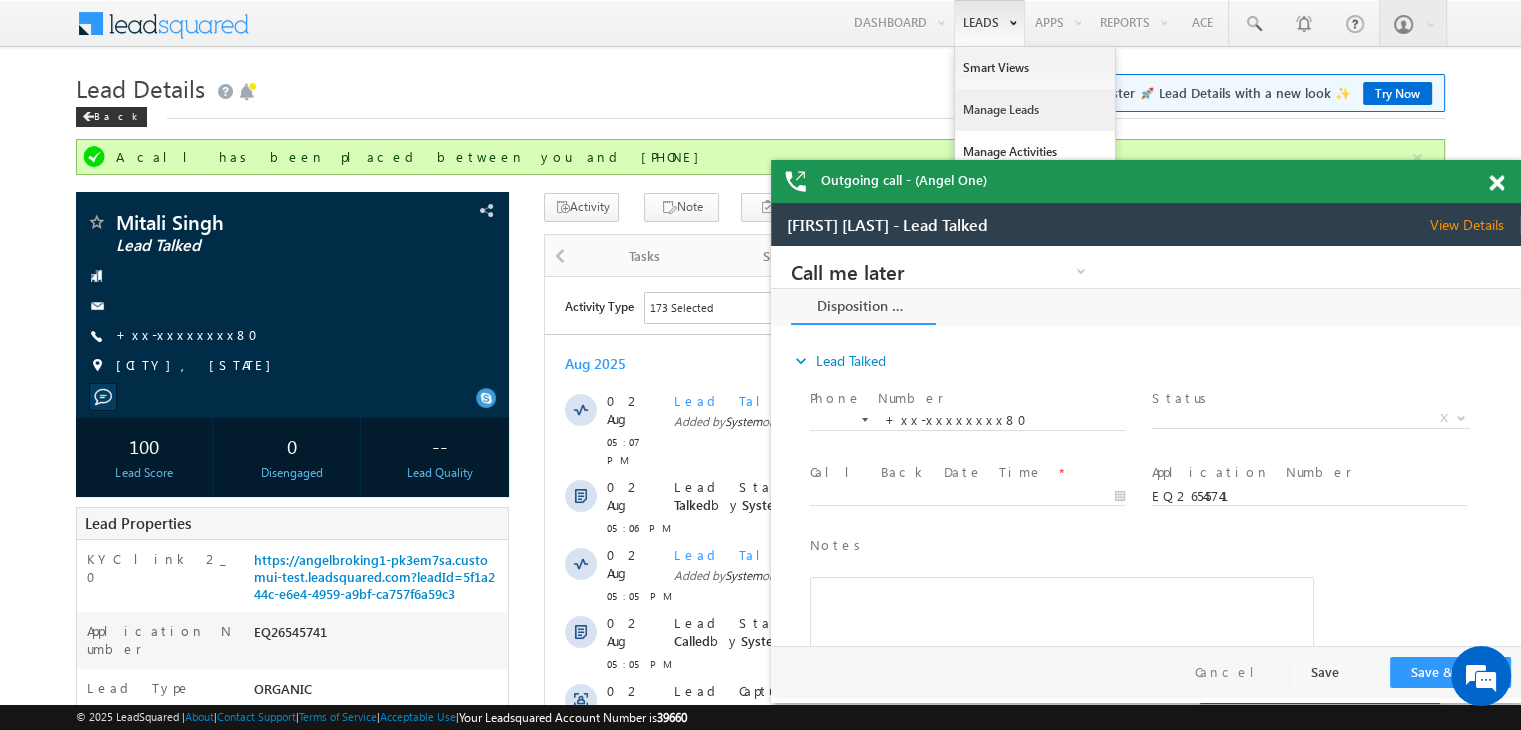 click on "Manage Leads" at bounding box center (1035, 110) 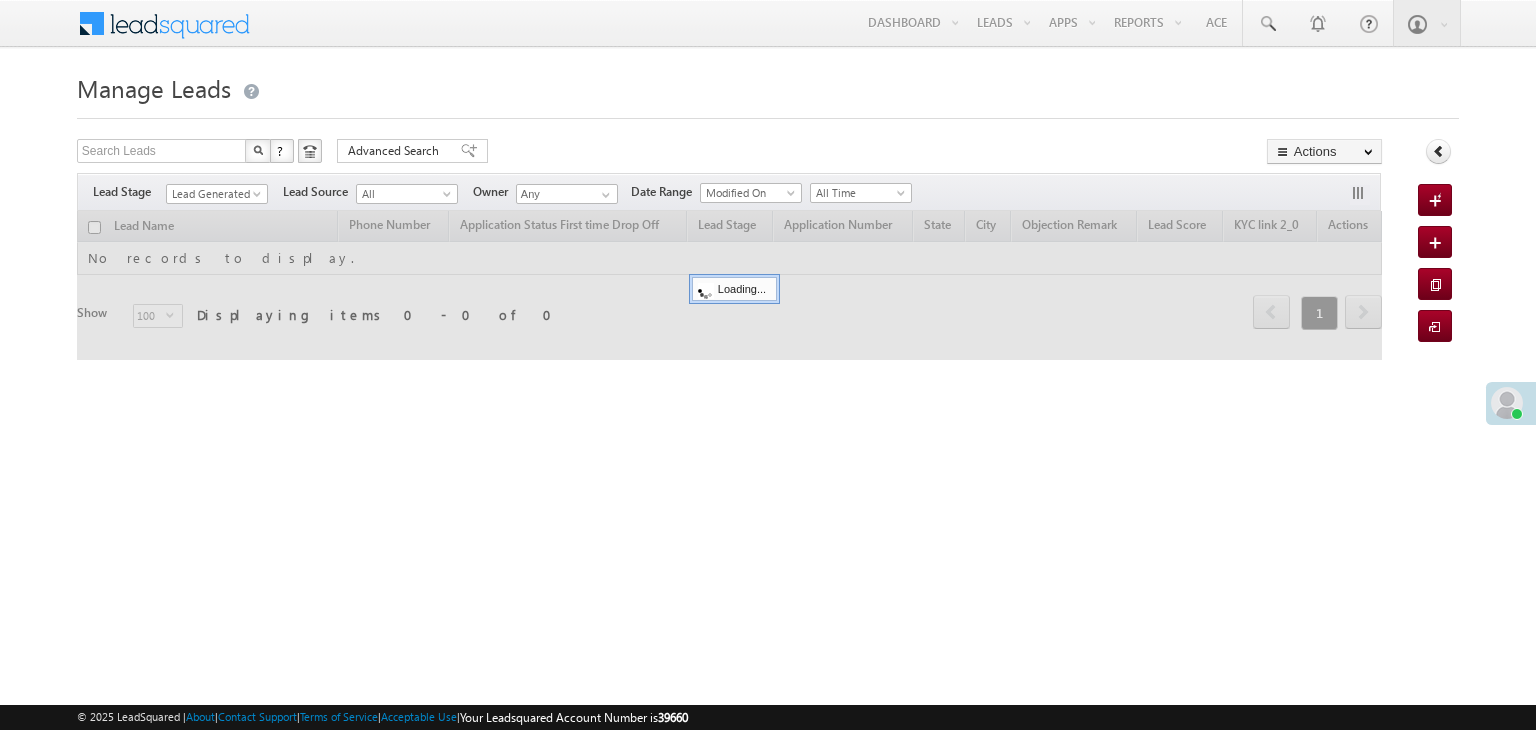 scroll, scrollTop: 0, scrollLeft: 0, axis: both 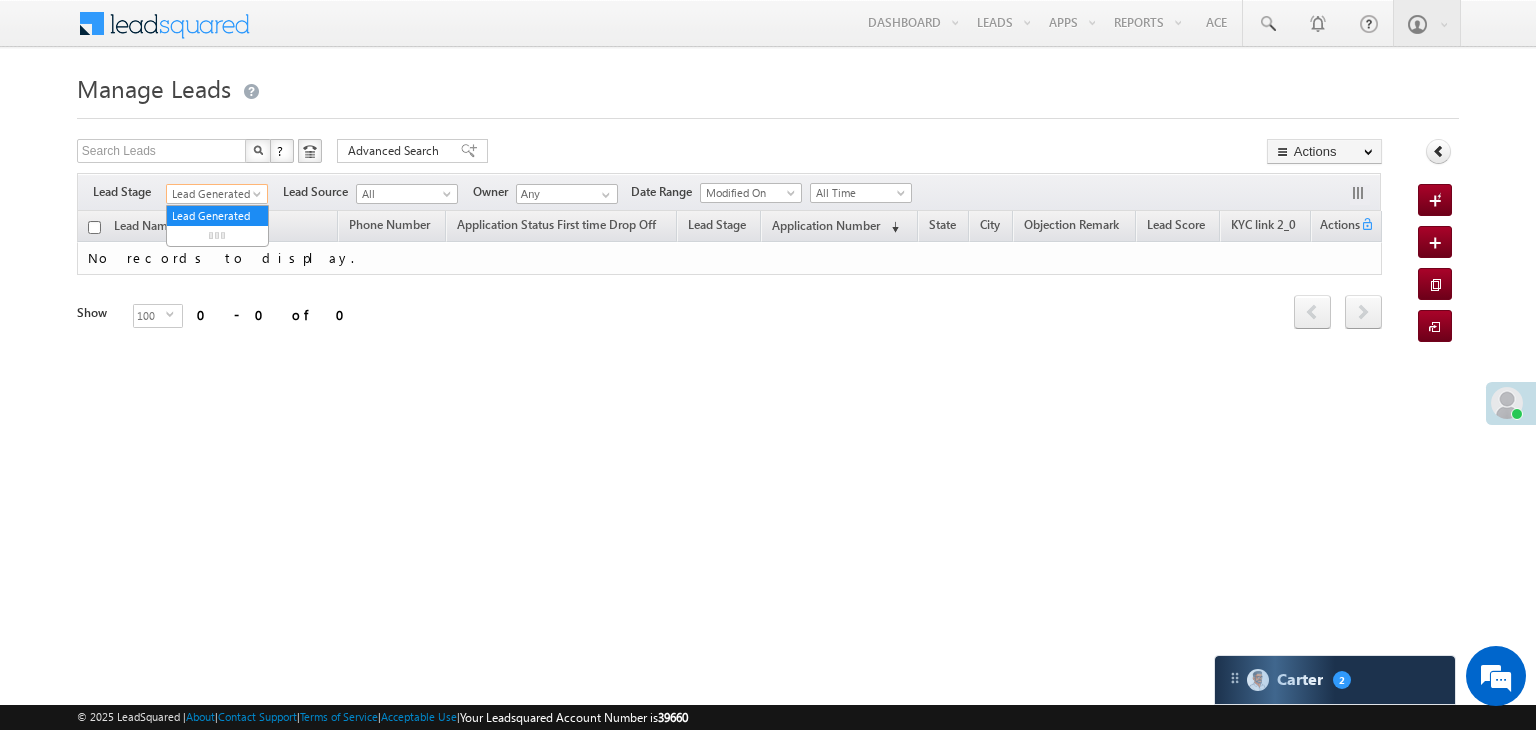 click on "Lead Generated" at bounding box center [214, 194] 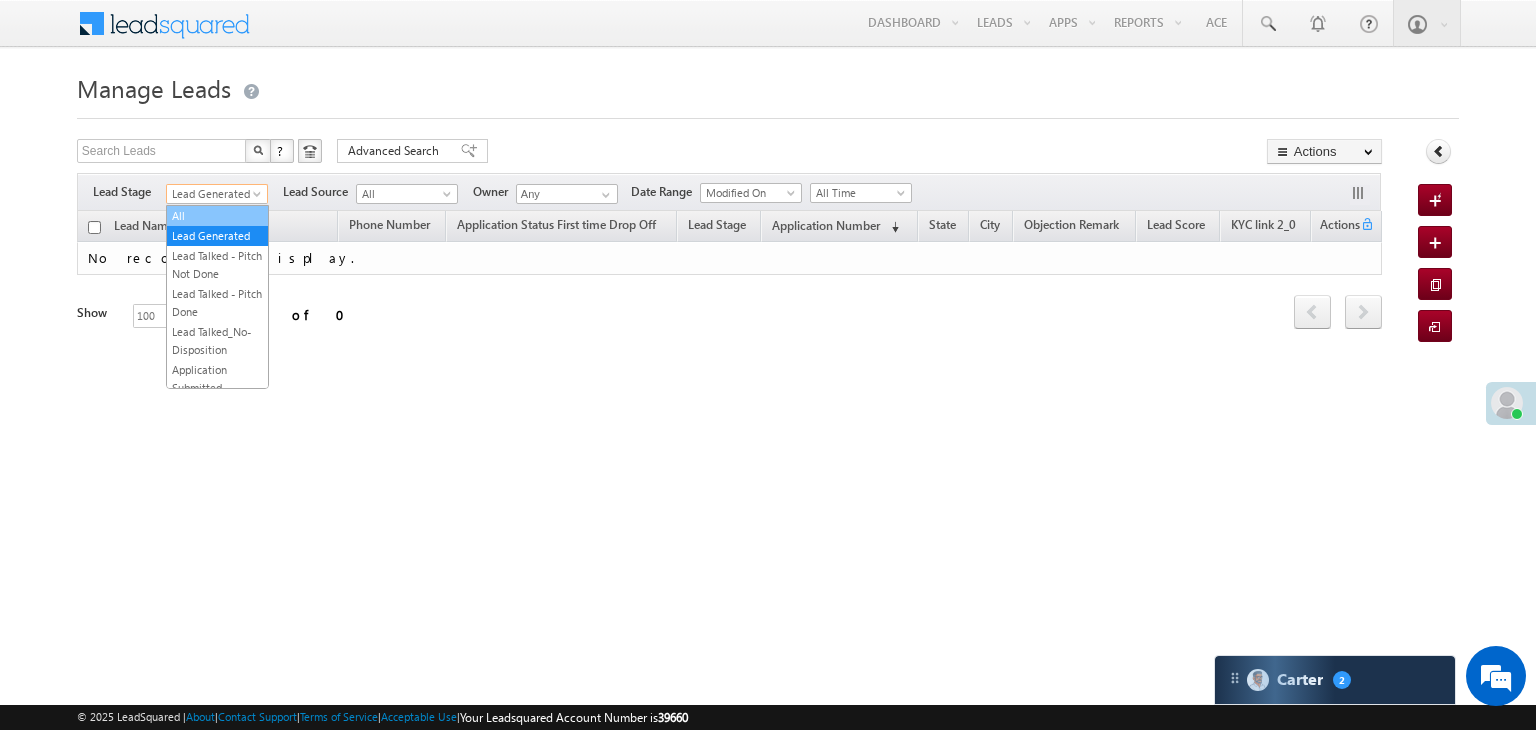 click on "All" at bounding box center (217, 216) 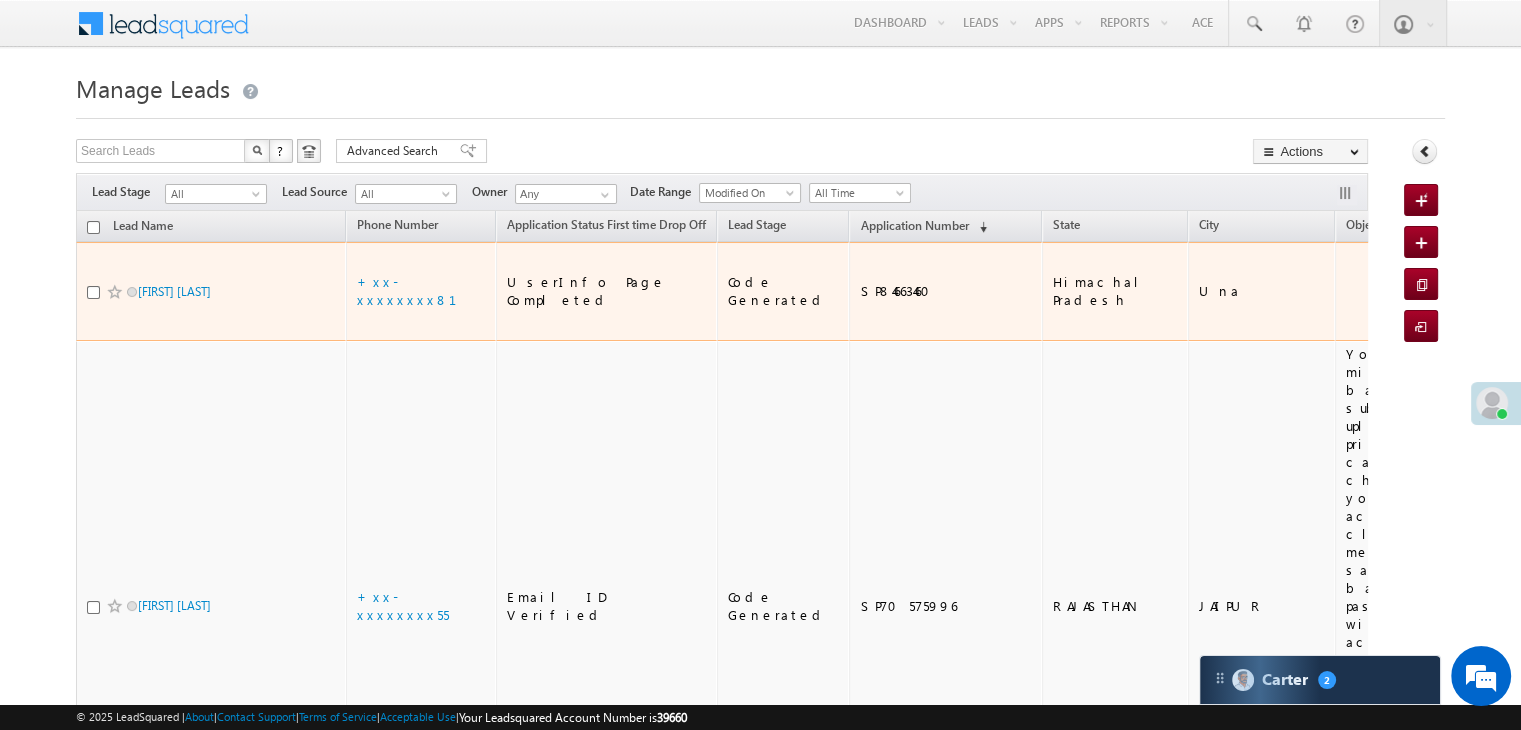 scroll, scrollTop: 0, scrollLeft: 0, axis: both 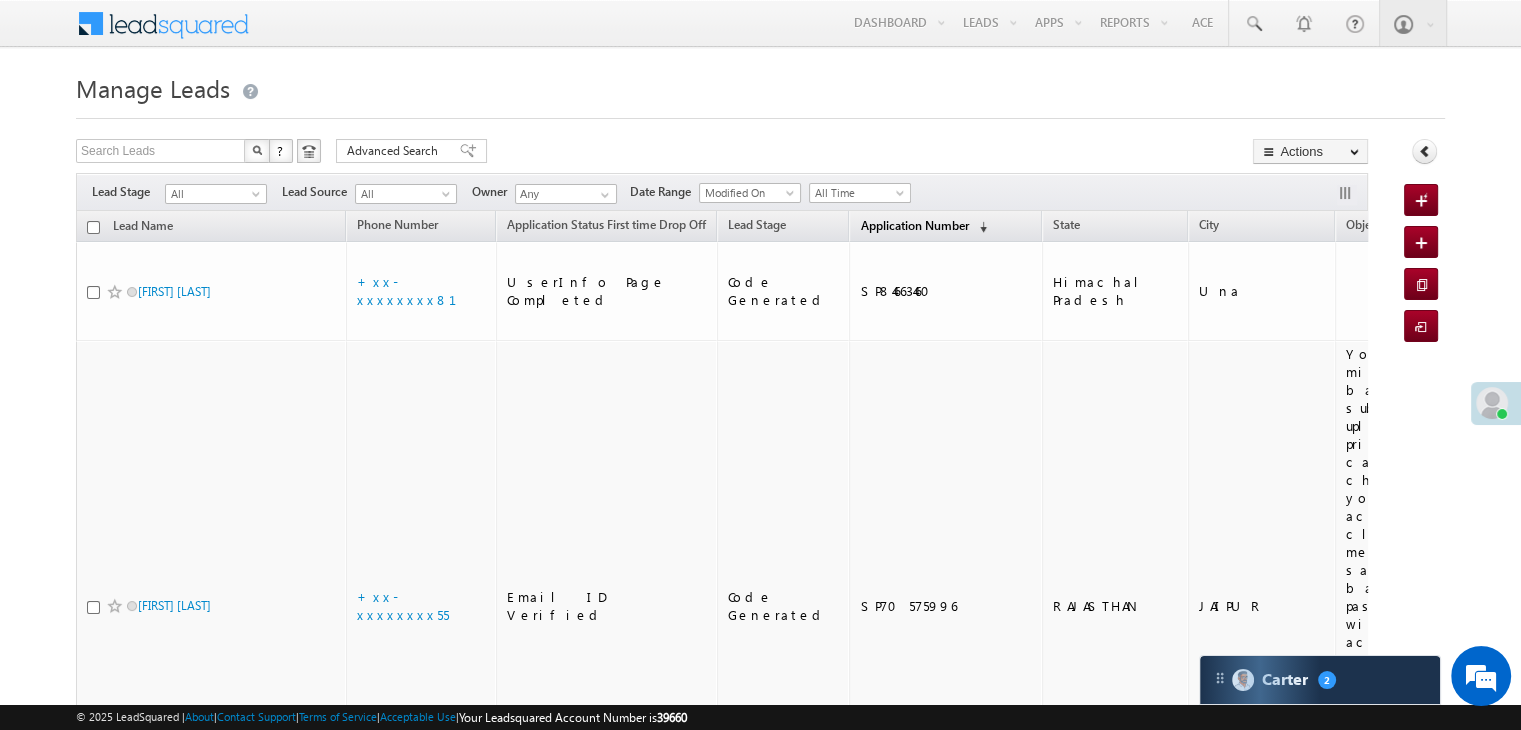 click on "Application Number" at bounding box center (914, 225) 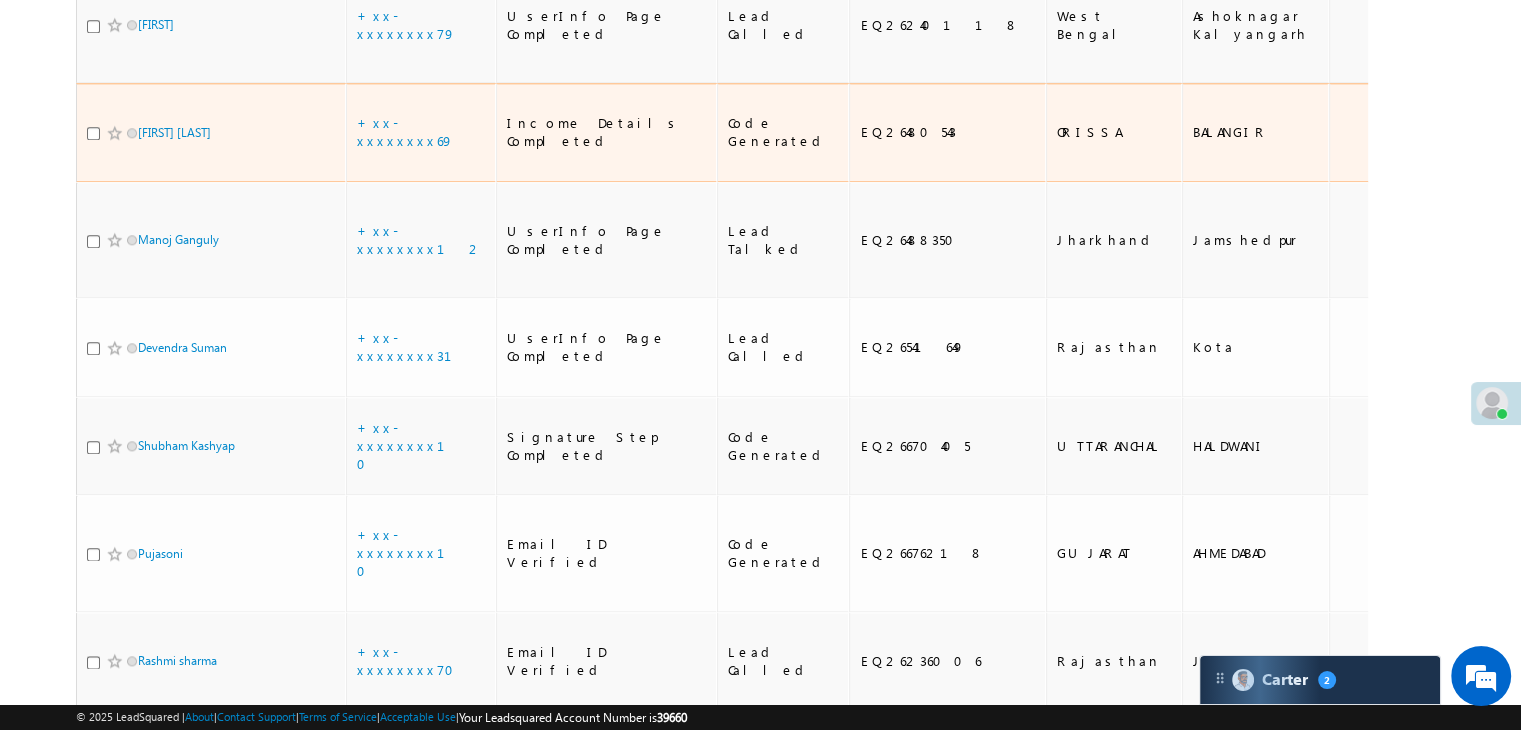 scroll, scrollTop: 2300, scrollLeft: 0, axis: vertical 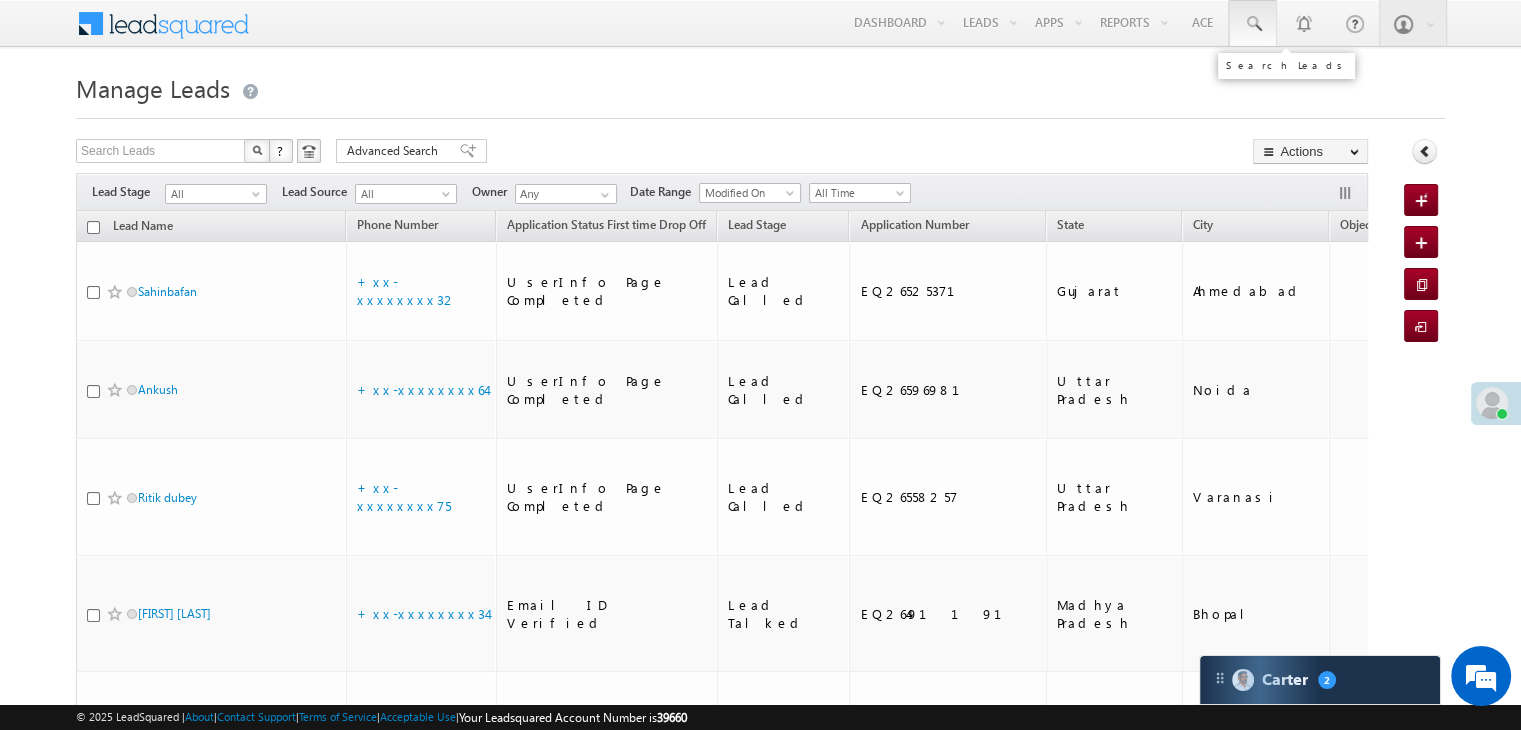 click at bounding box center (1253, 24) 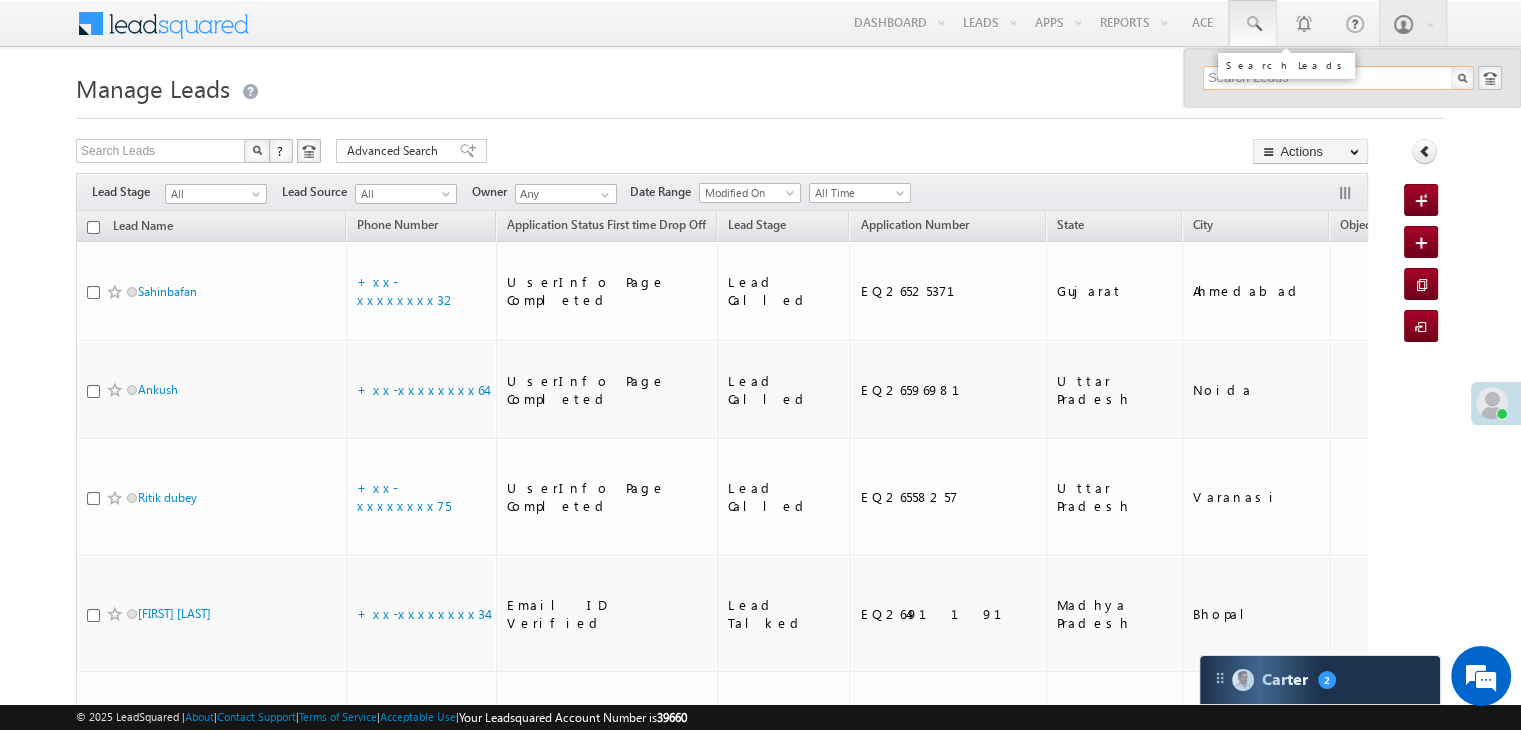 paste on "EQ26619667" 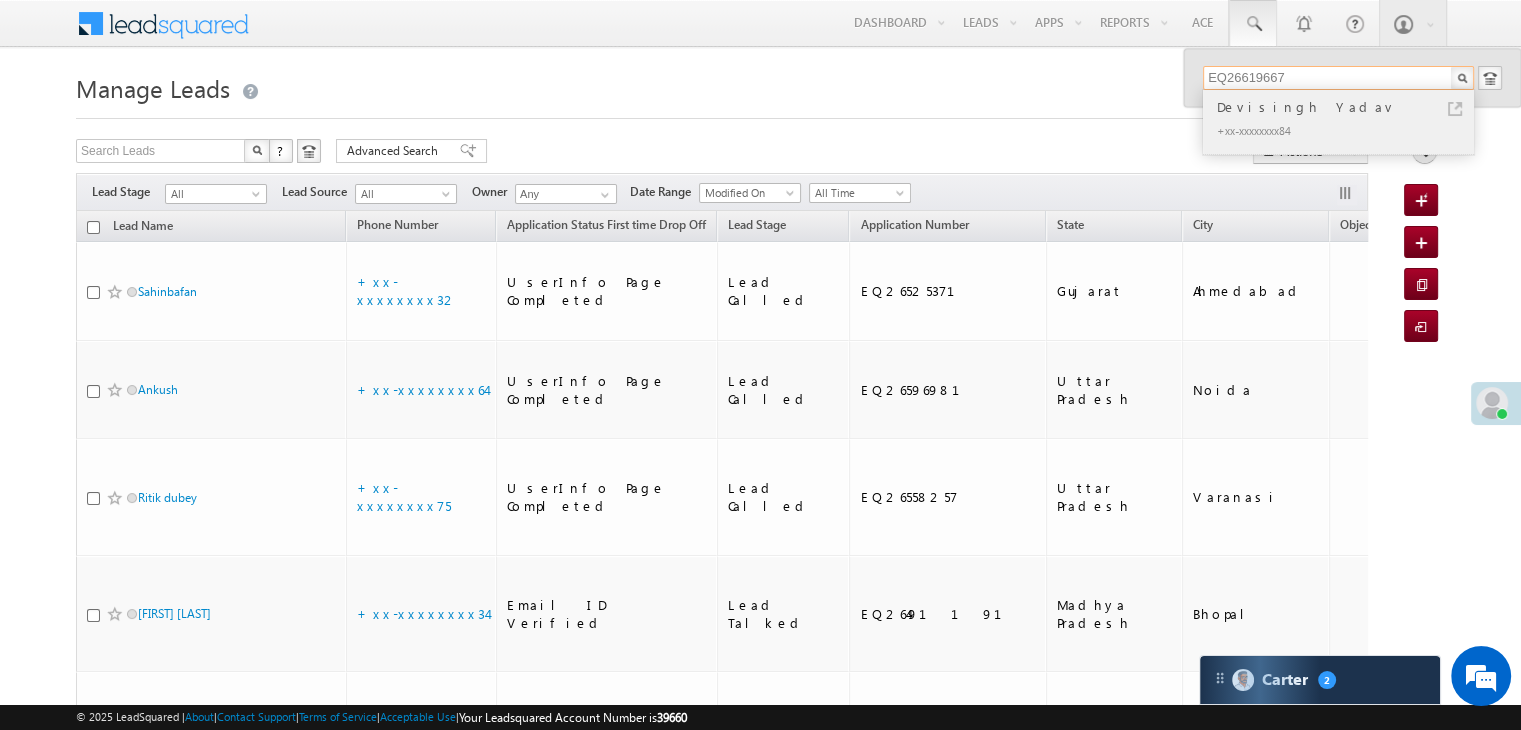 type on "EQ26619667" 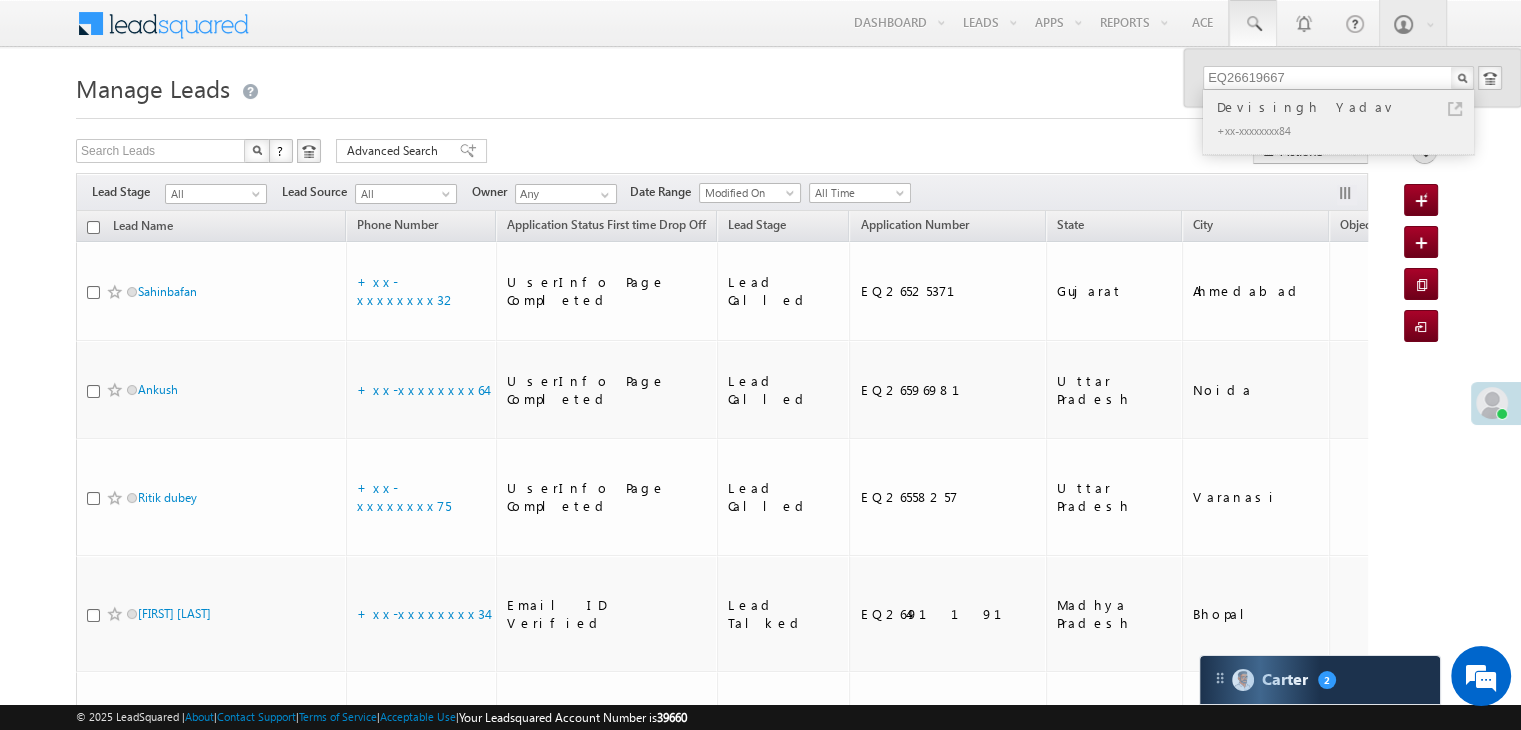 click on "Devisingh Yadav" at bounding box center (1347, 107) 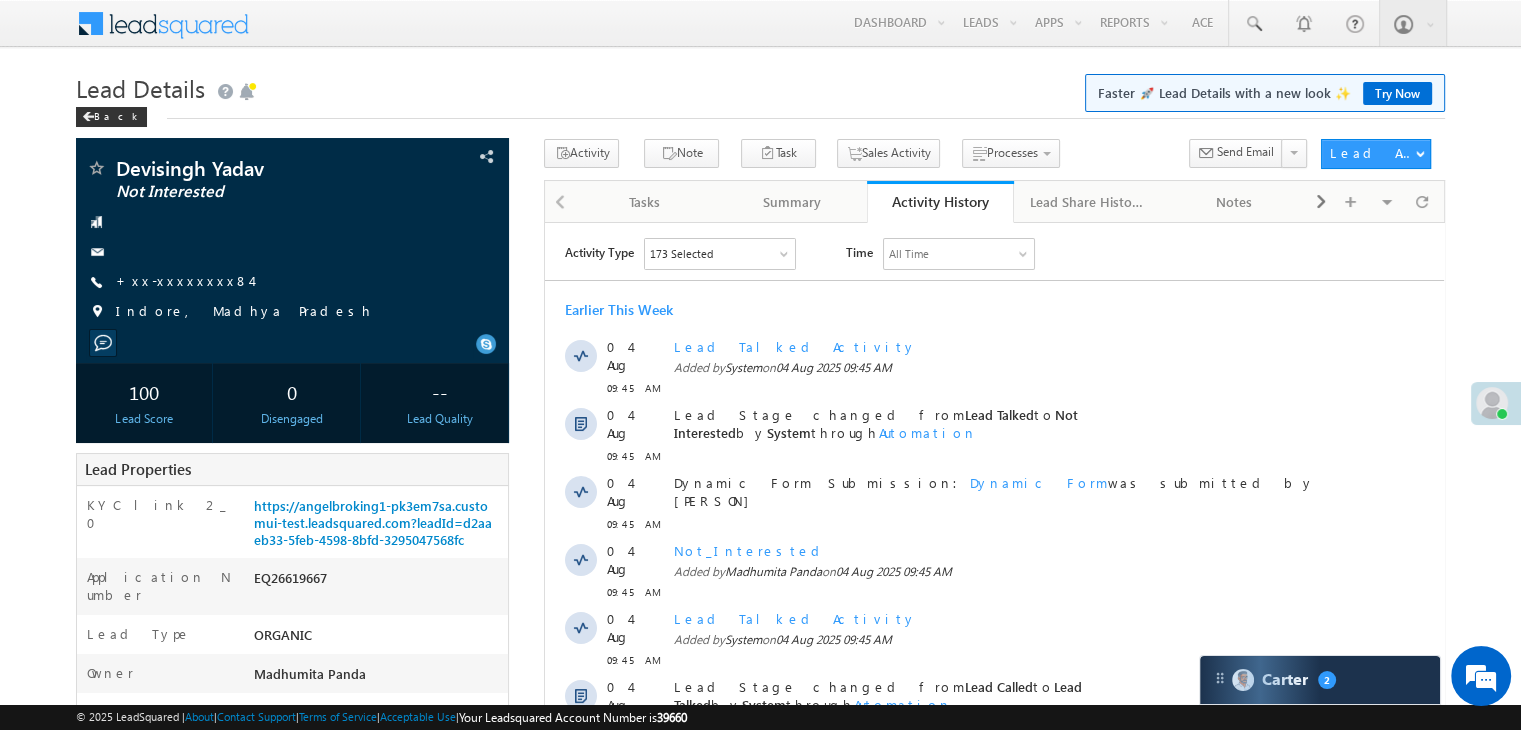 scroll, scrollTop: 300, scrollLeft: 0, axis: vertical 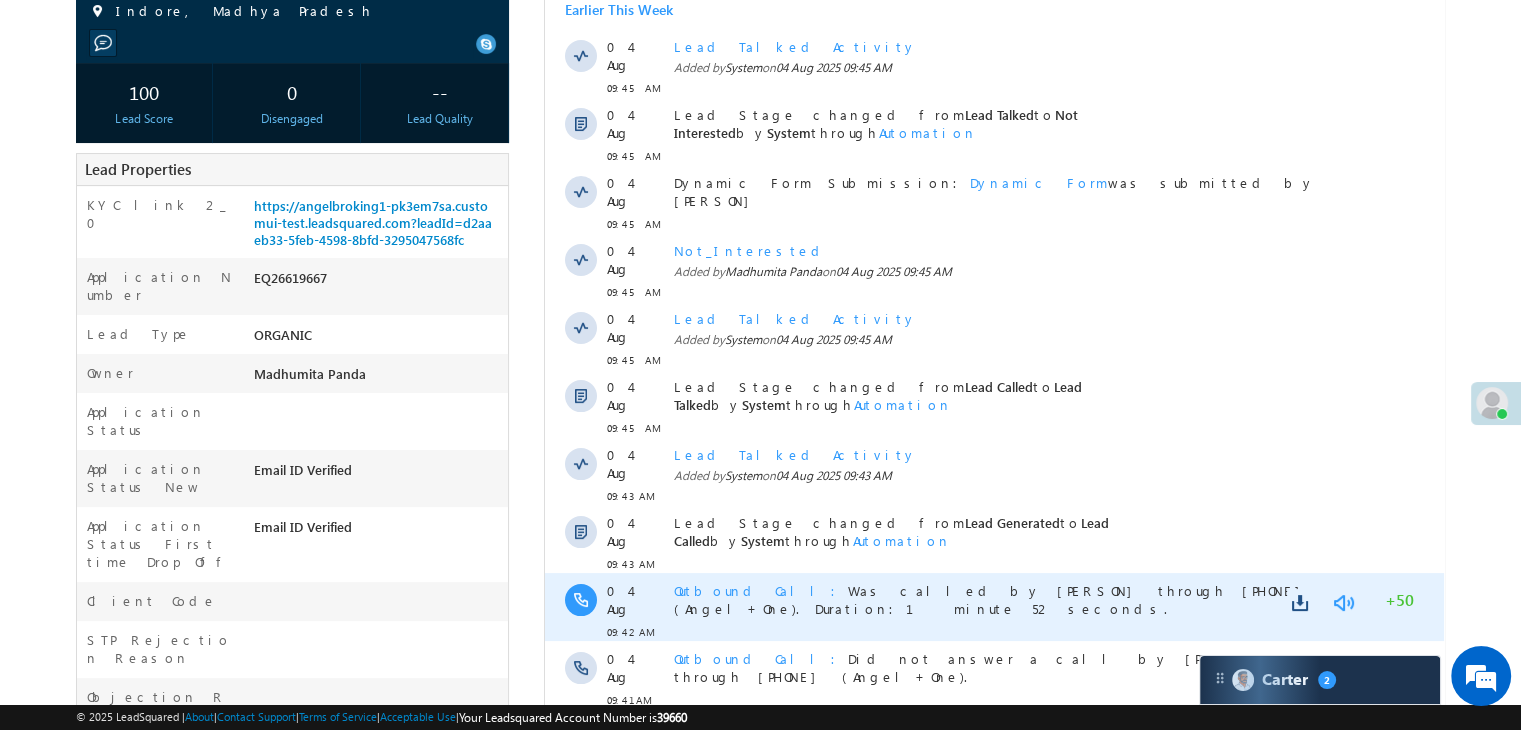 click at bounding box center [1343, 603] 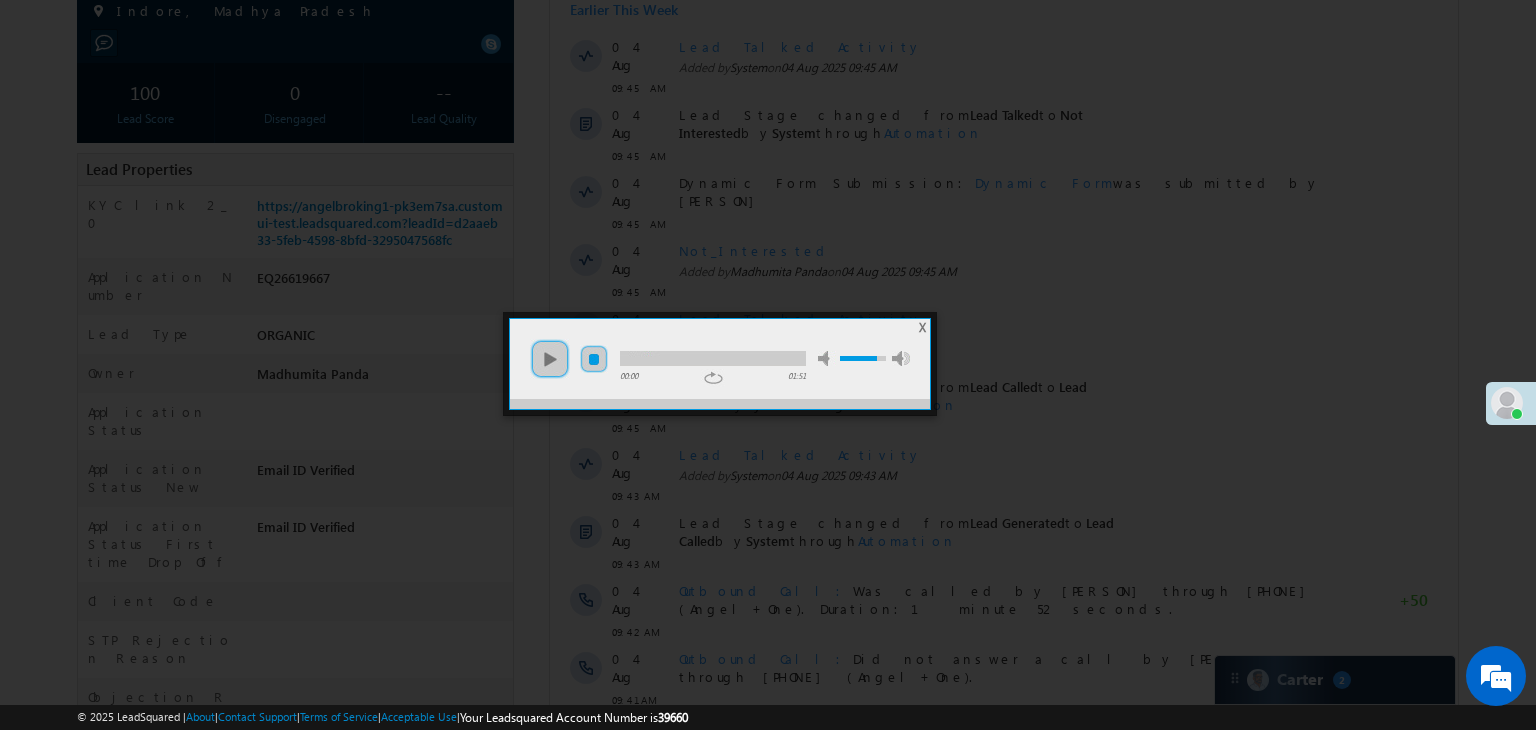 click on "stop" at bounding box center (594, 359) 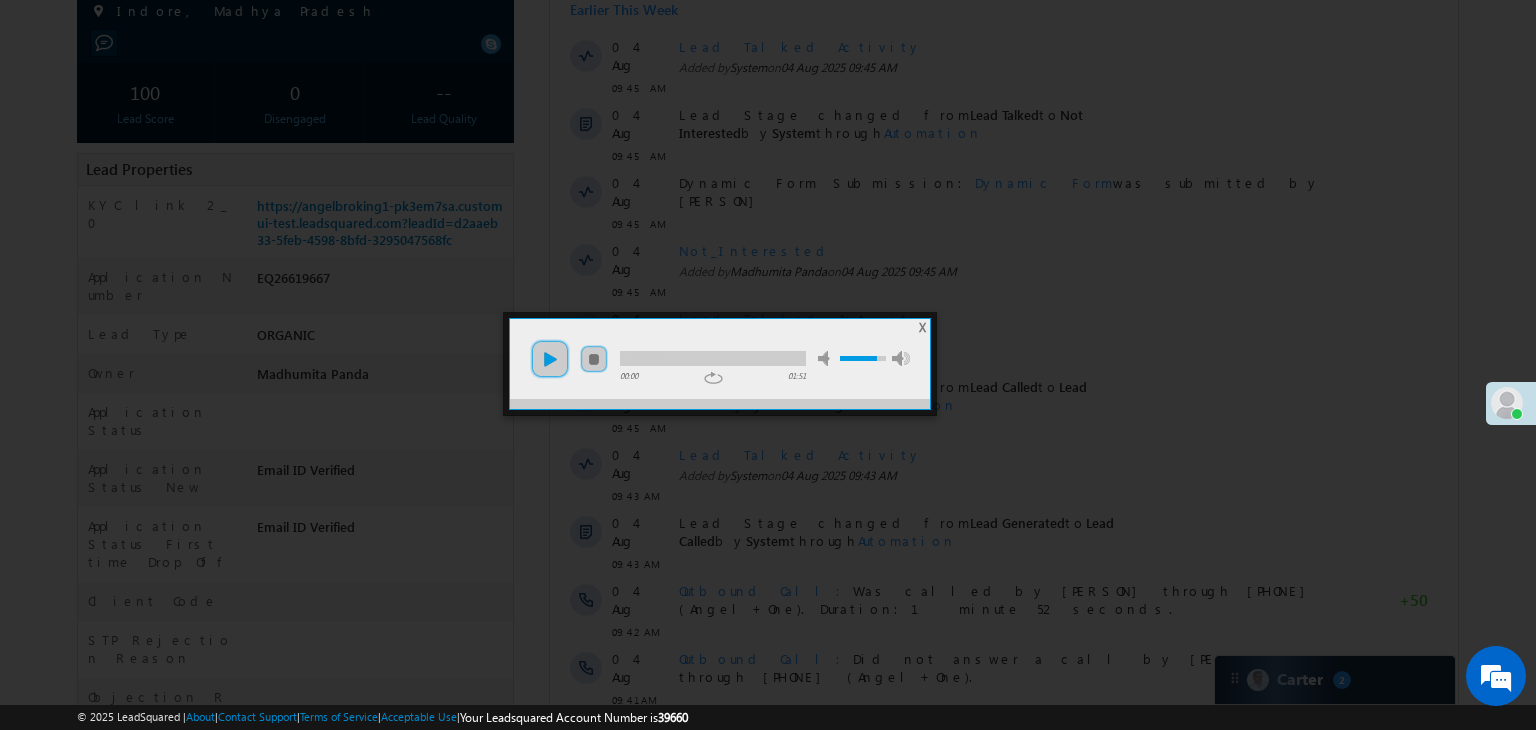 click on "play" at bounding box center (550, 359) 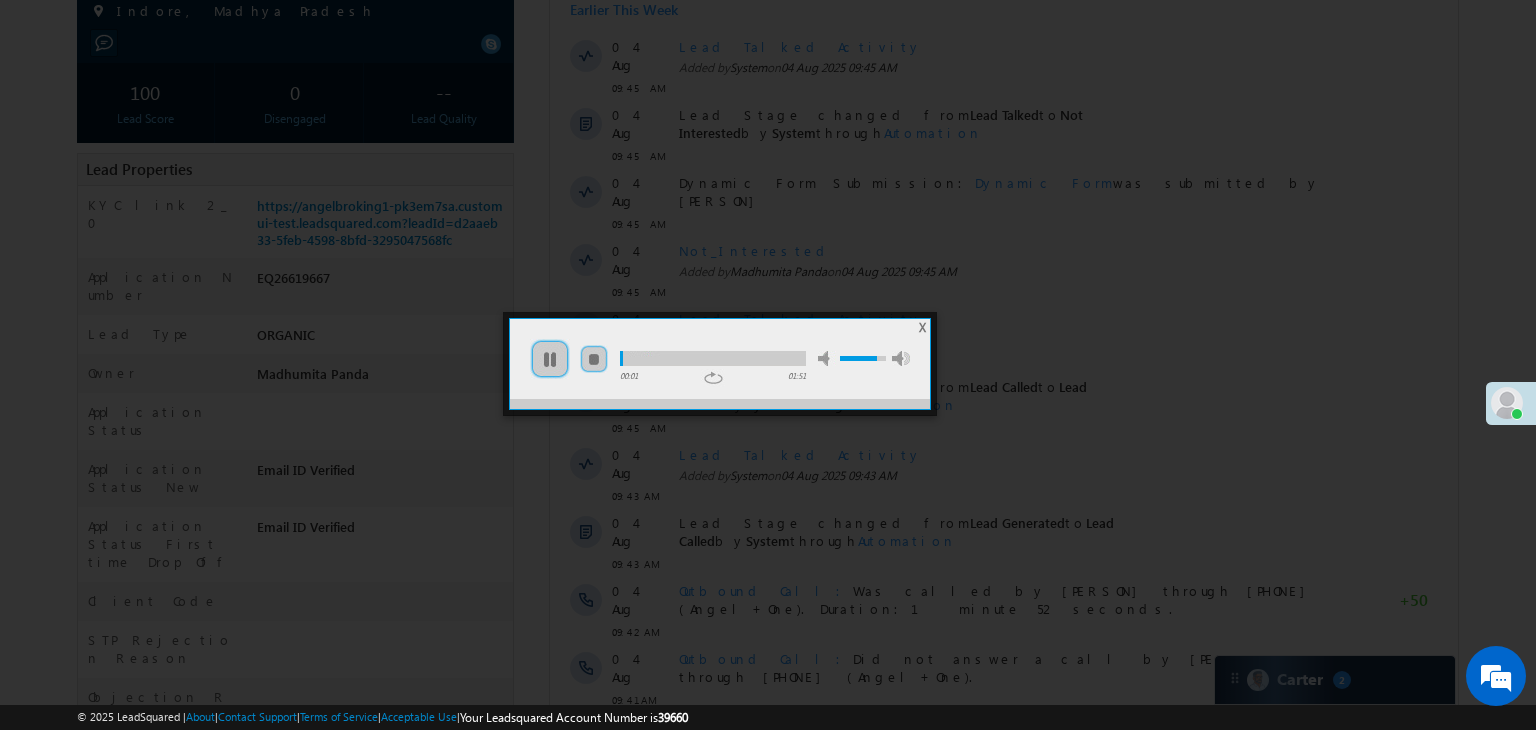 click at bounding box center [713, 358] 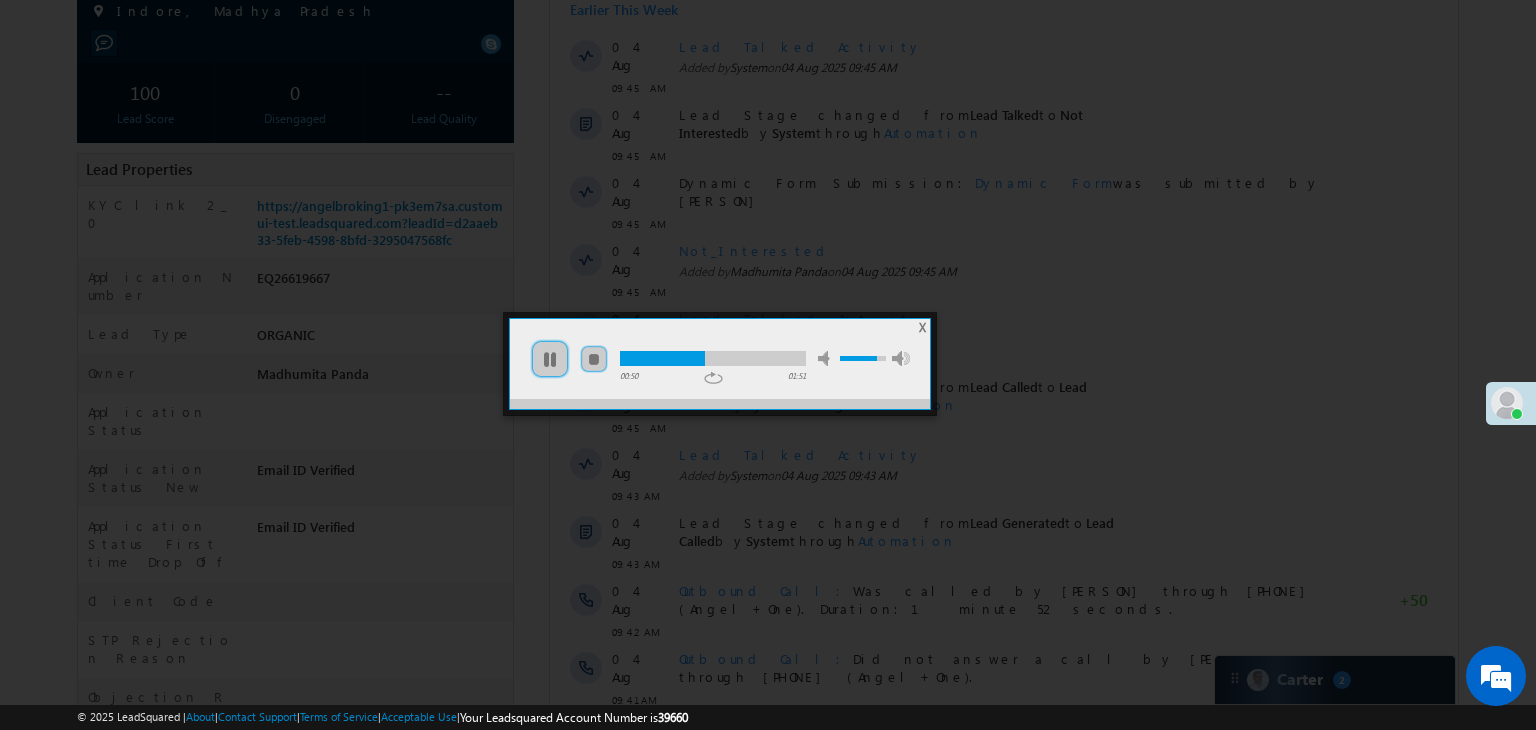 click at bounding box center (713, 358) 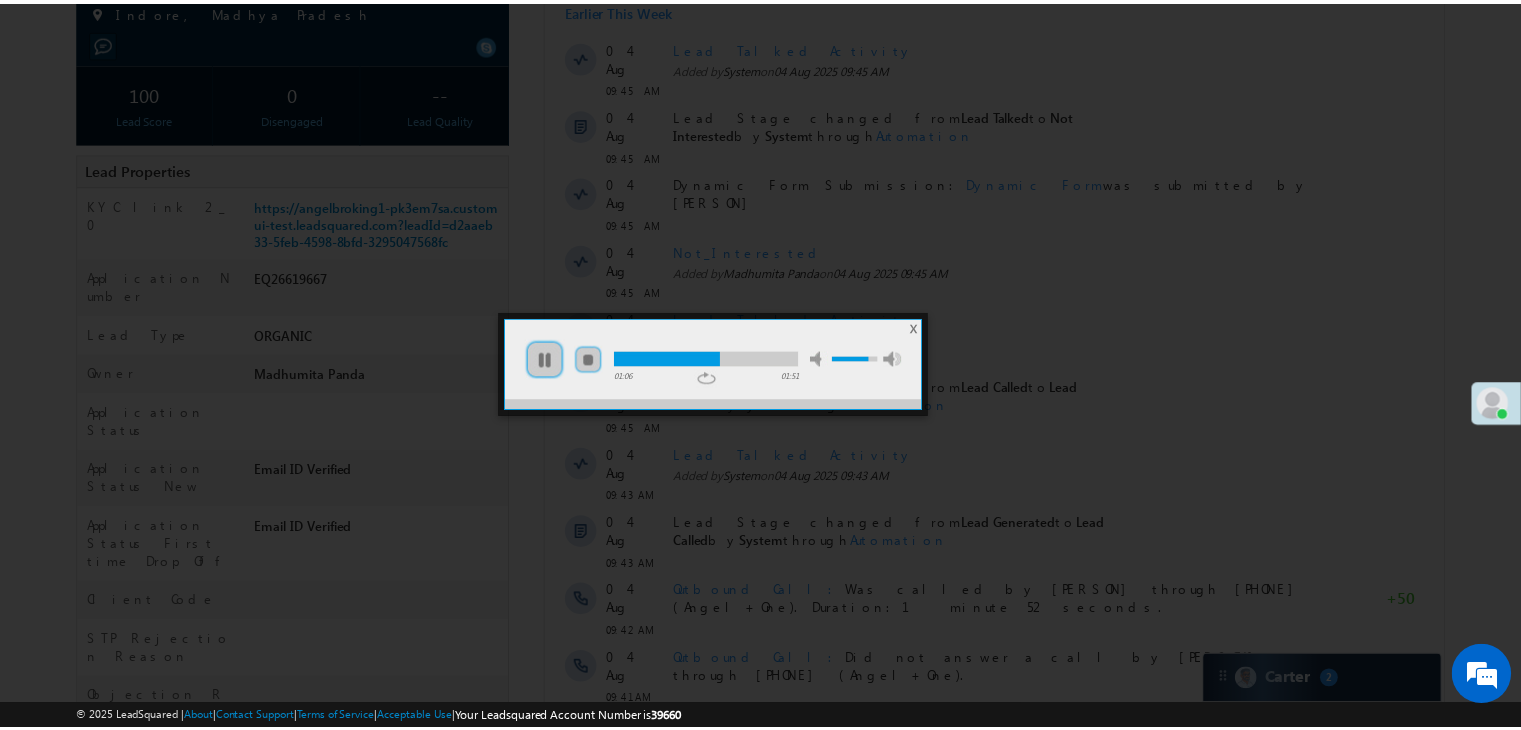 scroll, scrollTop: 0, scrollLeft: 0, axis: both 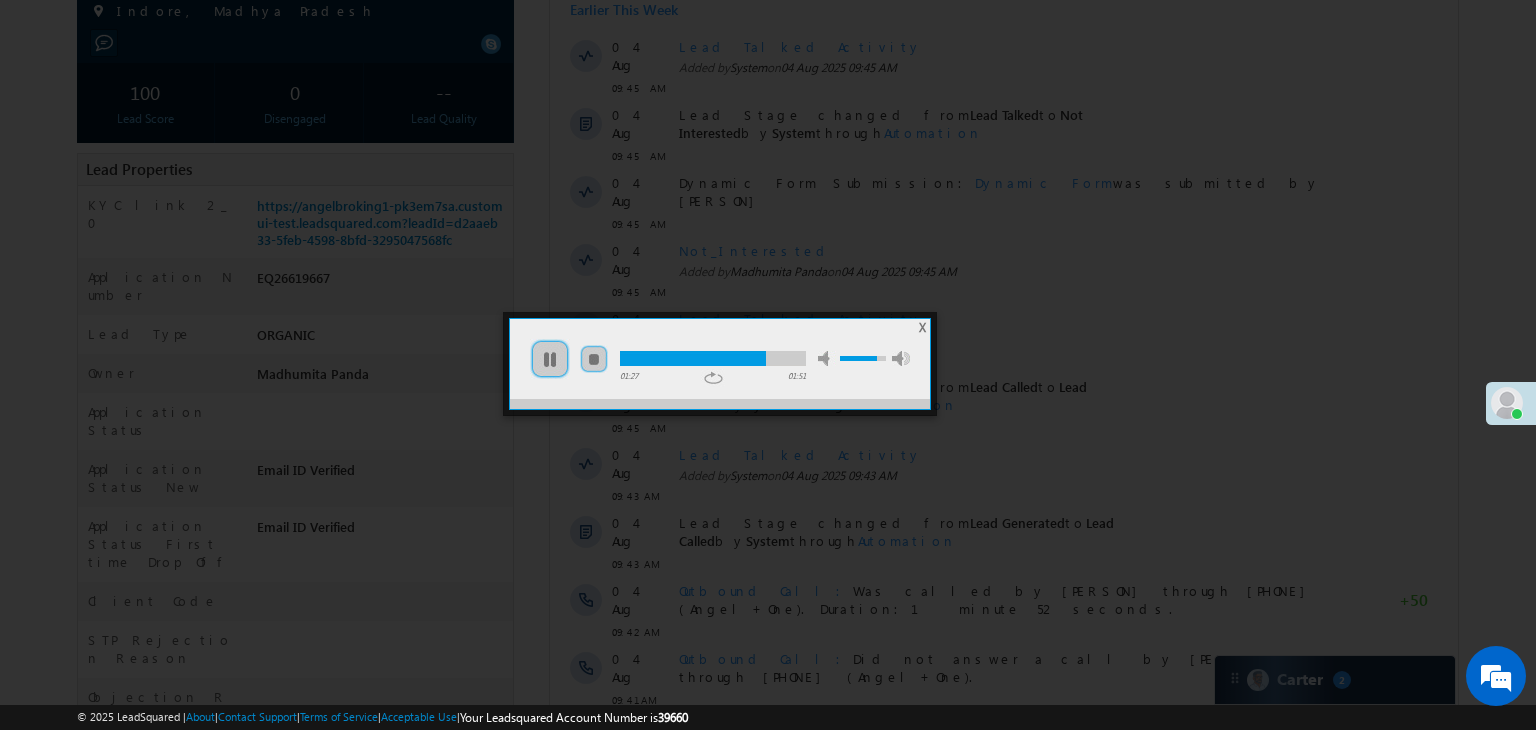 click at bounding box center [713, 358] 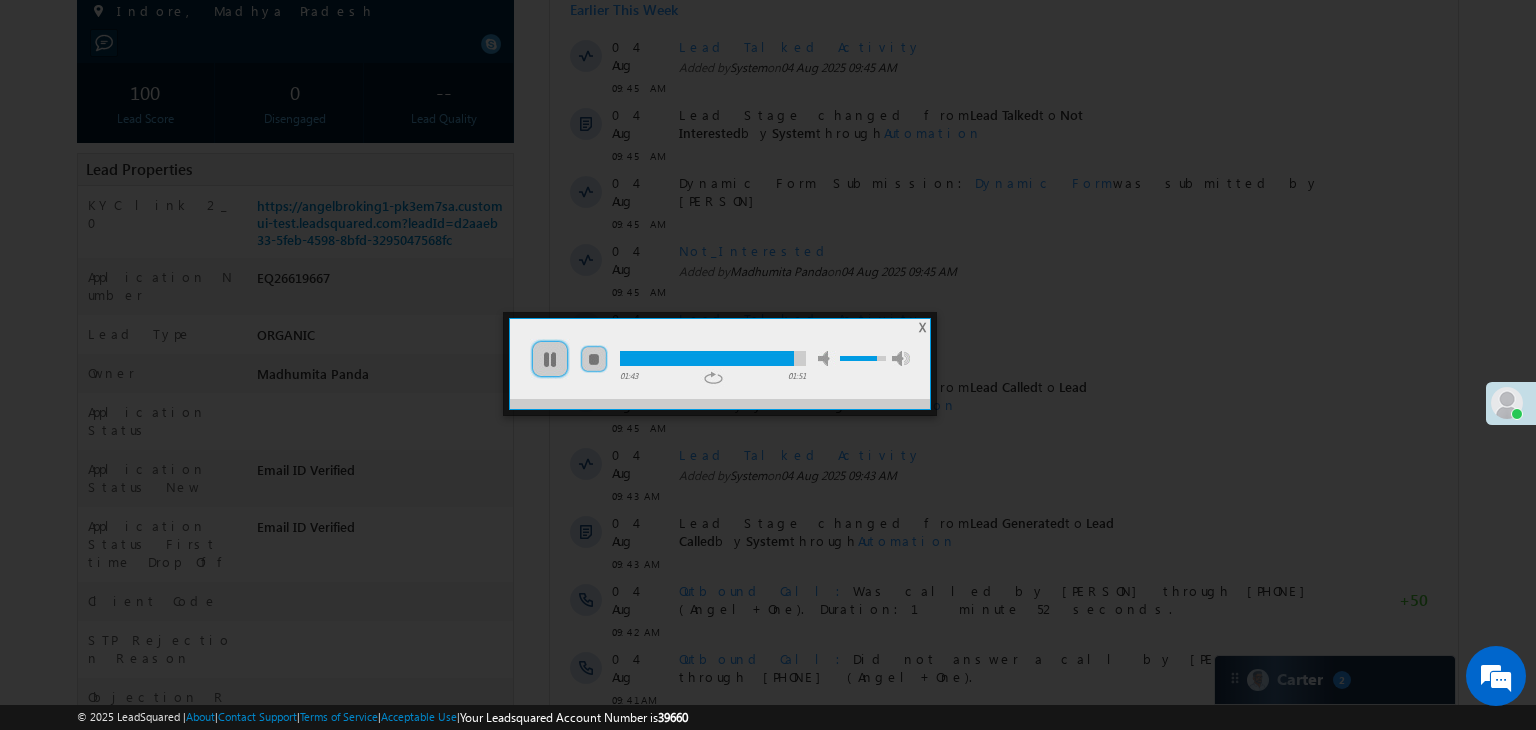 click on "X" at bounding box center [922, 327] 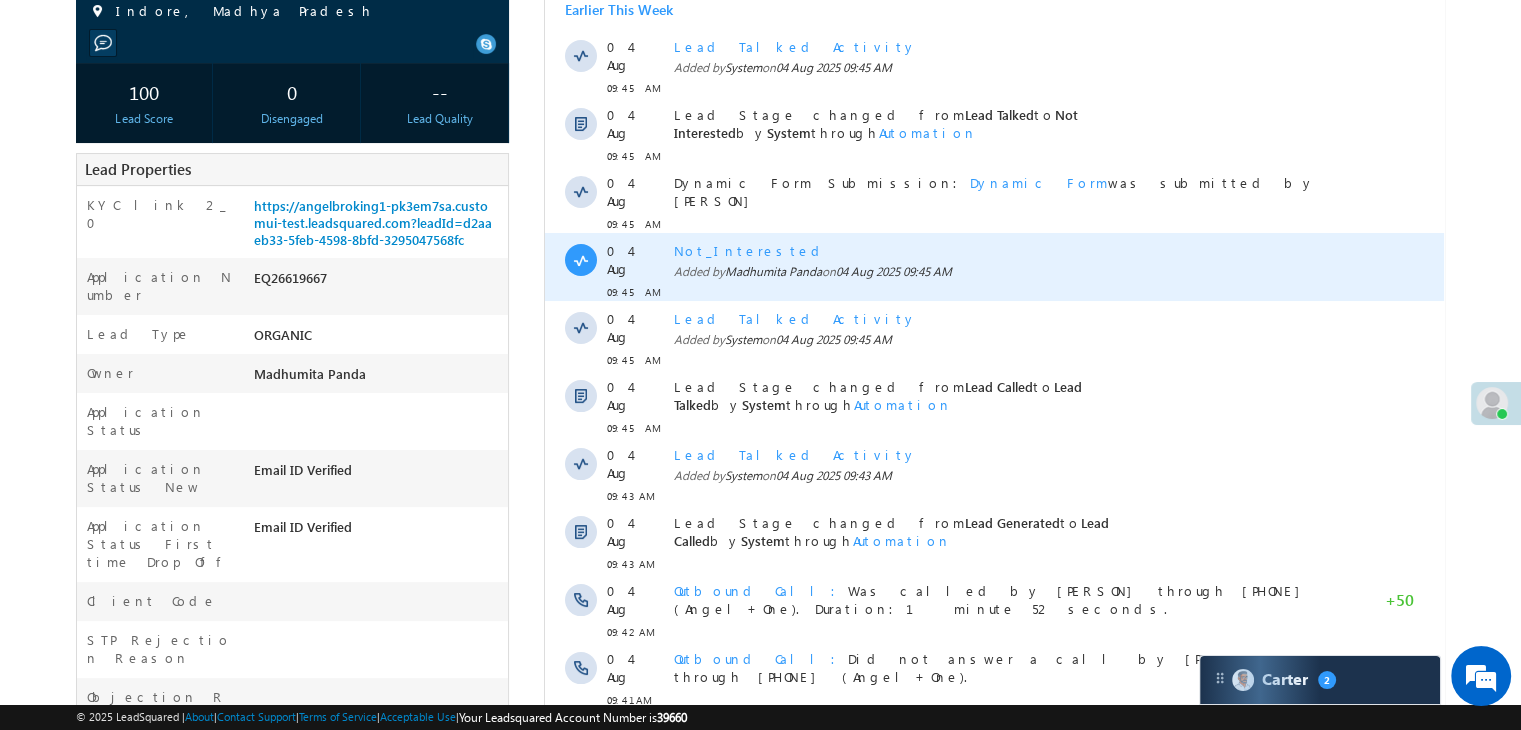 scroll, scrollTop: 0, scrollLeft: 0, axis: both 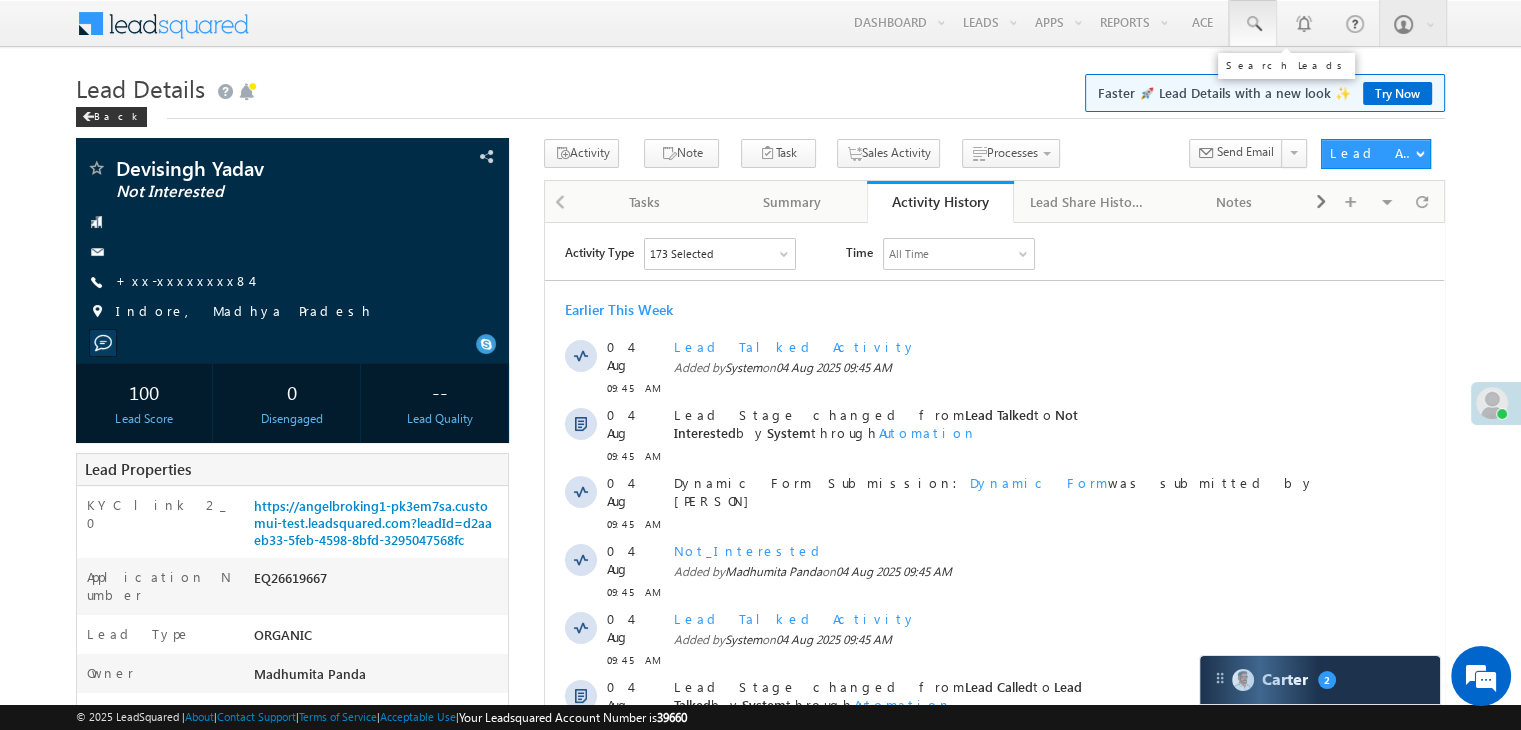 click at bounding box center (1253, 24) 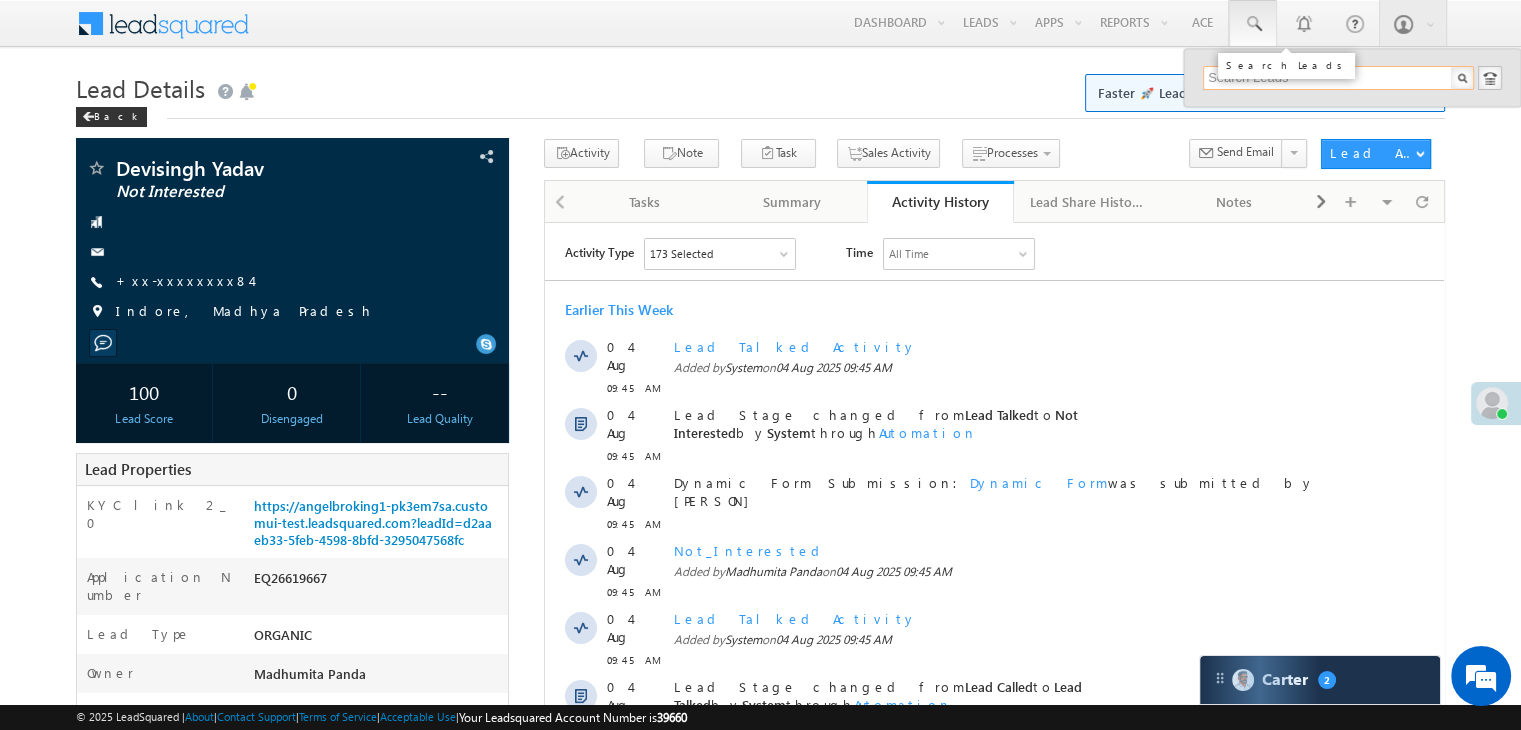 paste on "EQ26591510" 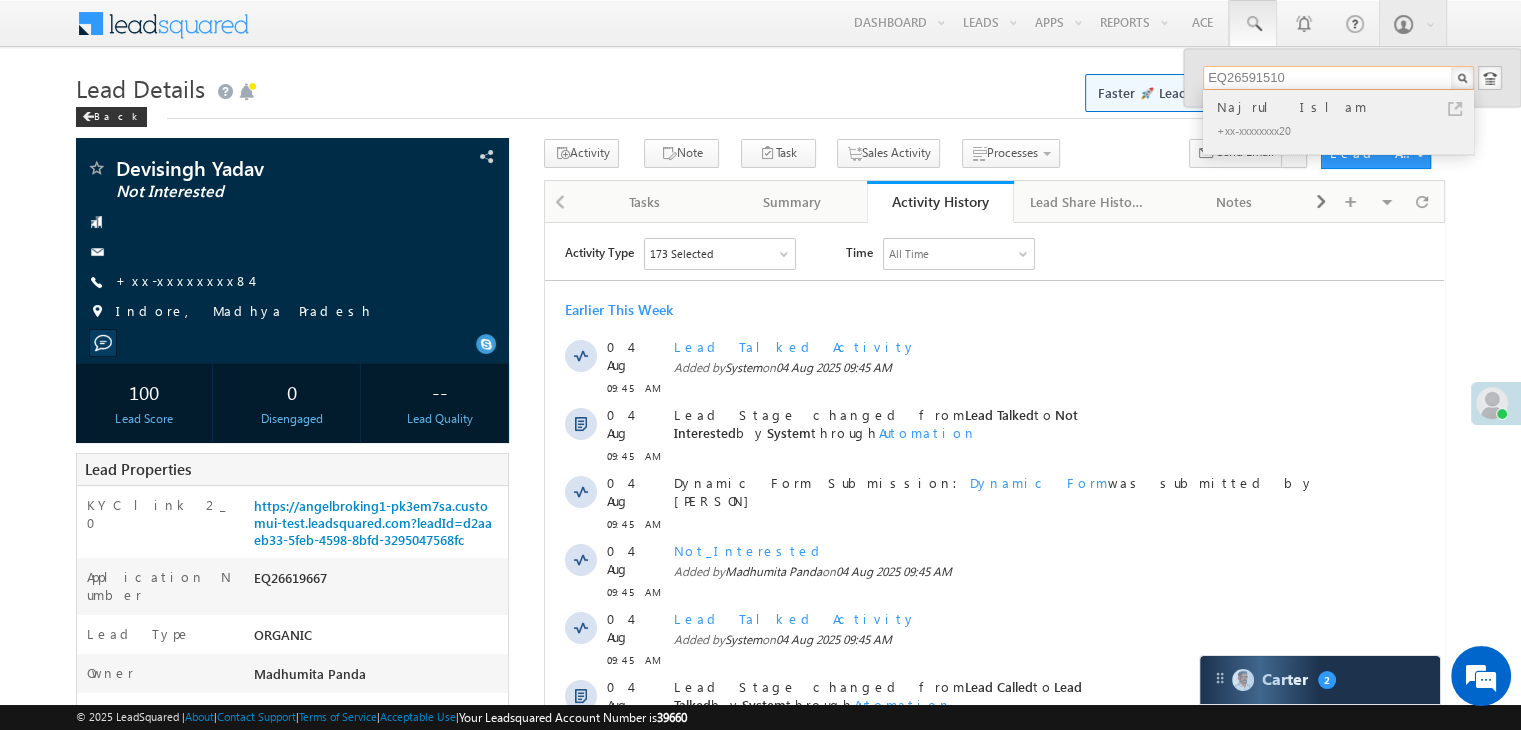 type on "EQ26591510" 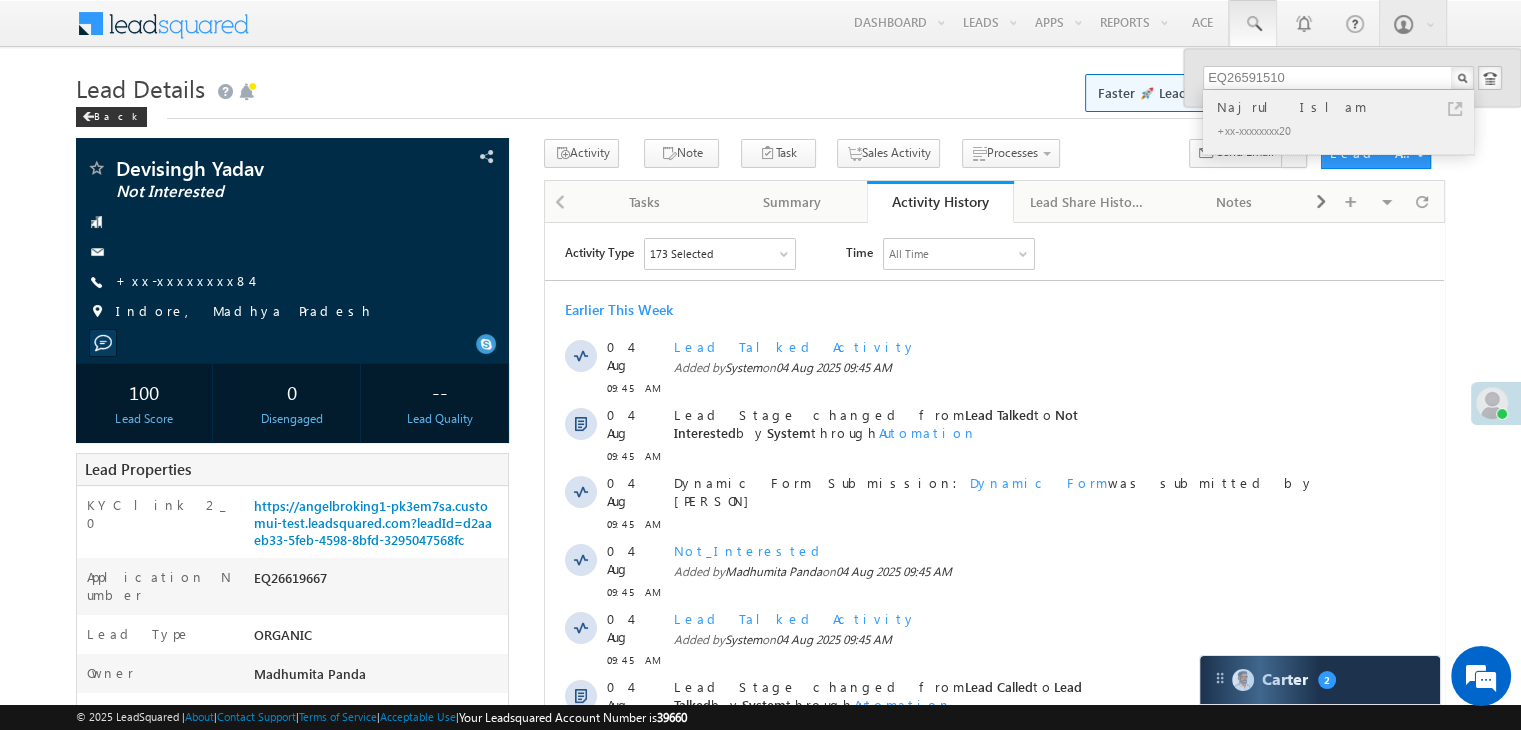click on "Najrul Islam" at bounding box center [1347, 107] 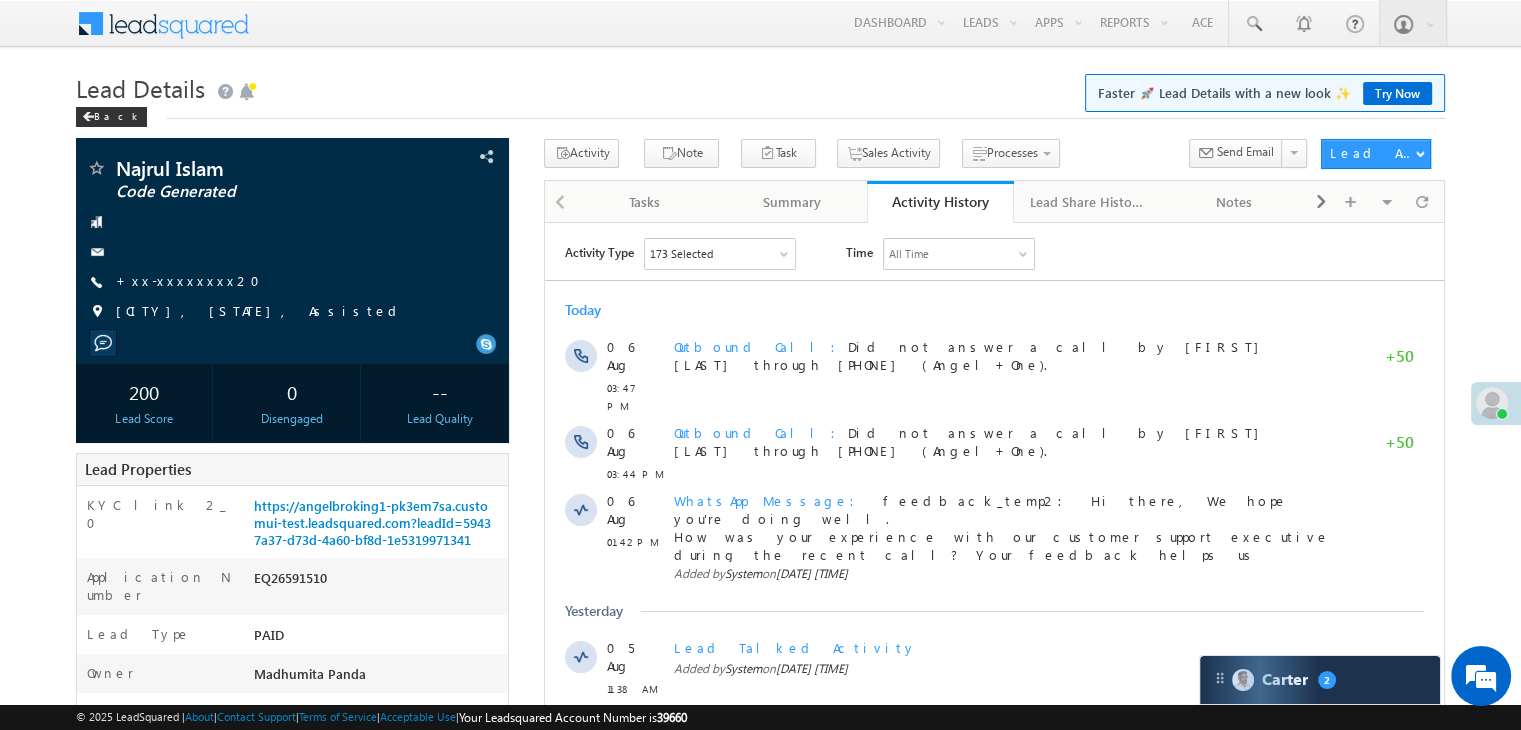 scroll, scrollTop: 0, scrollLeft: 0, axis: both 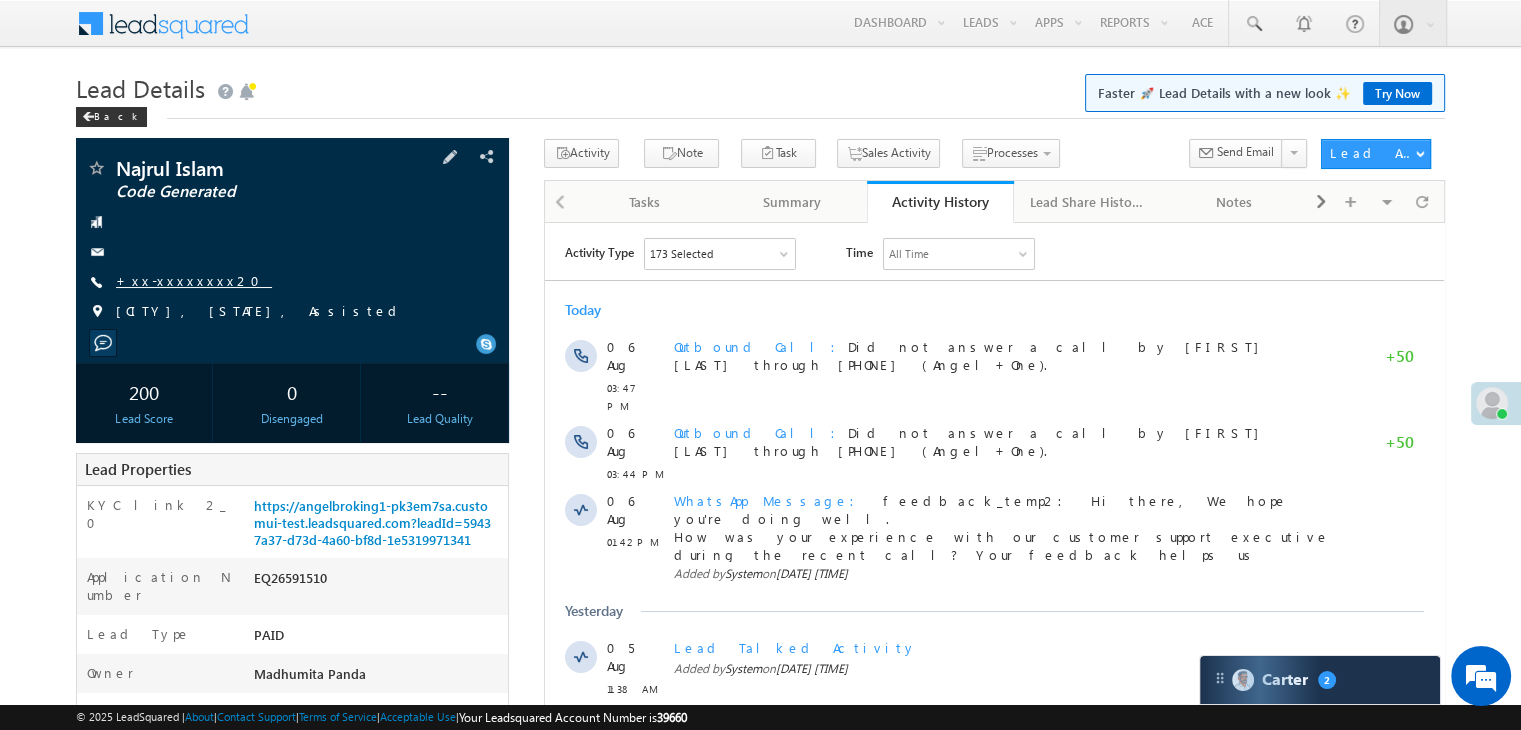 click on "+xx-xxxxxxxx20" at bounding box center (194, 280) 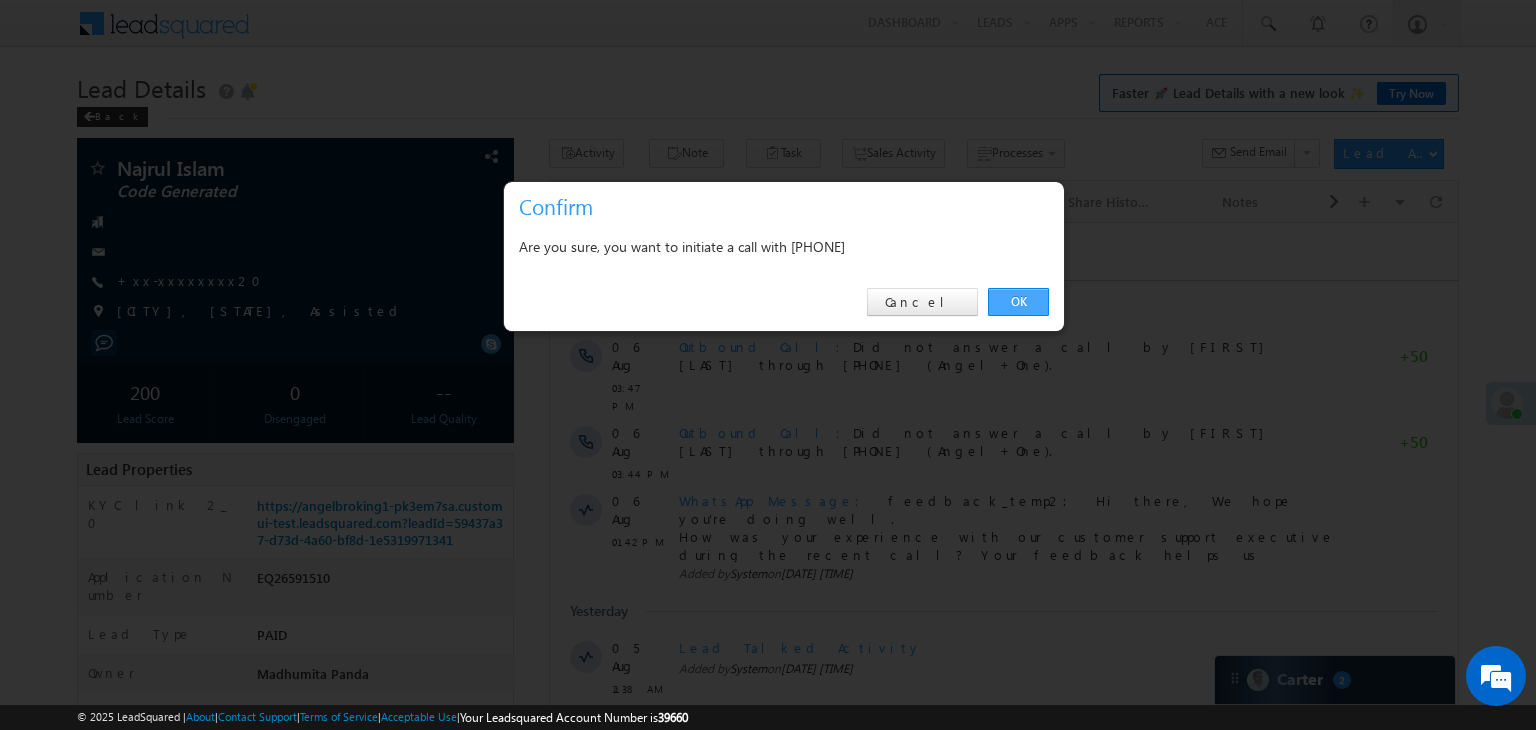 click on "OK" at bounding box center [1018, 302] 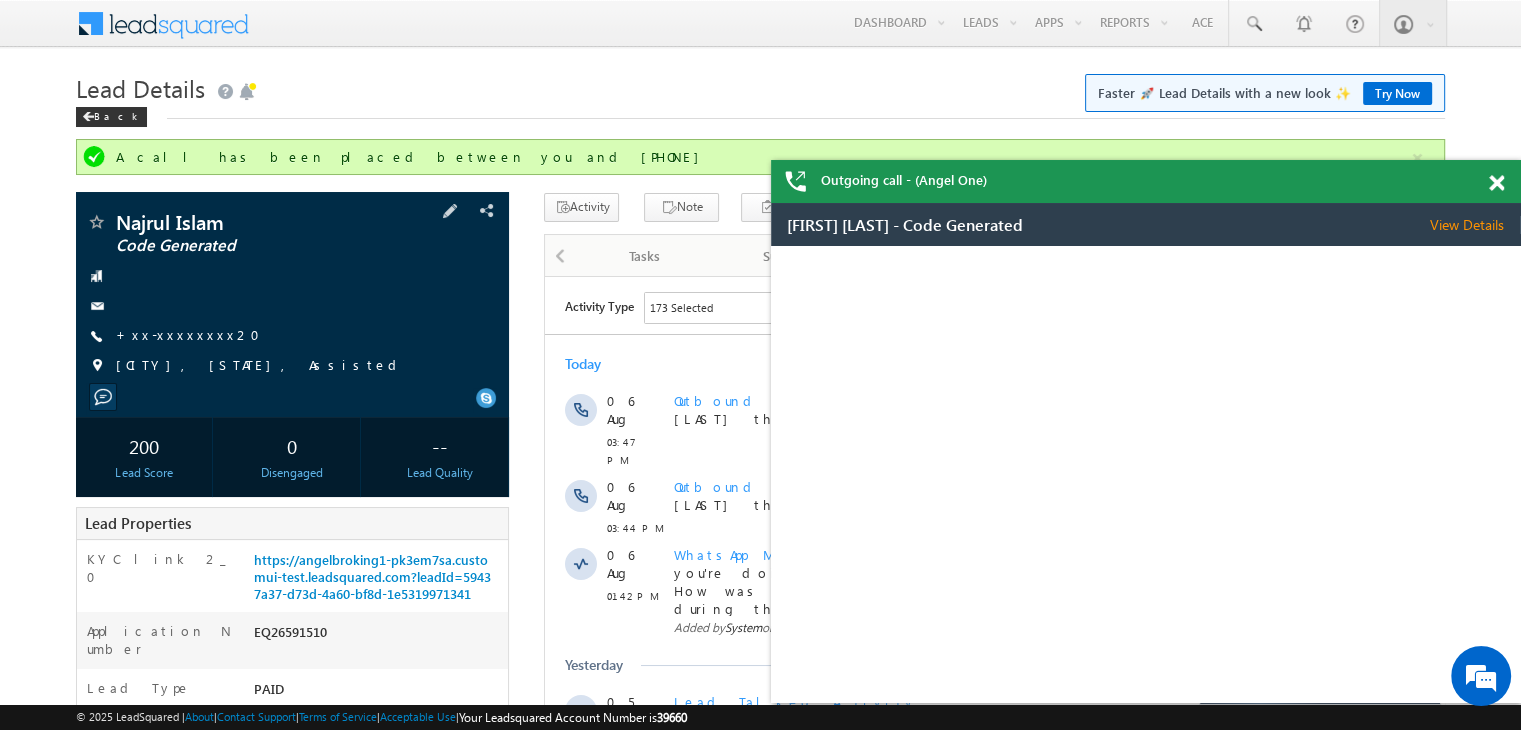 scroll, scrollTop: 0, scrollLeft: 0, axis: both 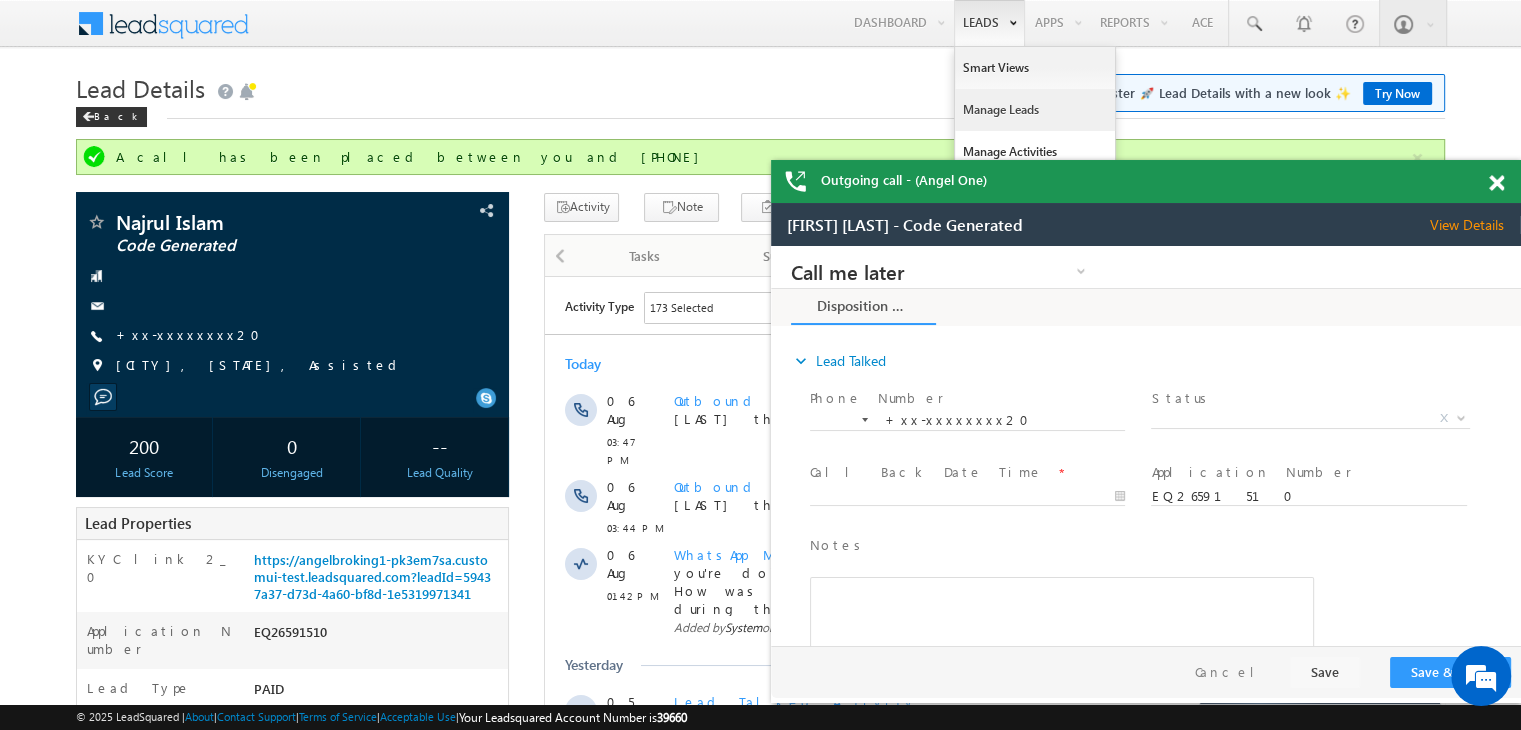 click on "Manage Leads" at bounding box center [1035, 110] 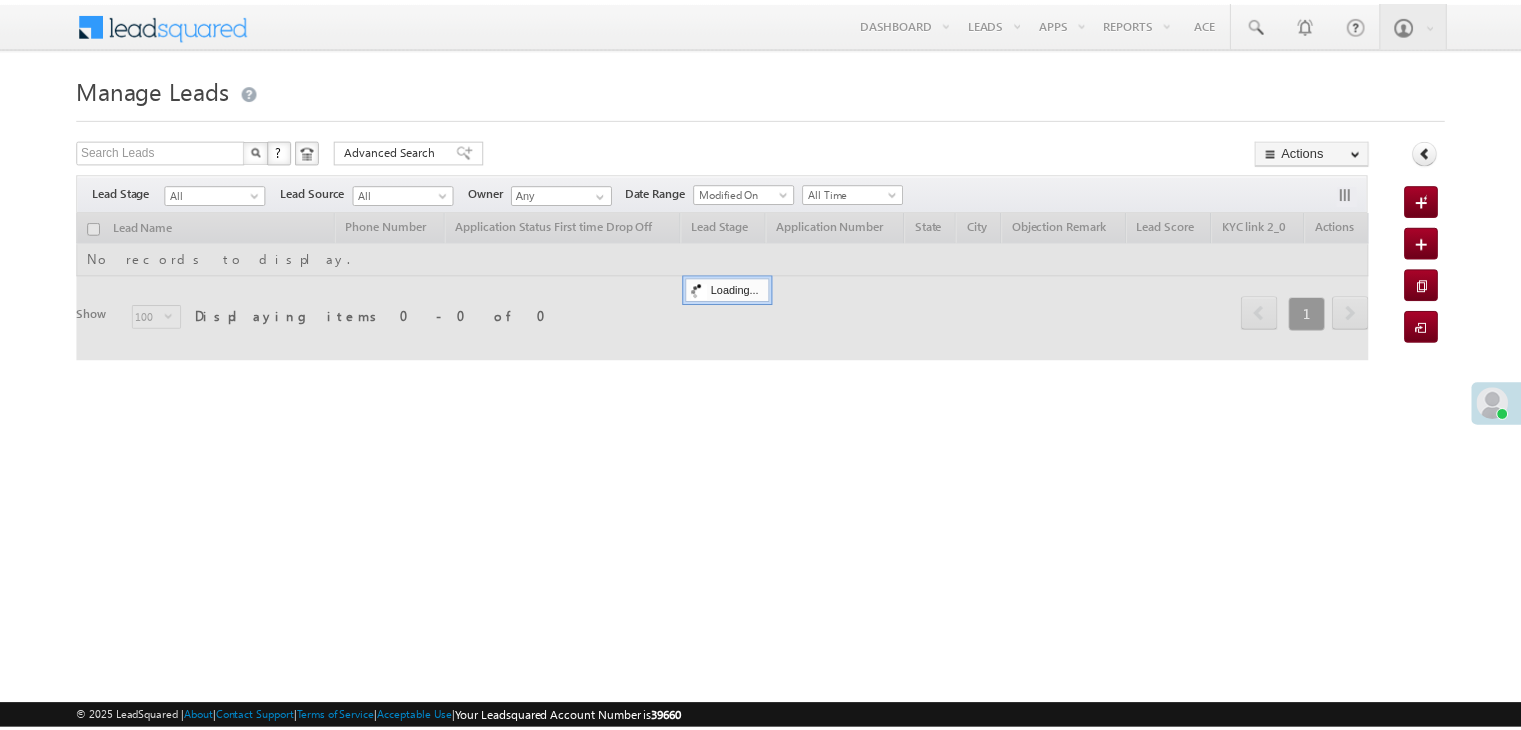 scroll, scrollTop: 0, scrollLeft: 0, axis: both 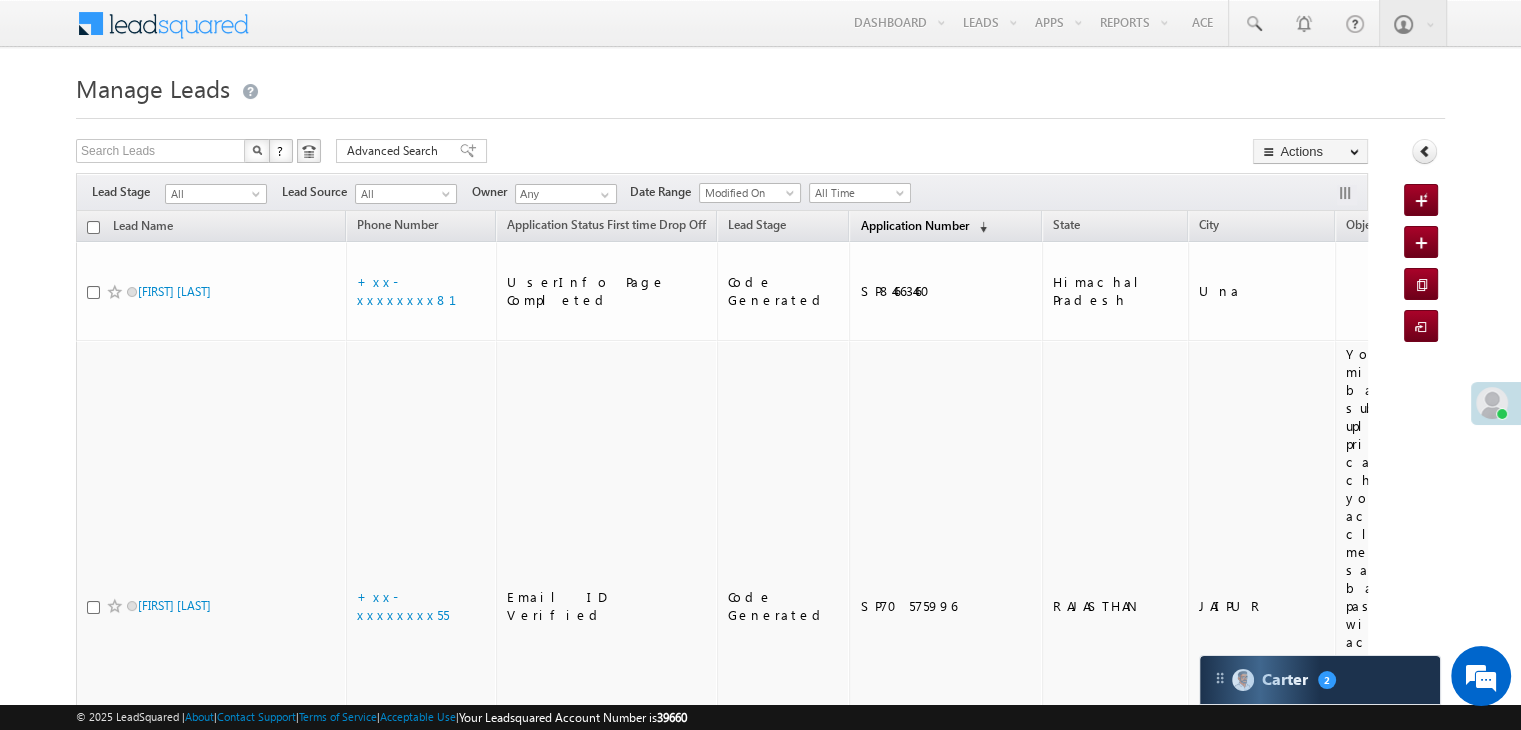 click on "Application Number" at bounding box center [914, 225] 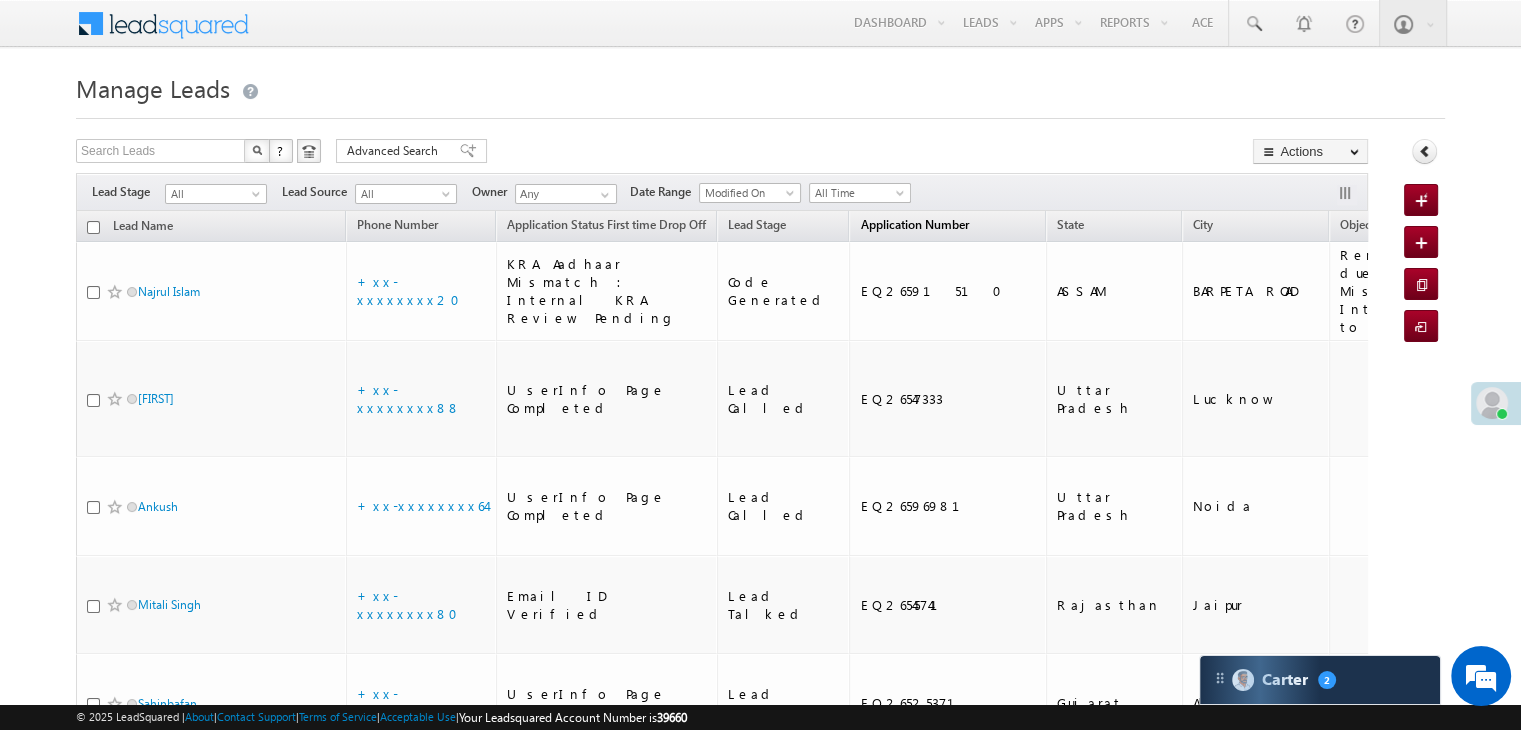 scroll, scrollTop: 8960, scrollLeft: 0, axis: vertical 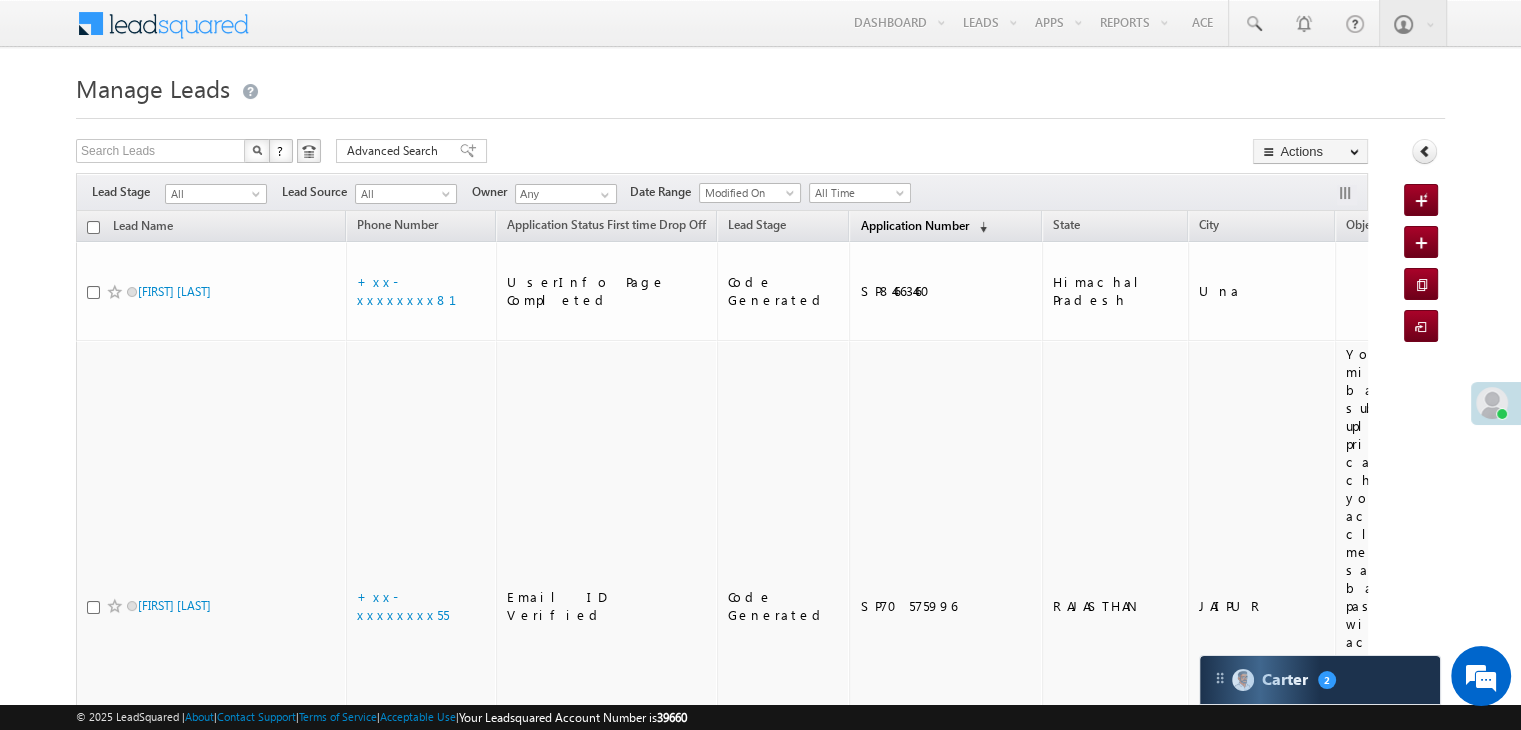 click on "Application Number" at bounding box center [914, 225] 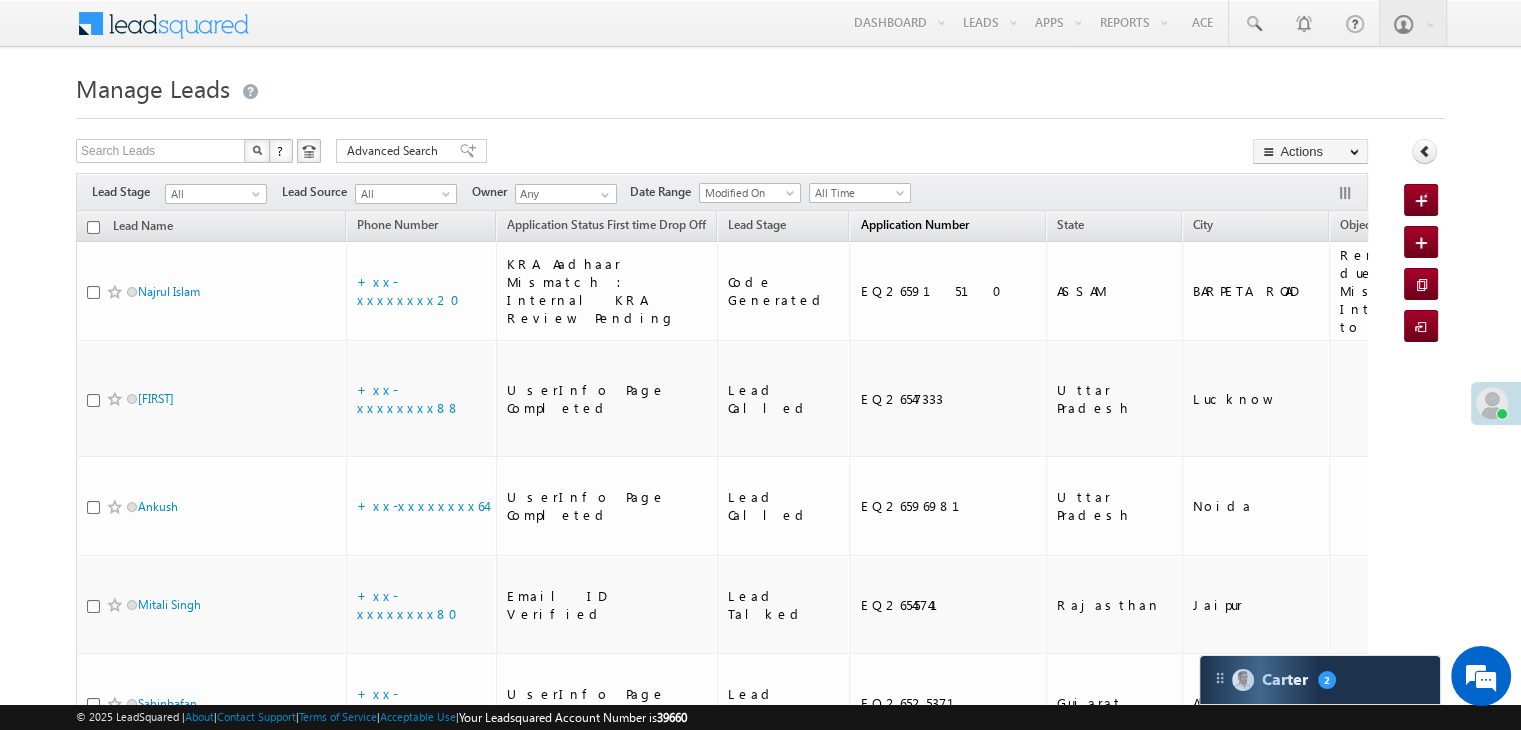 scroll, scrollTop: 8960, scrollLeft: 0, axis: vertical 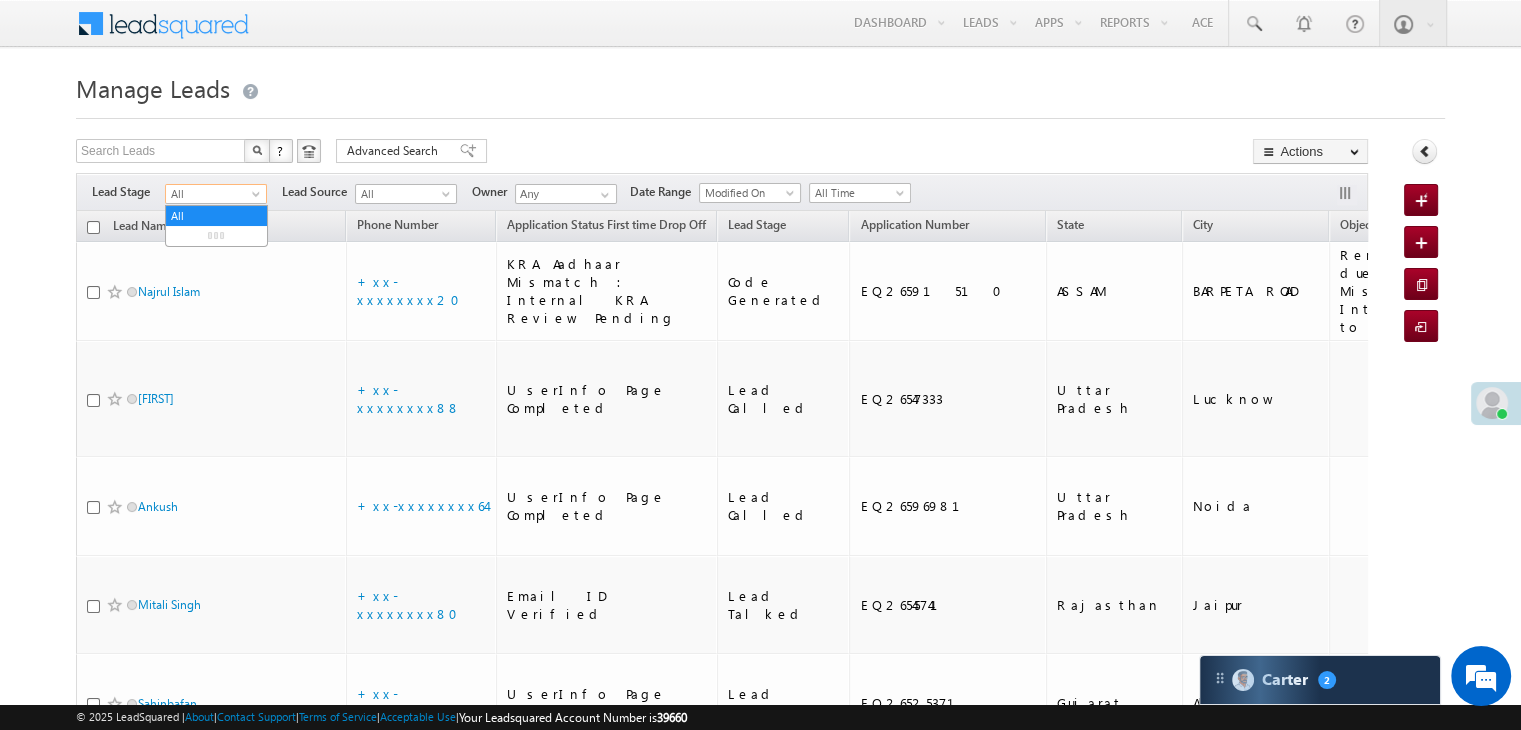 click at bounding box center [258, 198] 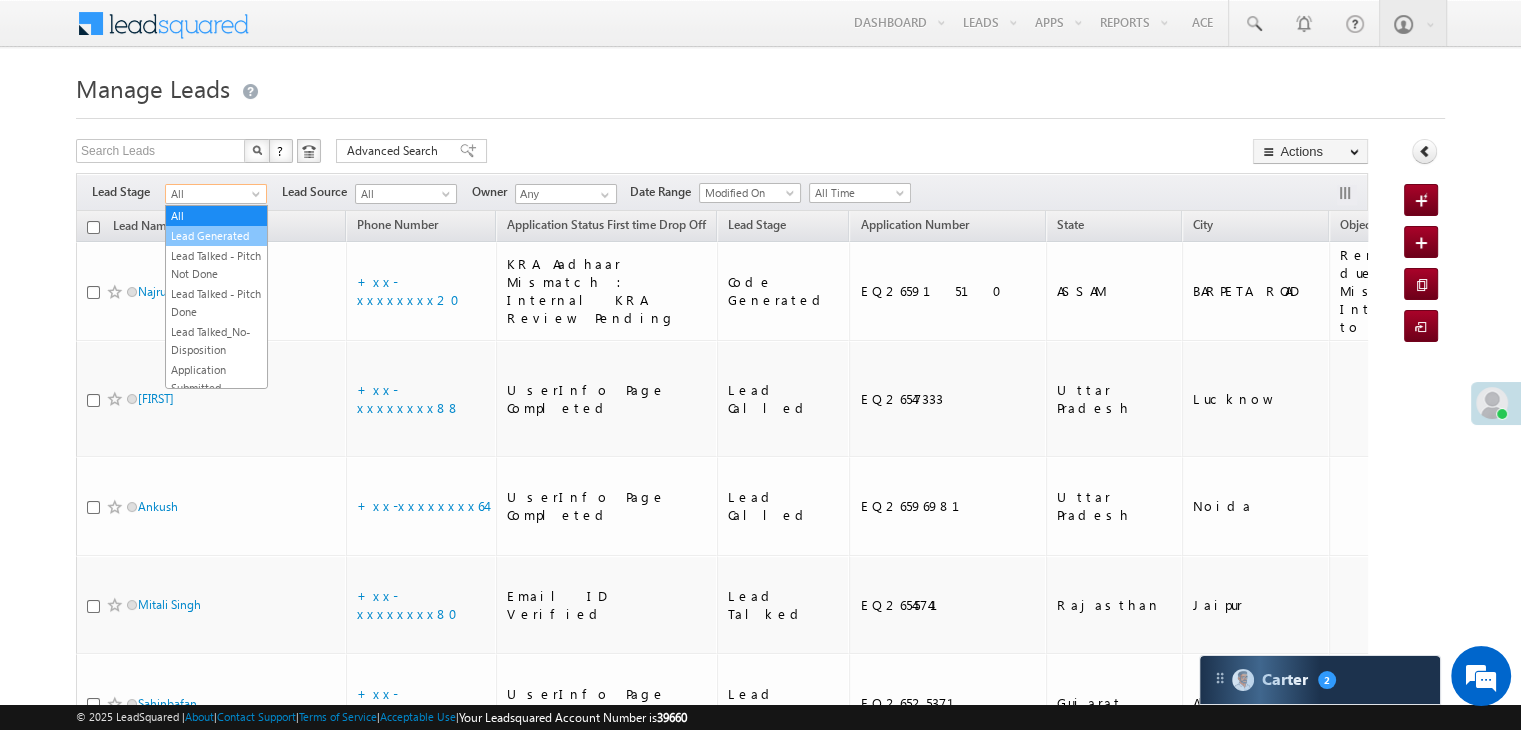 click on "Lead Generated" at bounding box center (216, 236) 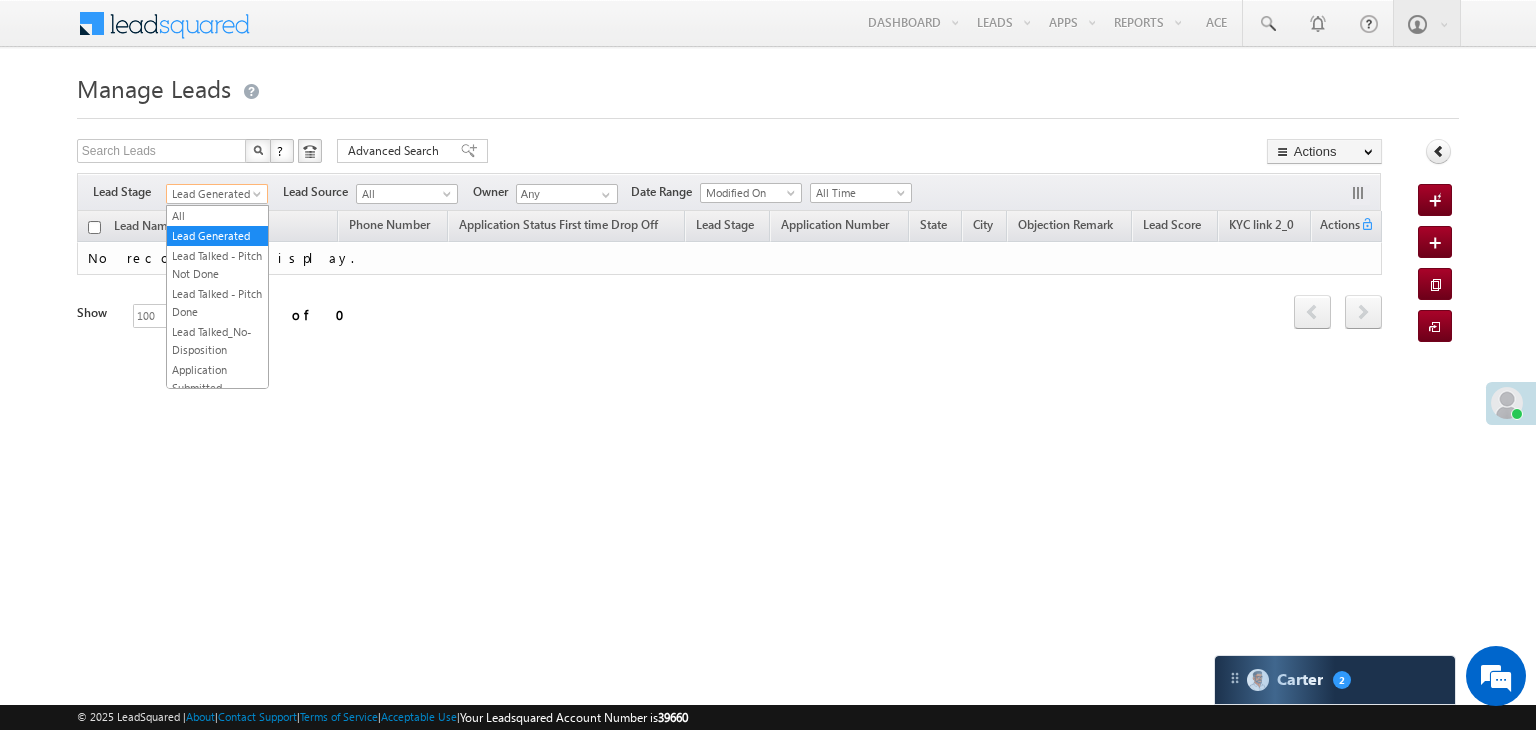 click at bounding box center [259, 198] 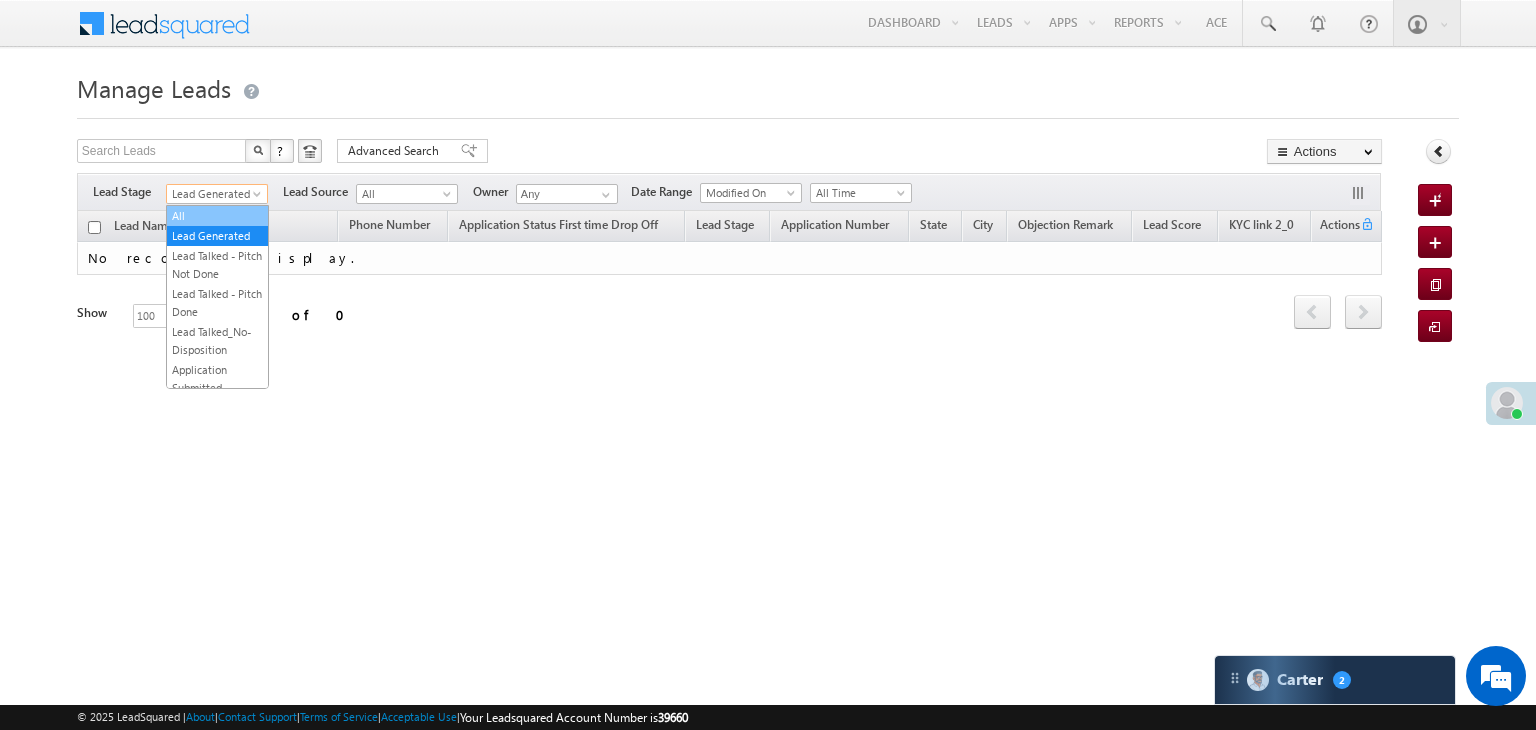click on "All" at bounding box center (217, 216) 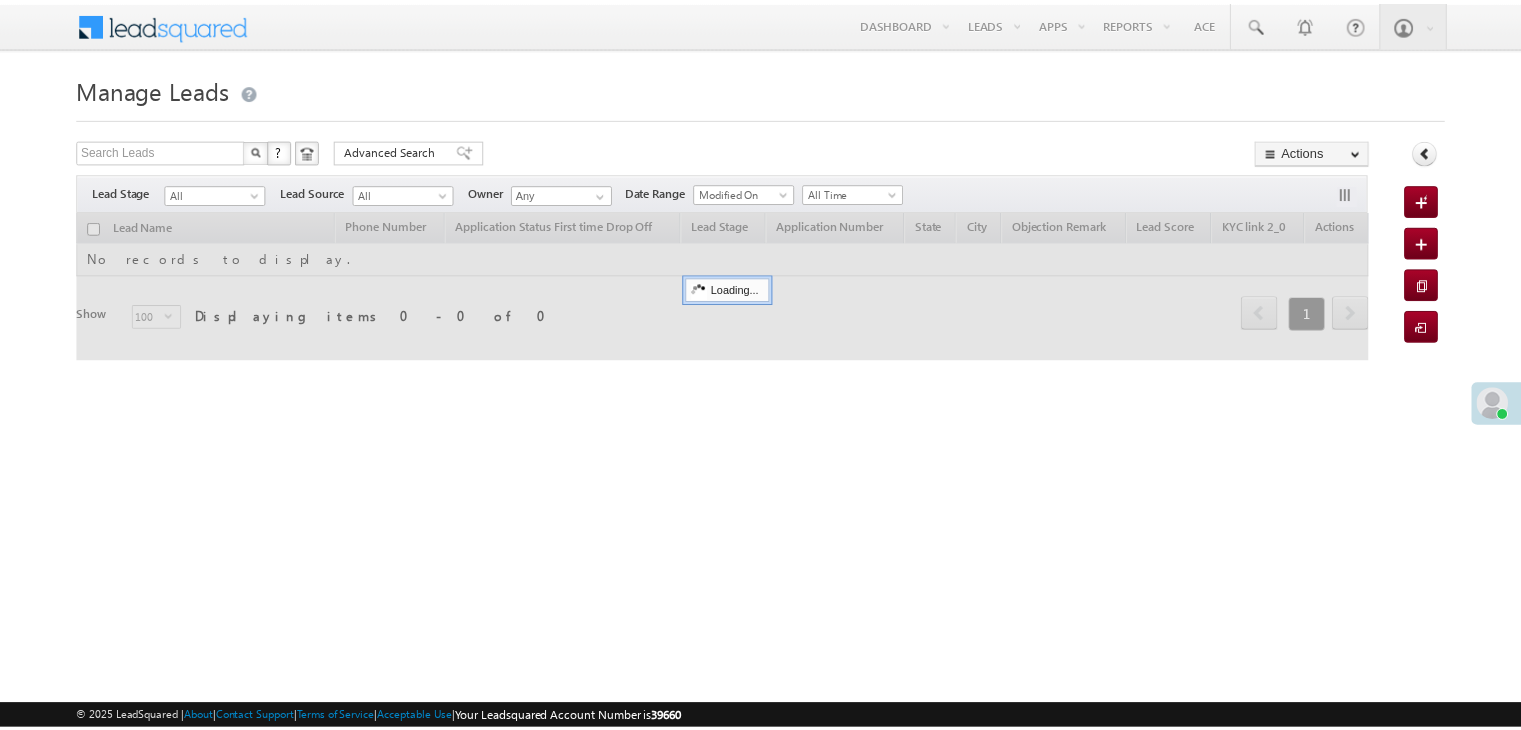 scroll, scrollTop: 0, scrollLeft: 0, axis: both 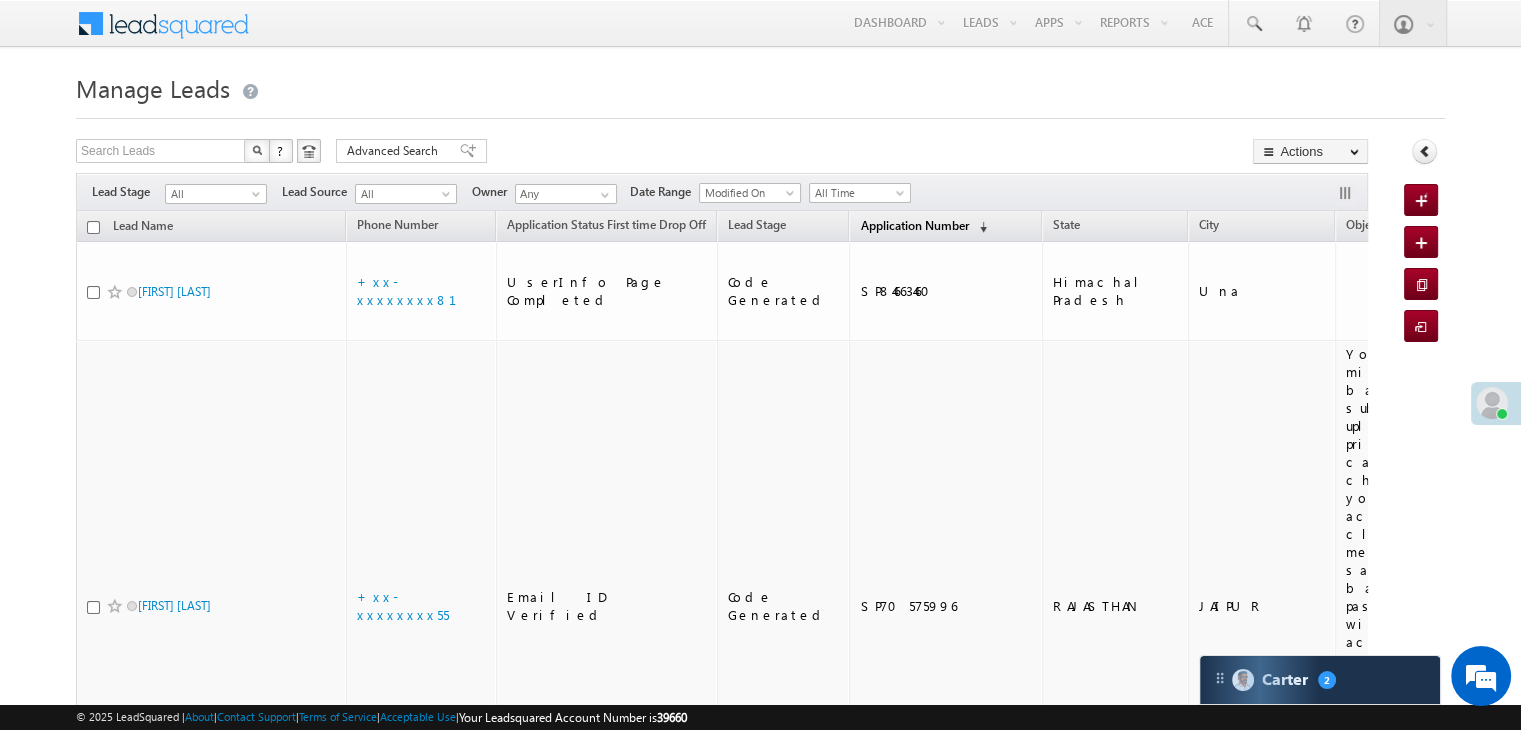 click on "Application Number" at bounding box center [914, 225] 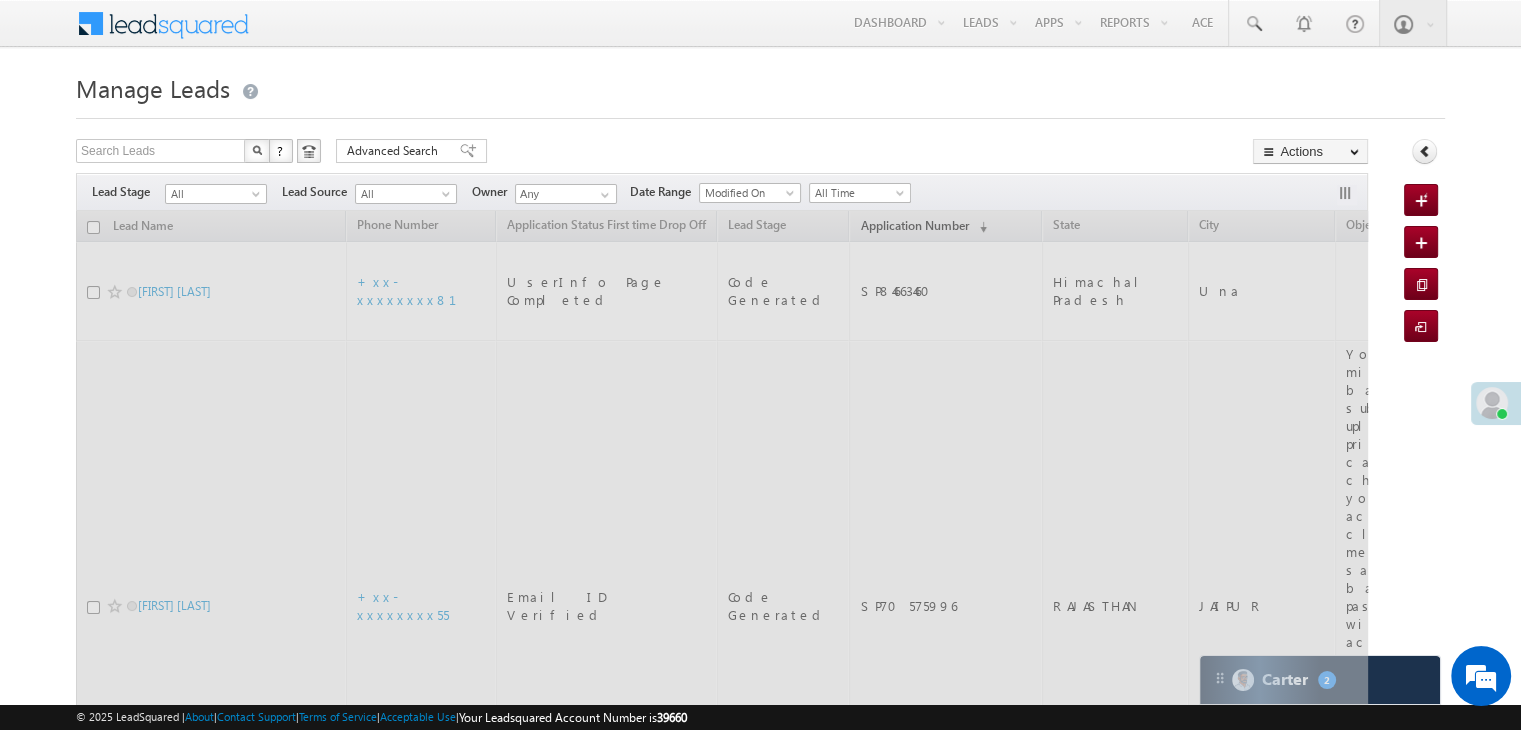 scroll, scrollTop: 8960, scrollLeft: 0, axis: vertical 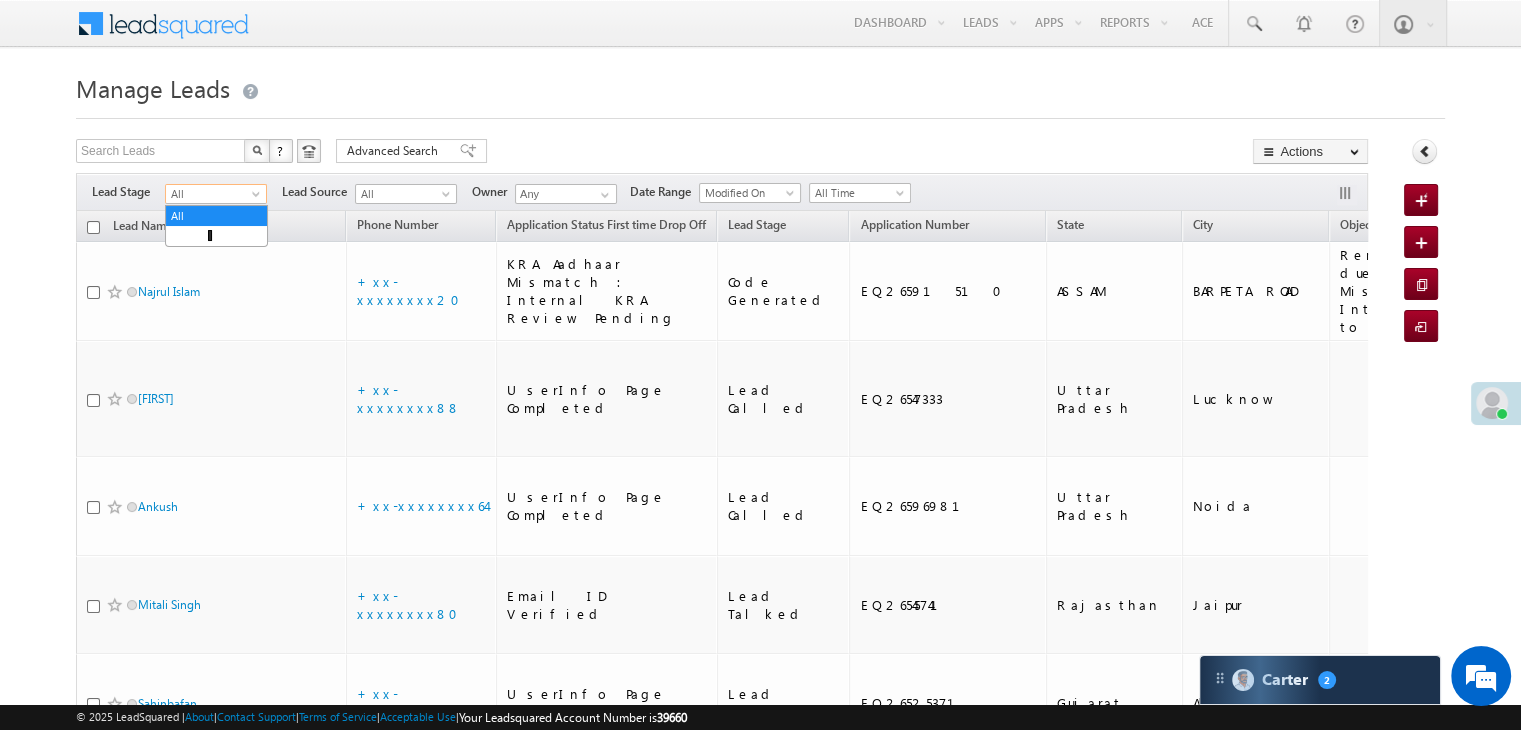 click at bounding box center [258, 198] 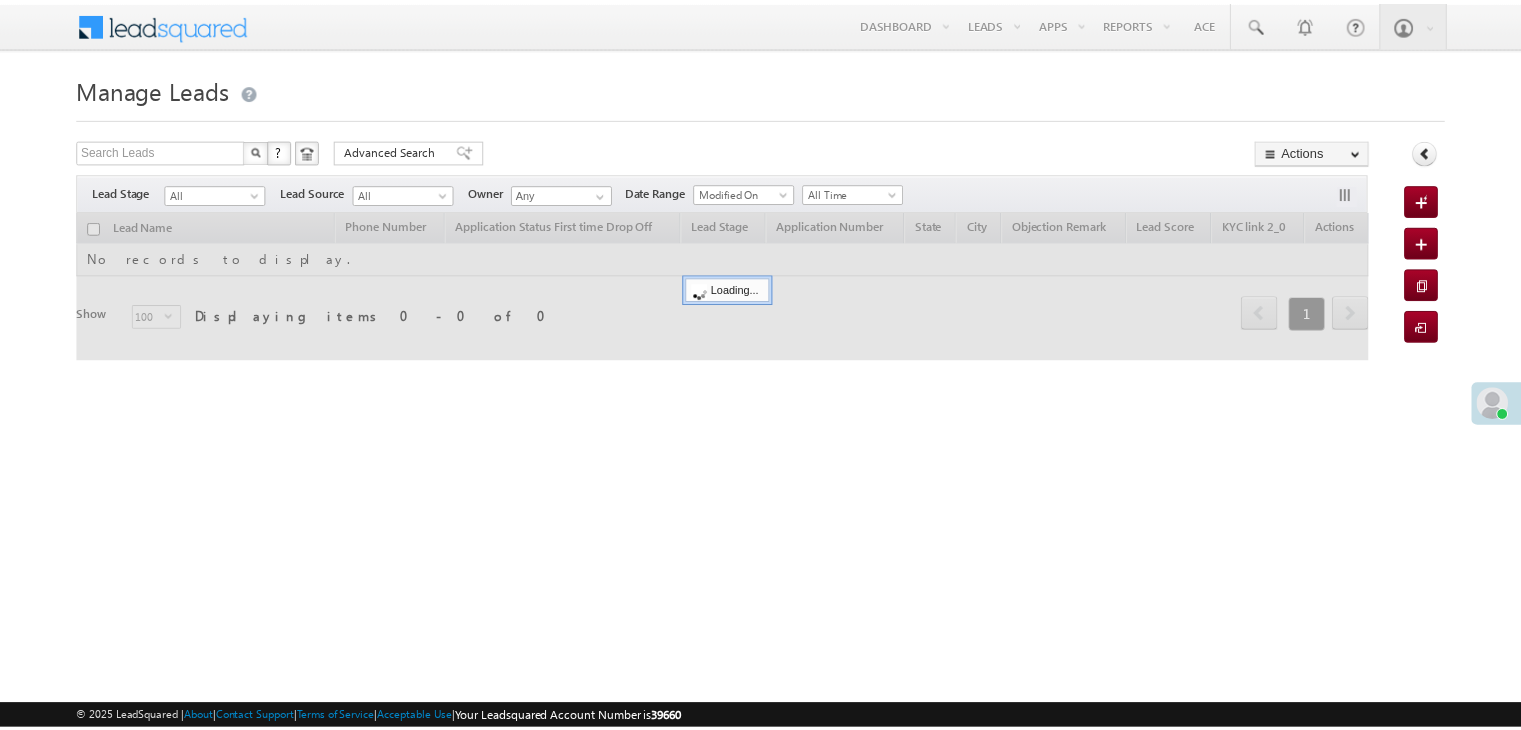 scroll, scrollTop: 0, scrollLeft: 0, axis: both 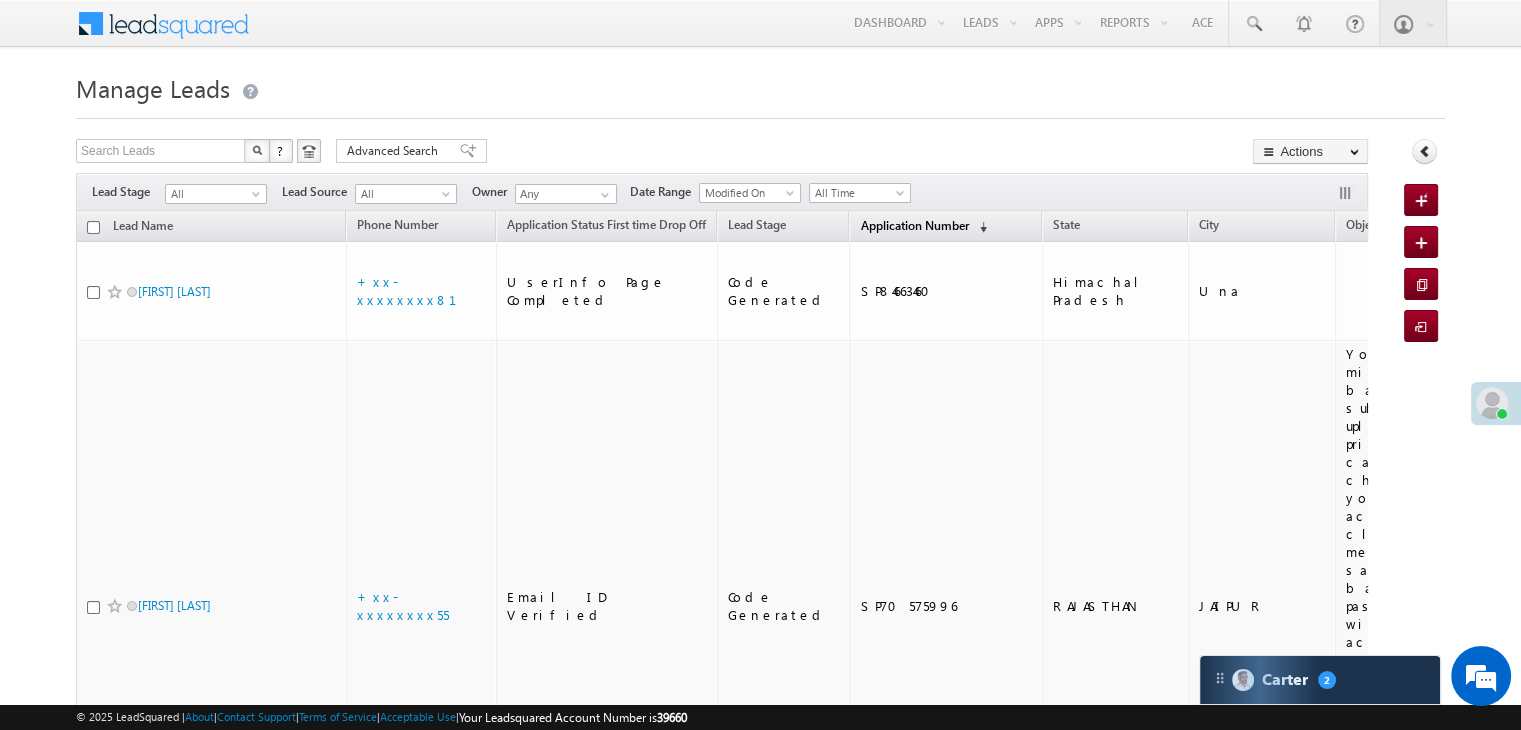 click on "Application Number" at bounding box center [914, 225] 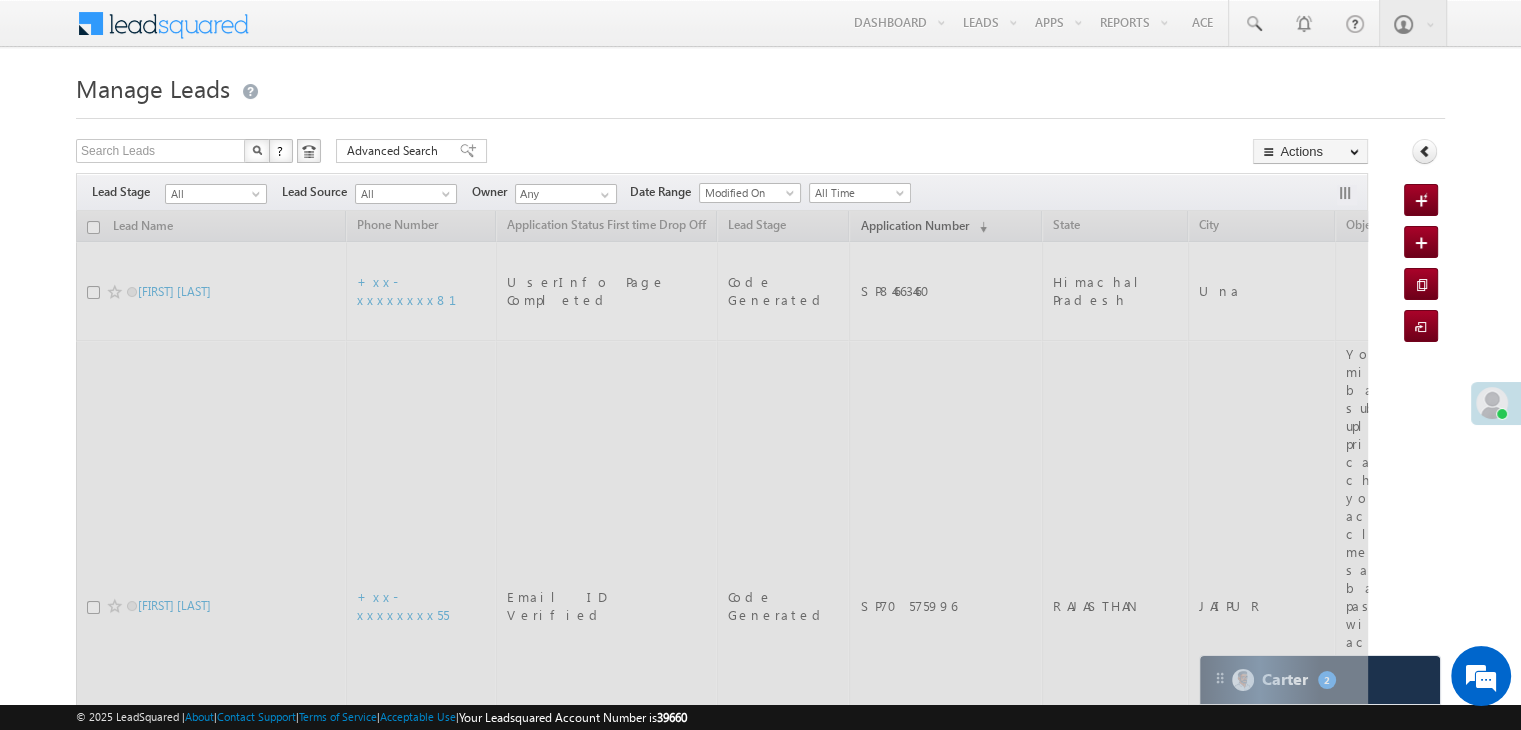 scroll, scrollTop: 8960, scrollLeft: 0, axis: vertical 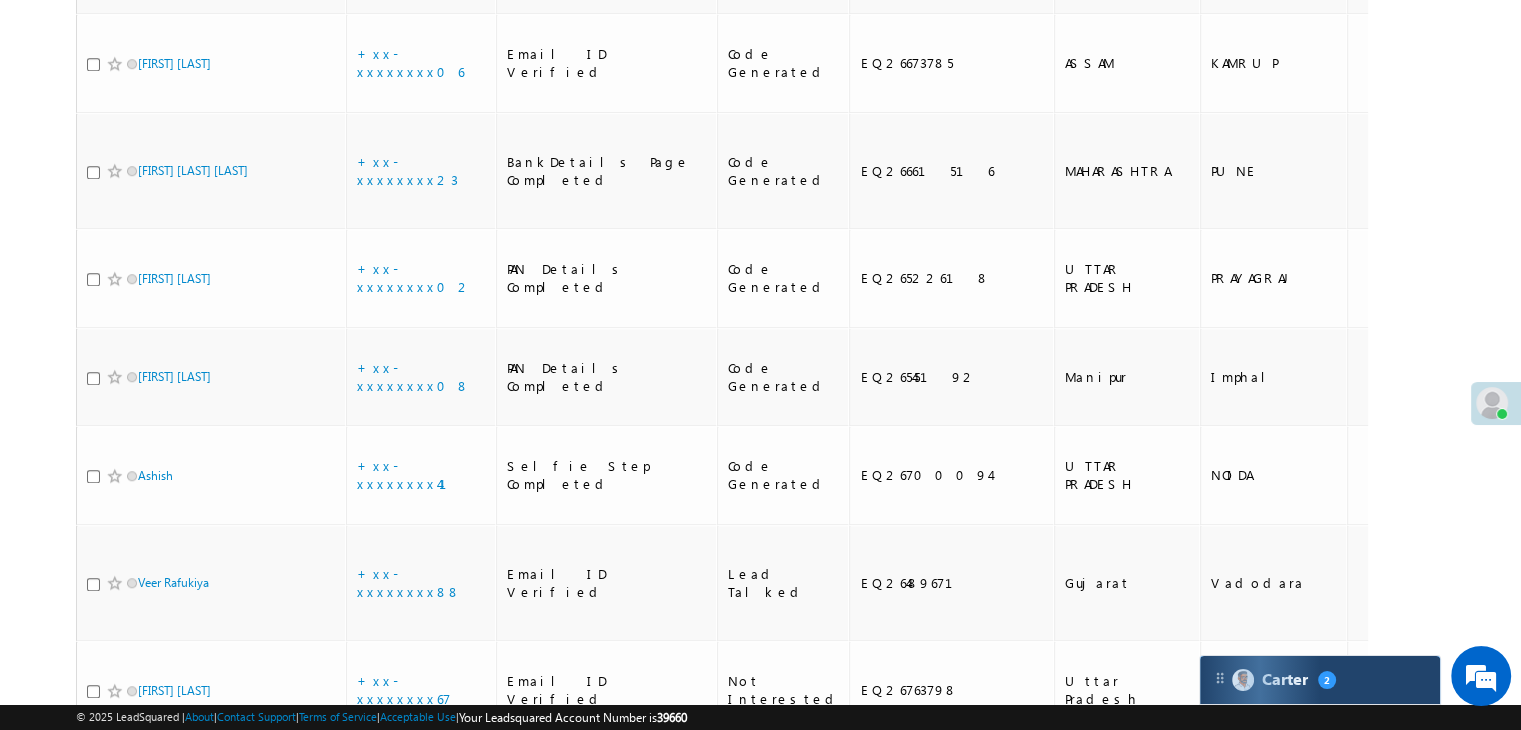 click on "Carter 2" at bounding box center (1320, 680) 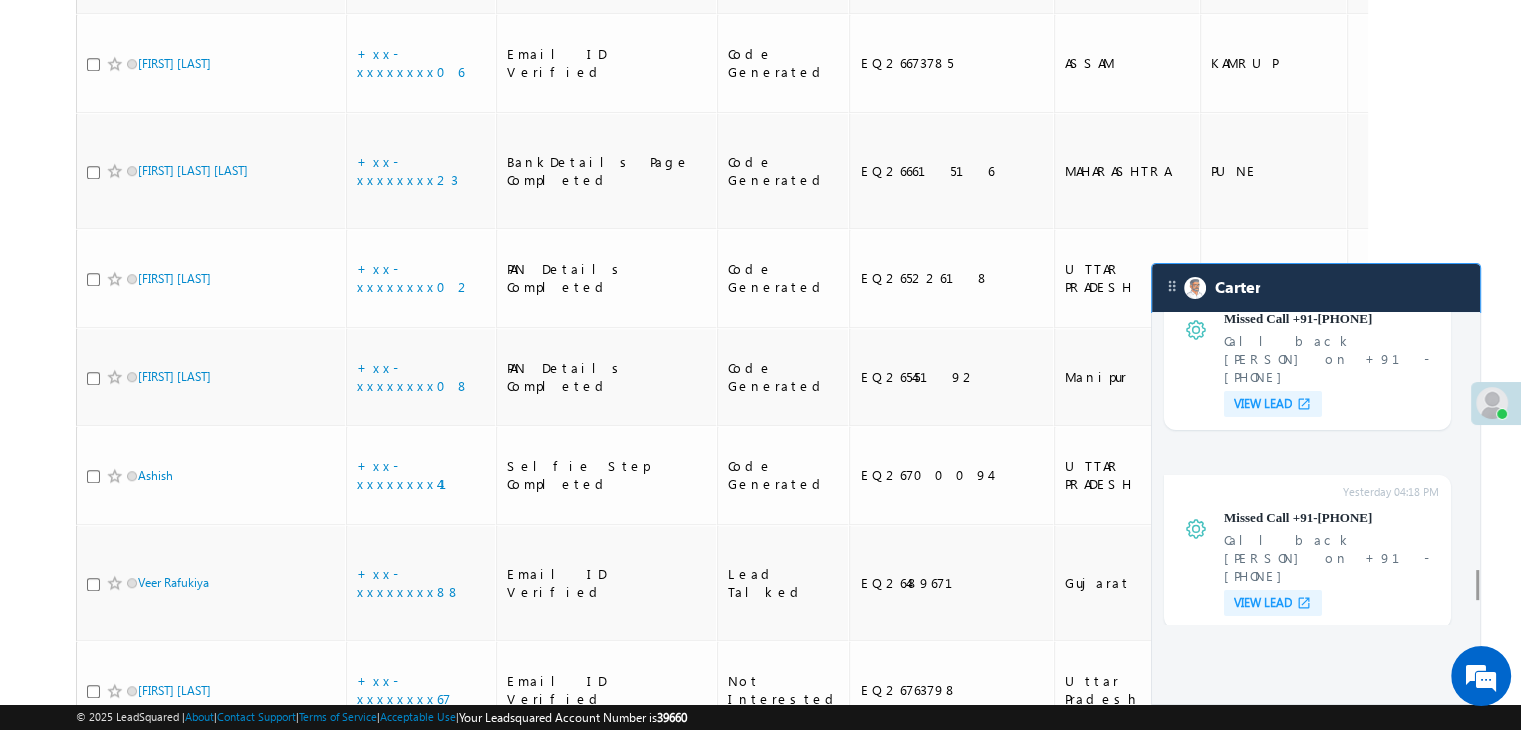 scroll, scrollTop: 6970, scrollLeft: 0, axis: vertical 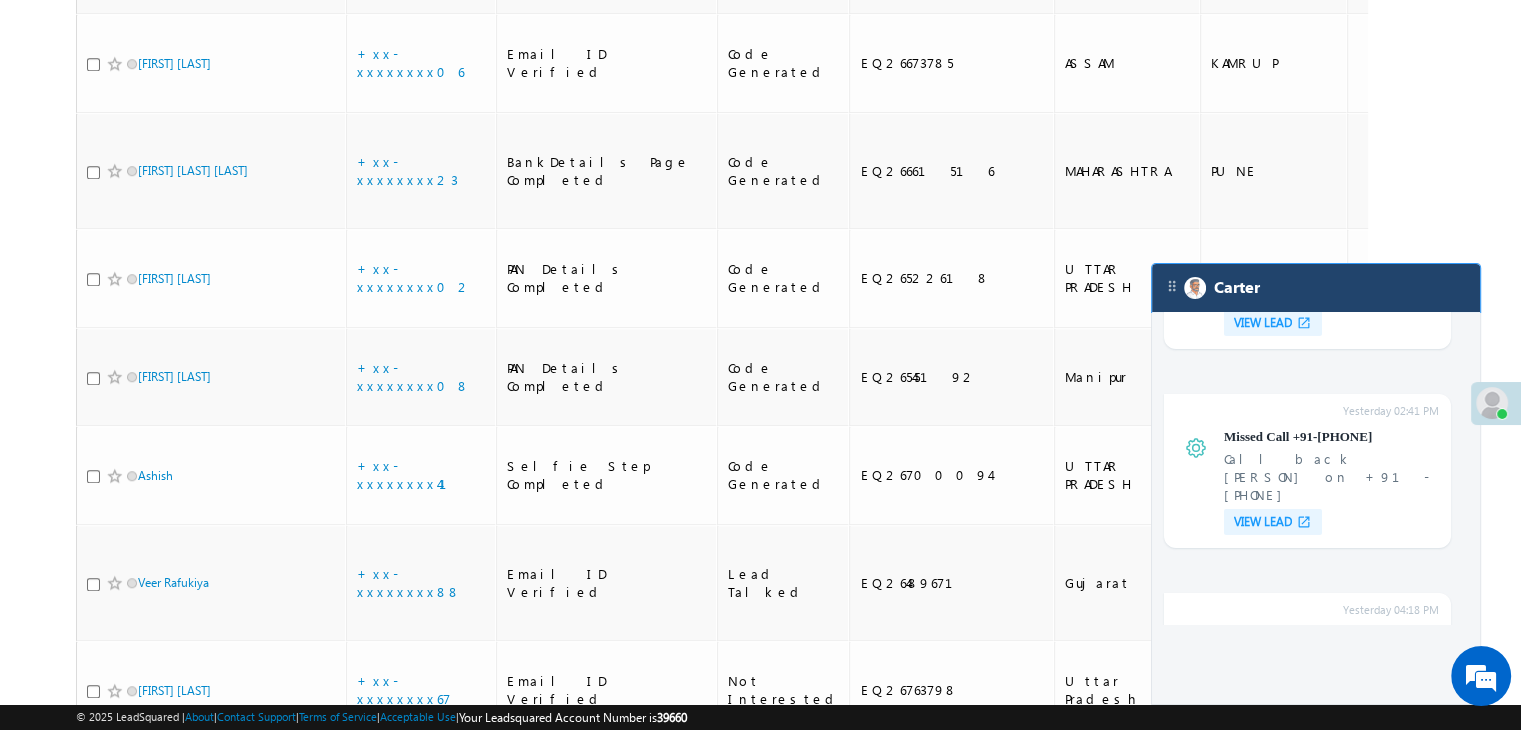click on "Carter" at bounding box center (1316, 288) 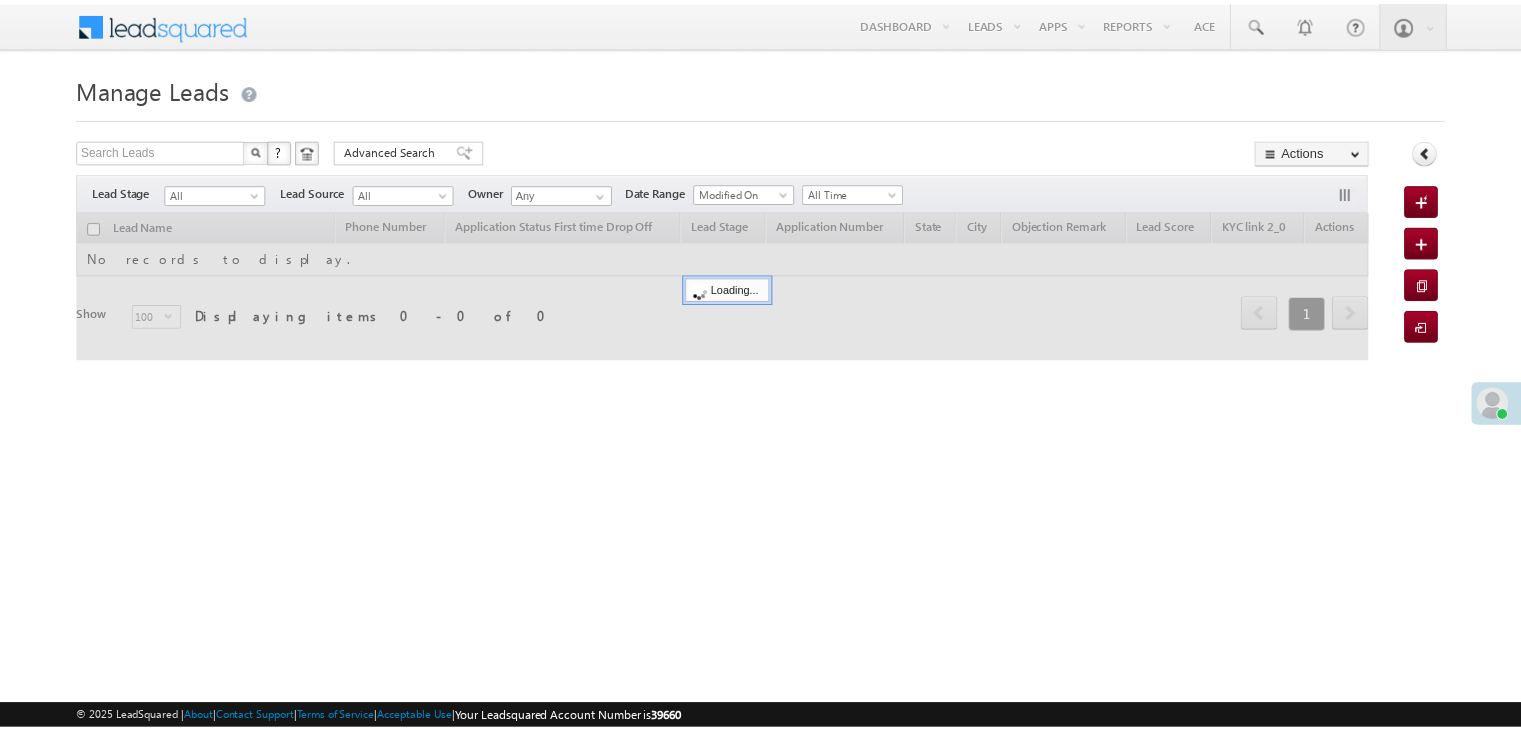 scroll, scrollTop: 0, scrollLeft: 0, axis: both 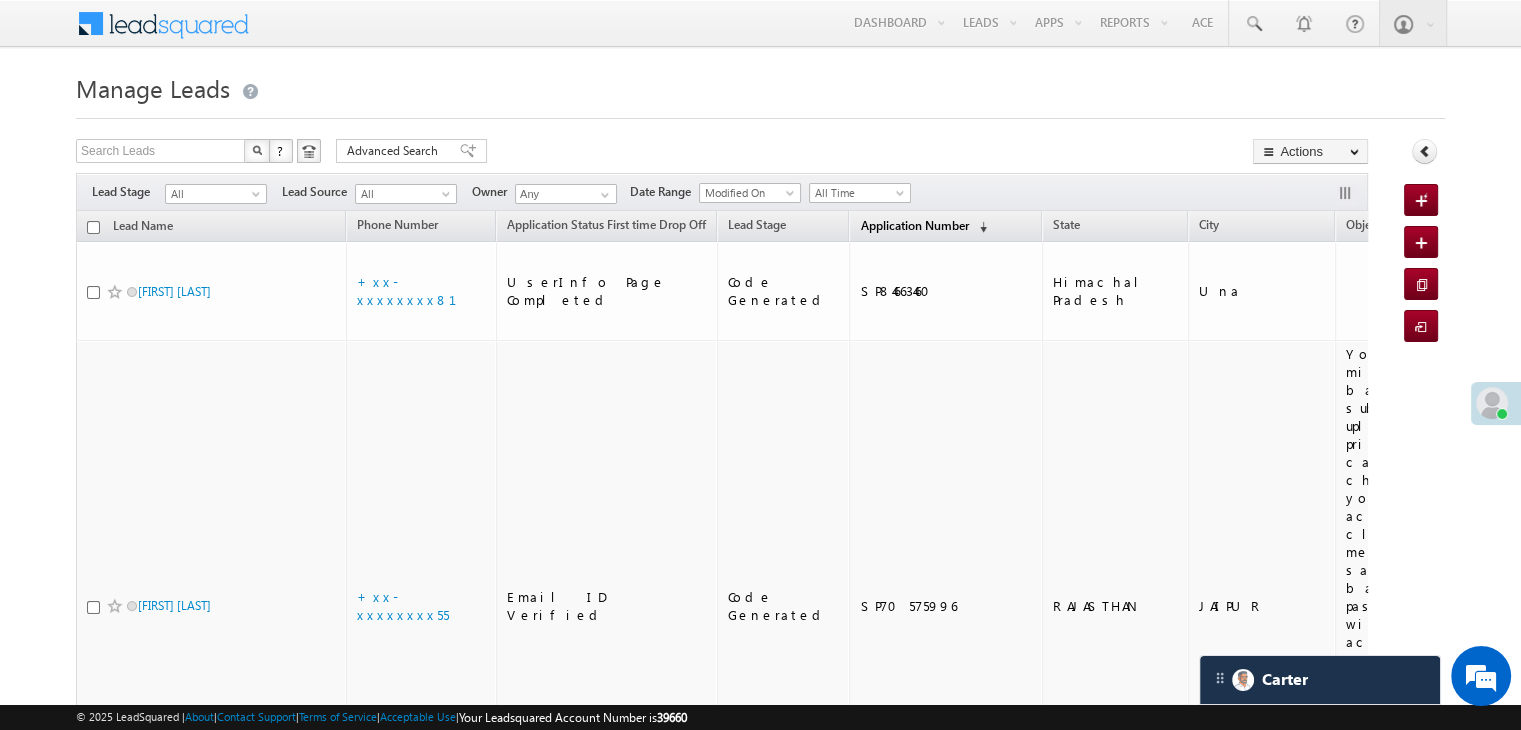 click on "Application Number" at bounding box center (914, 225) 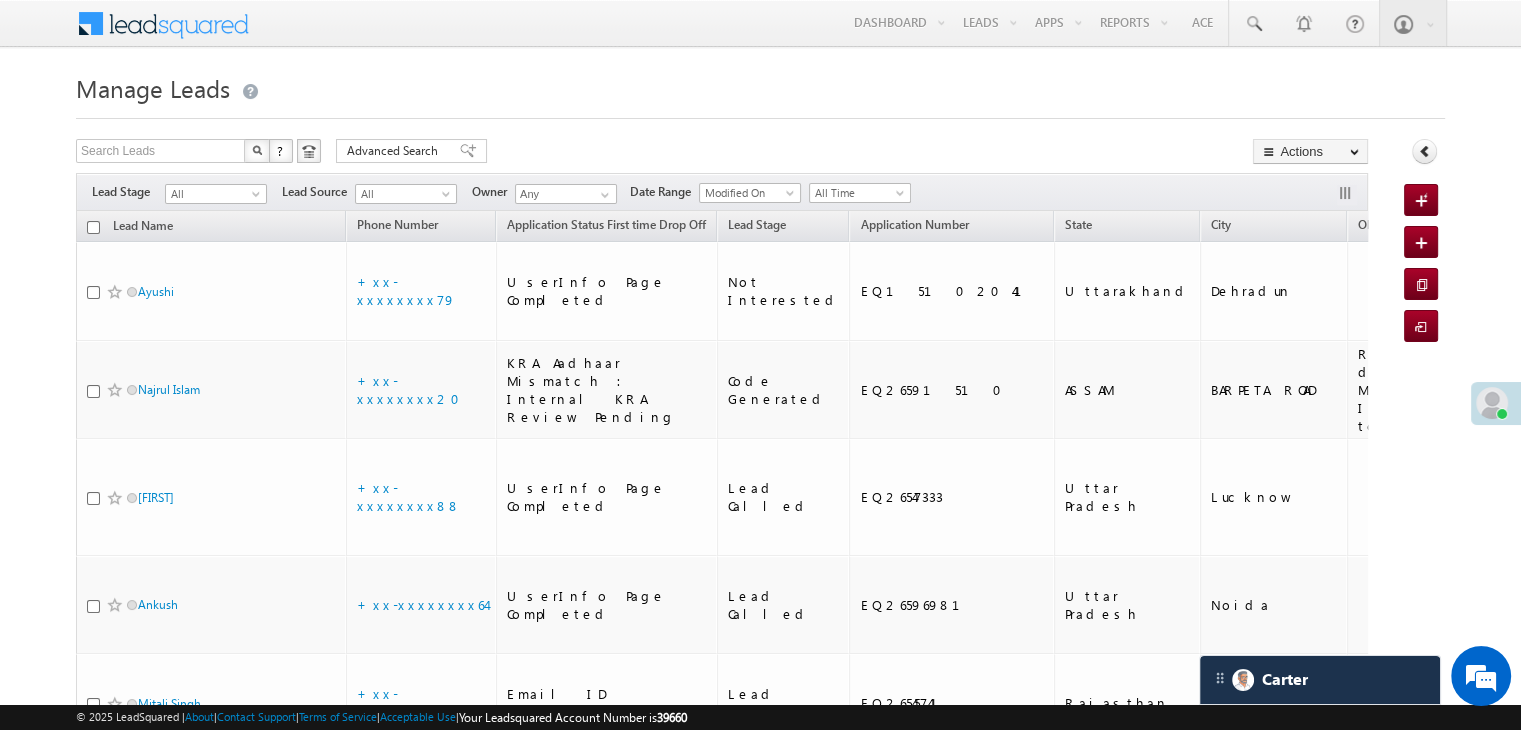 scroll, scrollTop: 0, scrollLeft: 0, axis: both 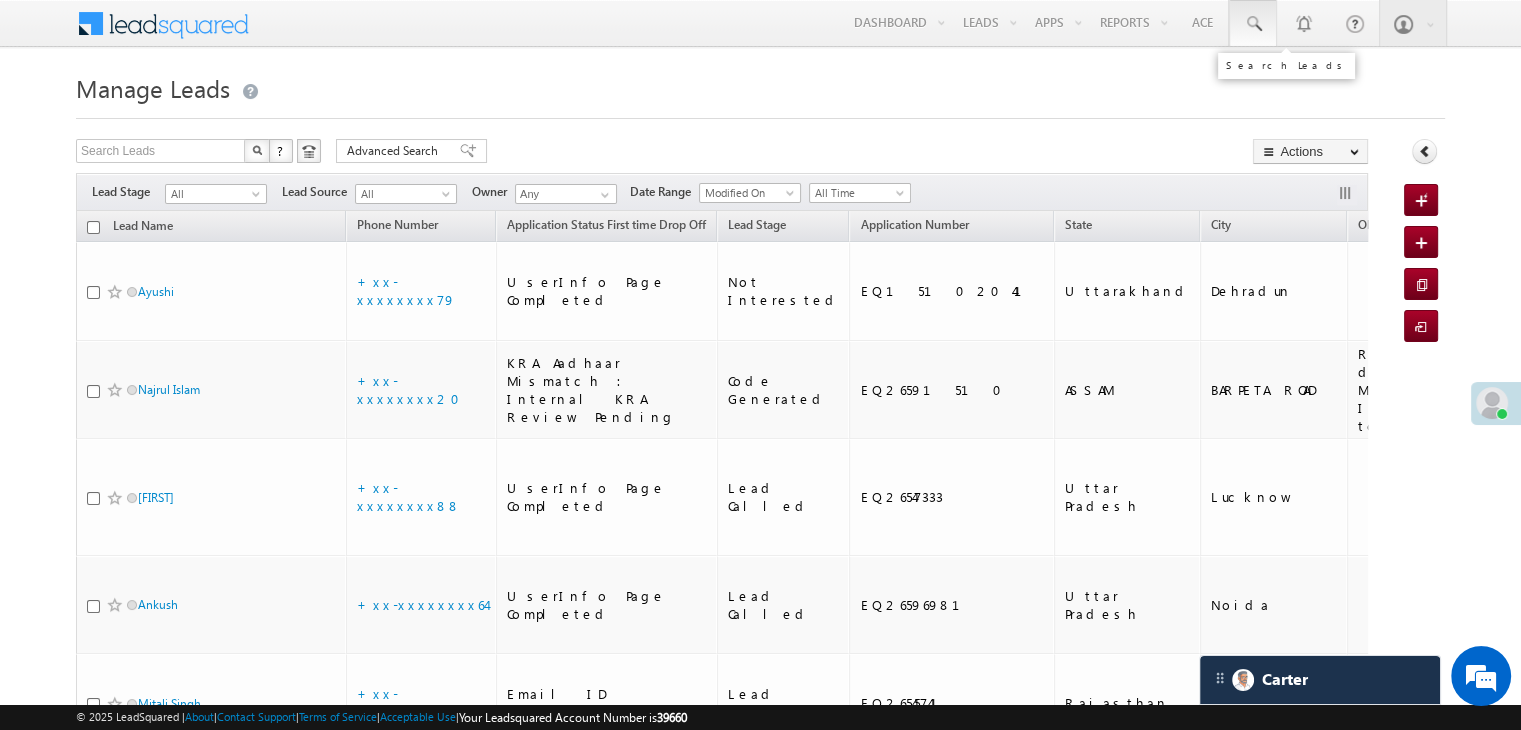 click at bounding box center [1253, 24] 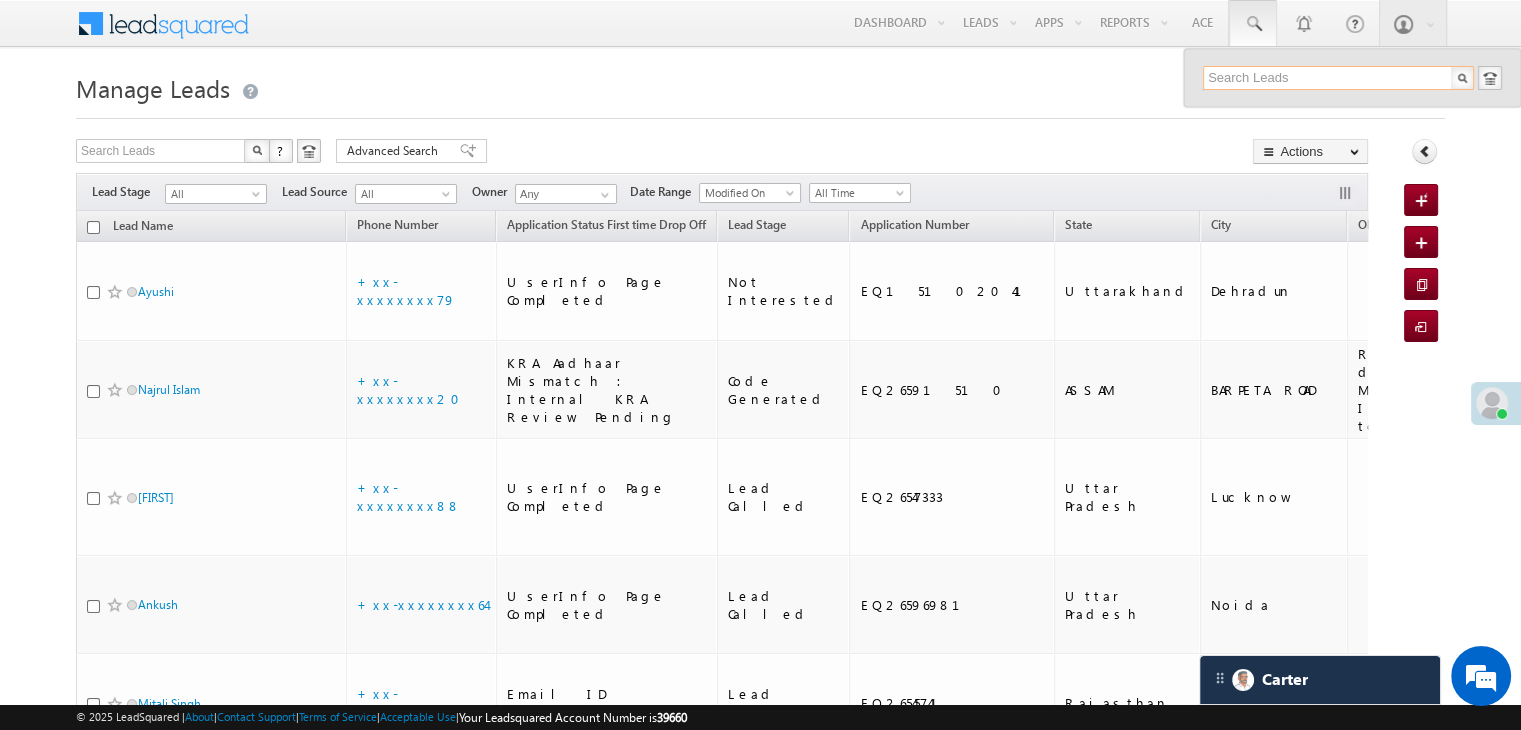 paste on "EQ26530336" 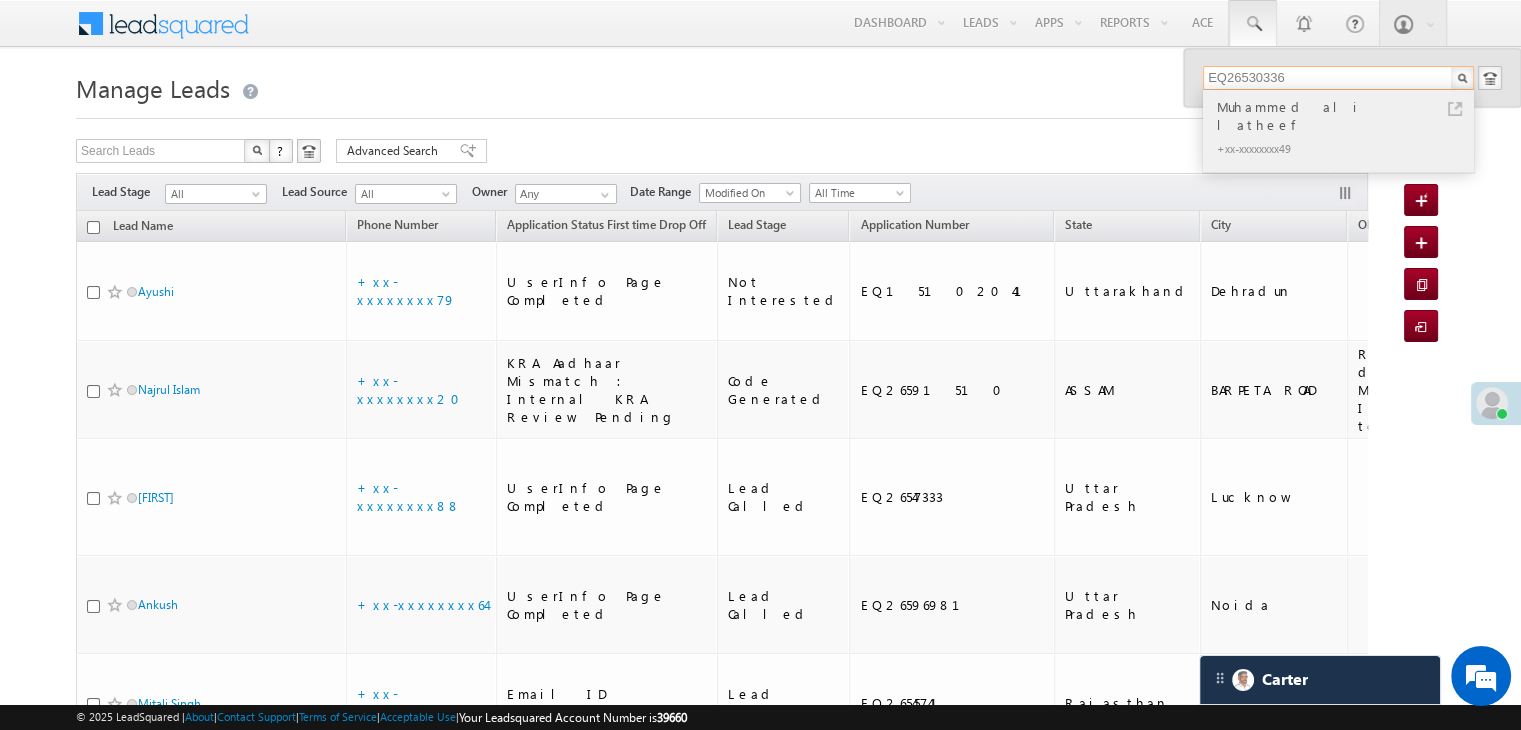 type on "EQ26530336" 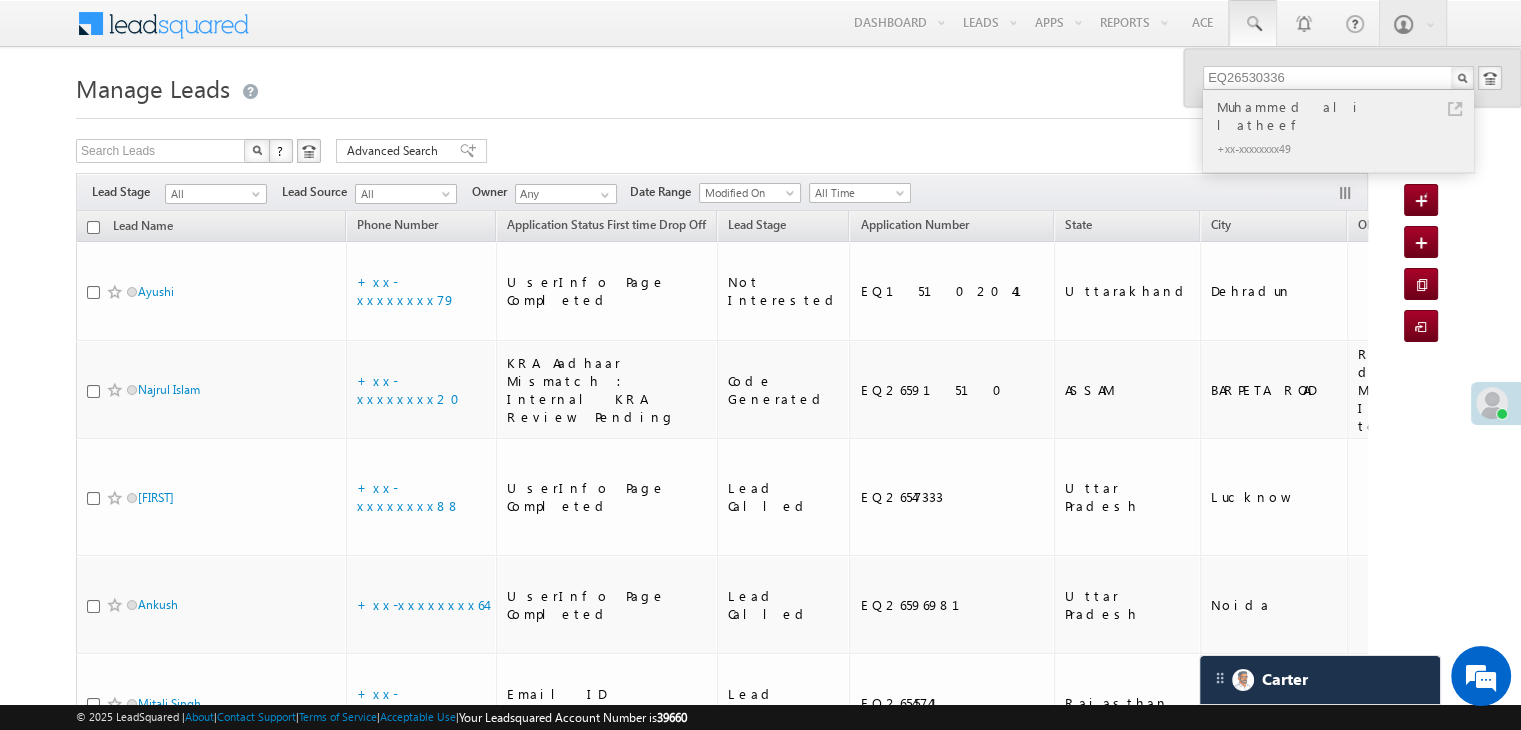 click on "Muhammed ali latheef" at bounding box center (1347, 116) 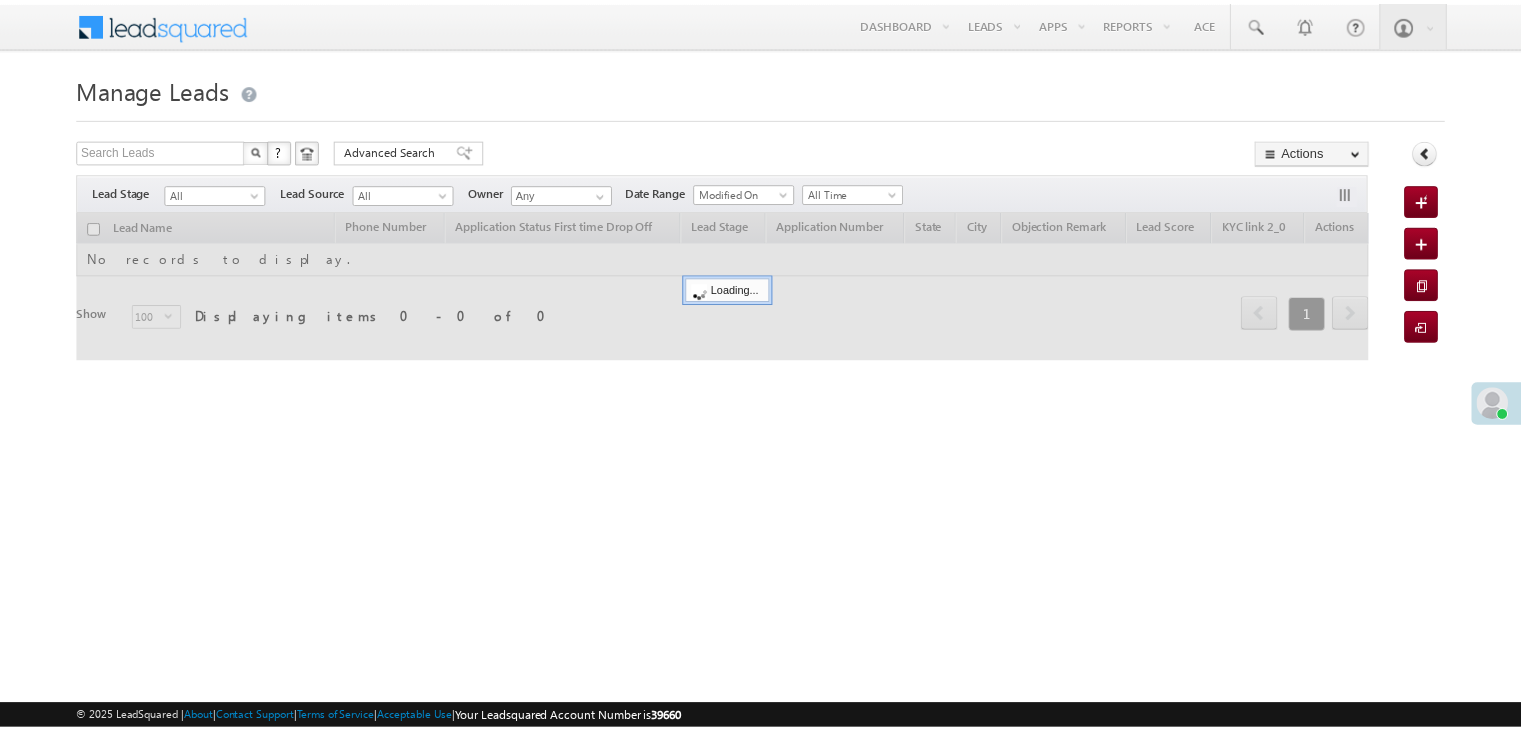 scroll, scrollTop: 0, scrollLeft: 0, axis: both 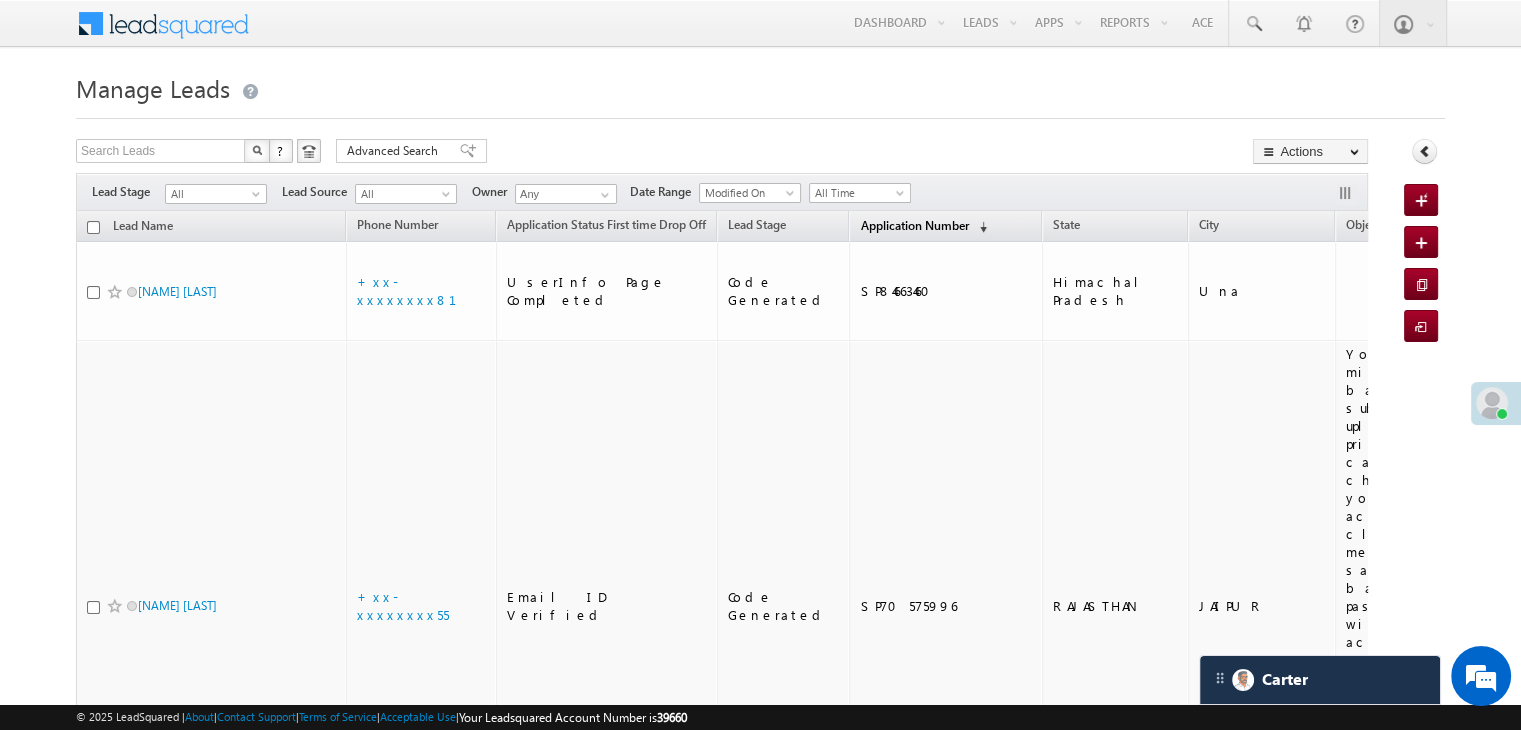 click on "Application Number" at bounding box center (914, 225) 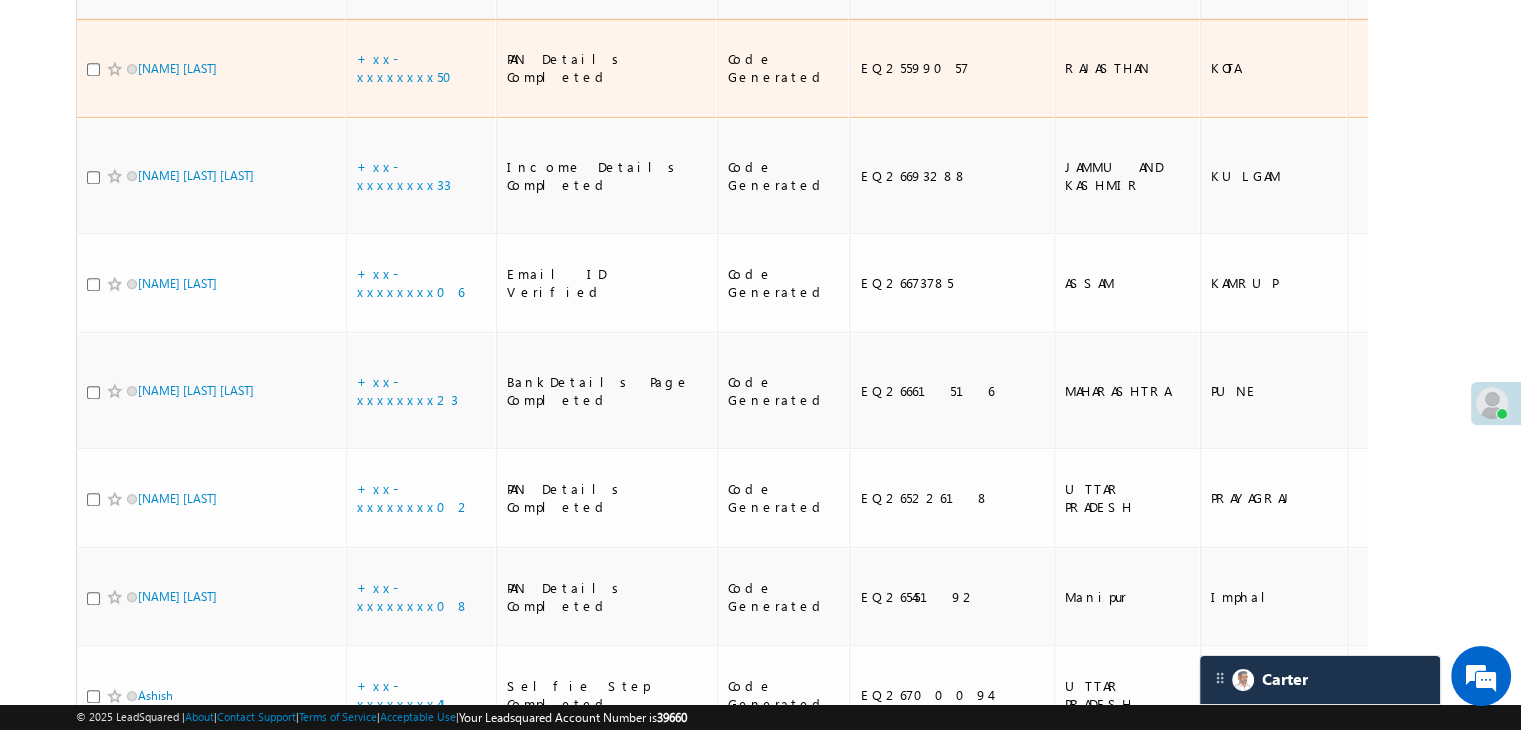 scroll, scrollTop: 1300, scrollLeft: 0, axis: vertical 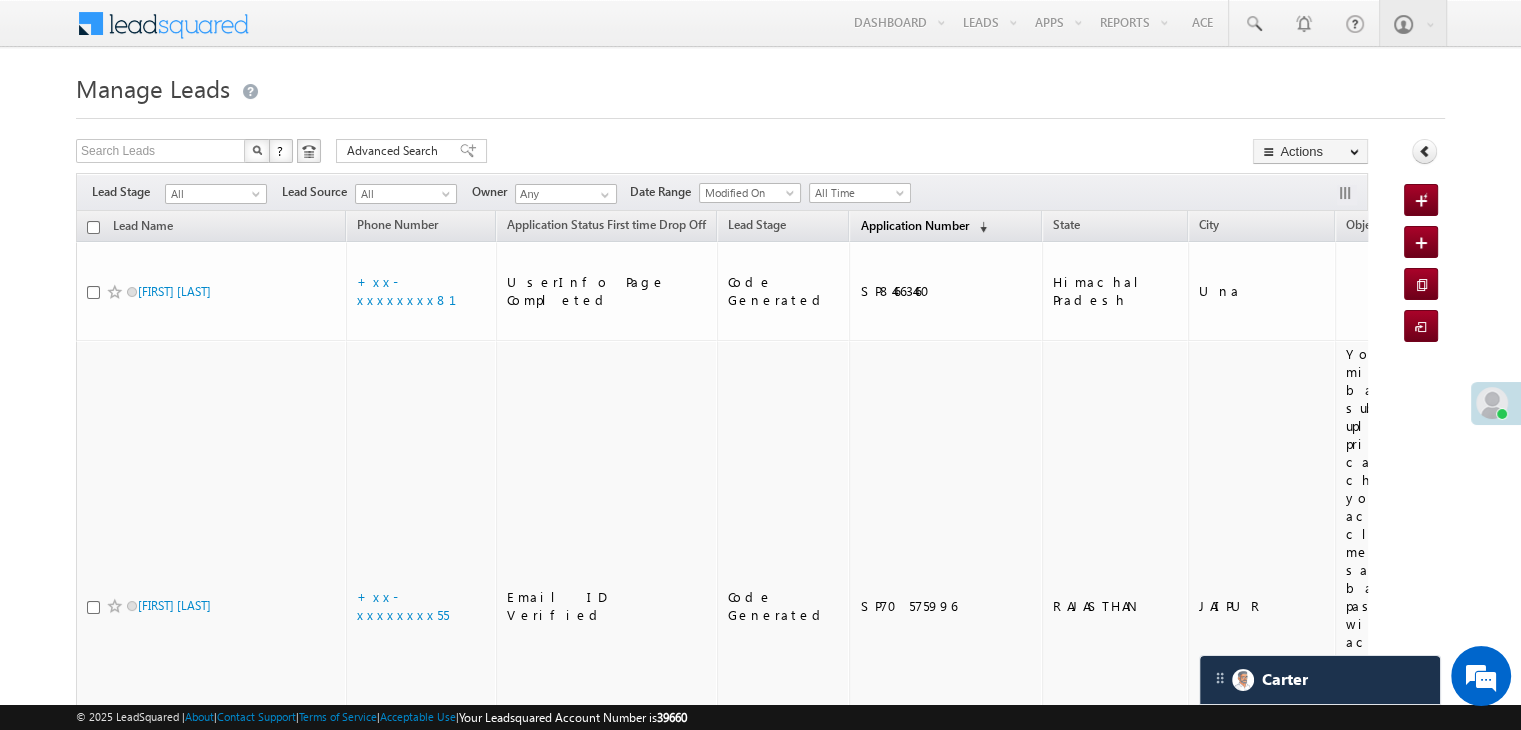 click on "Application Number" at bounding box center [914, 225] 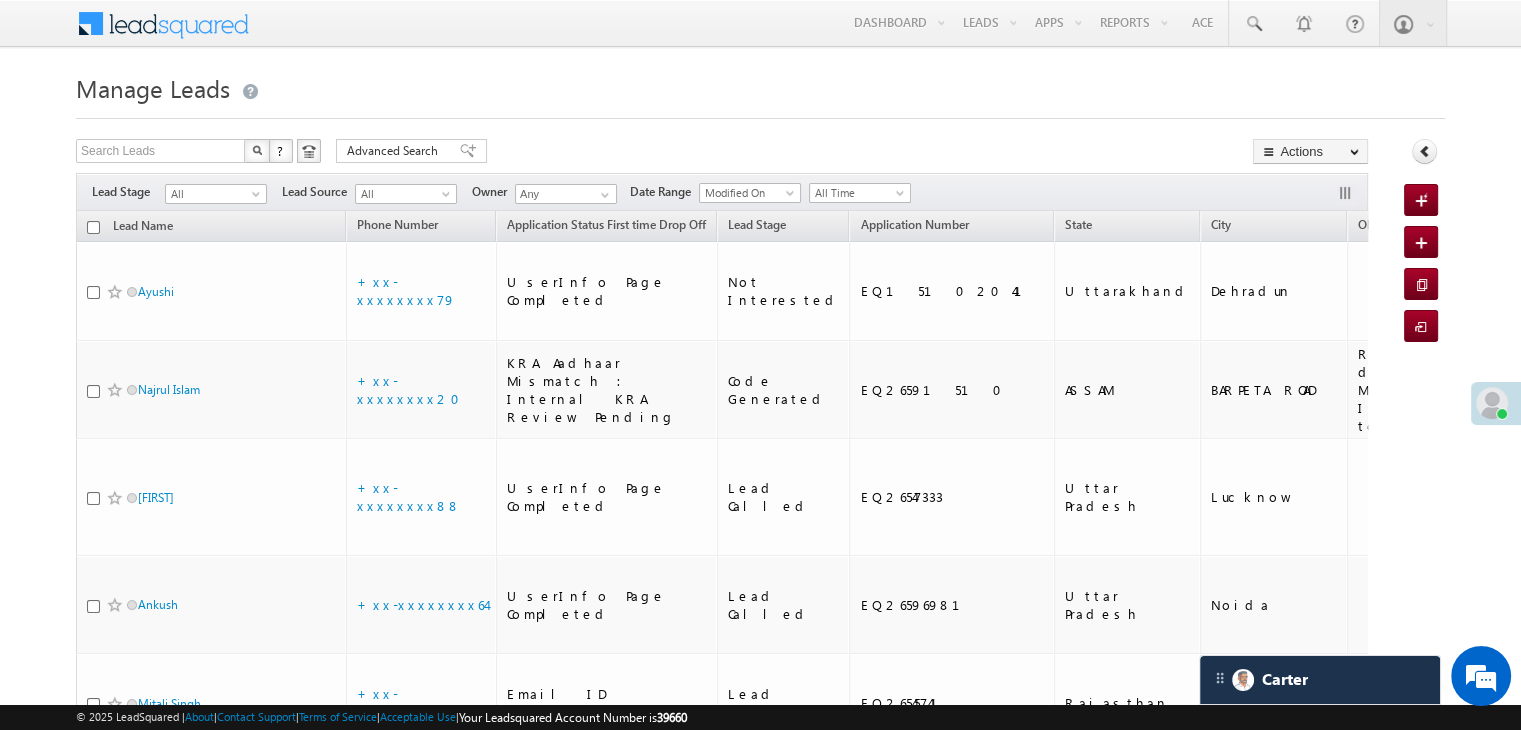 scroll, scrollTop: 8960, scrollLeft: 0, axis: vertical 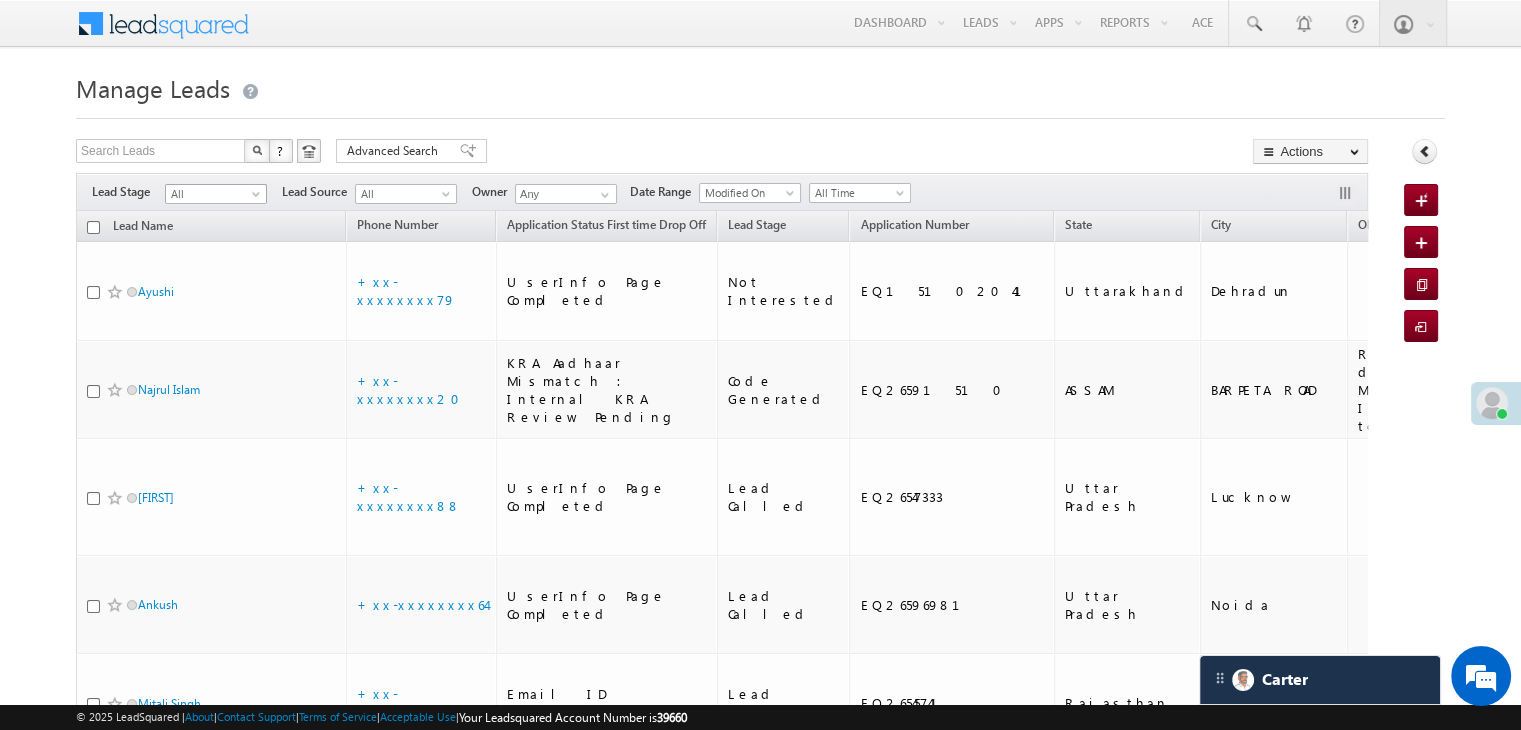 click on "All" at bounding box center [213, 194] 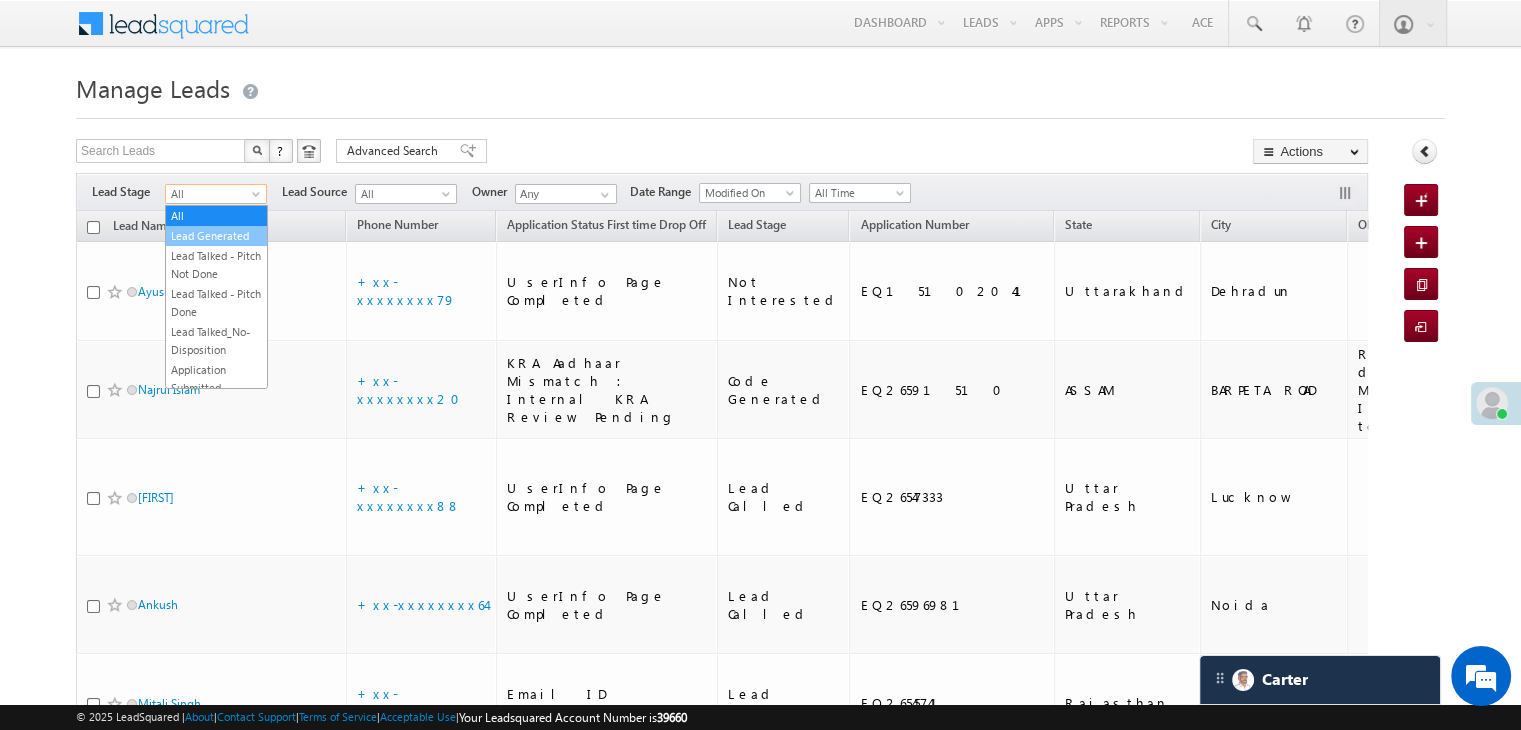 click on "Lead Generated" at bounding box center (216, 236) 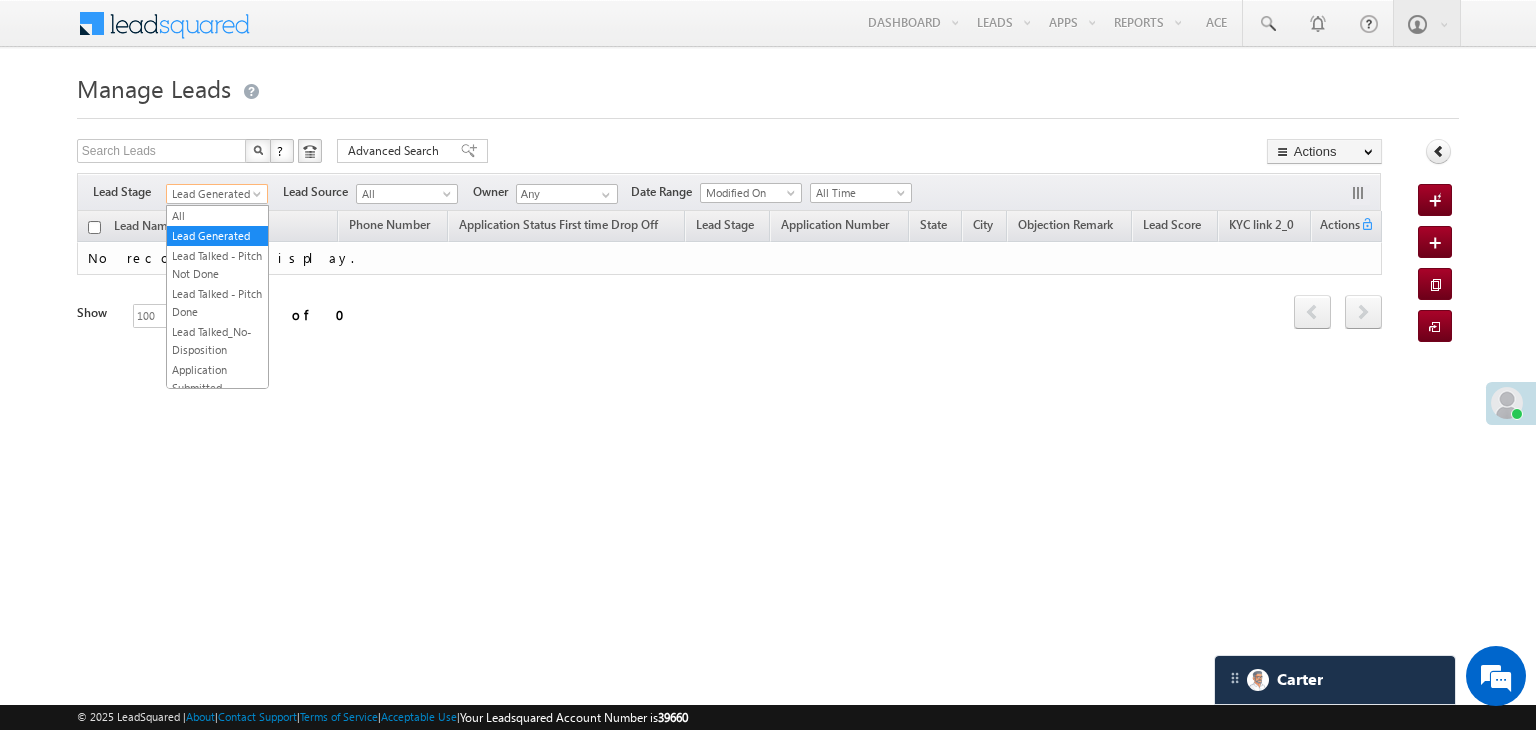 click at bounding box center [259, 198] 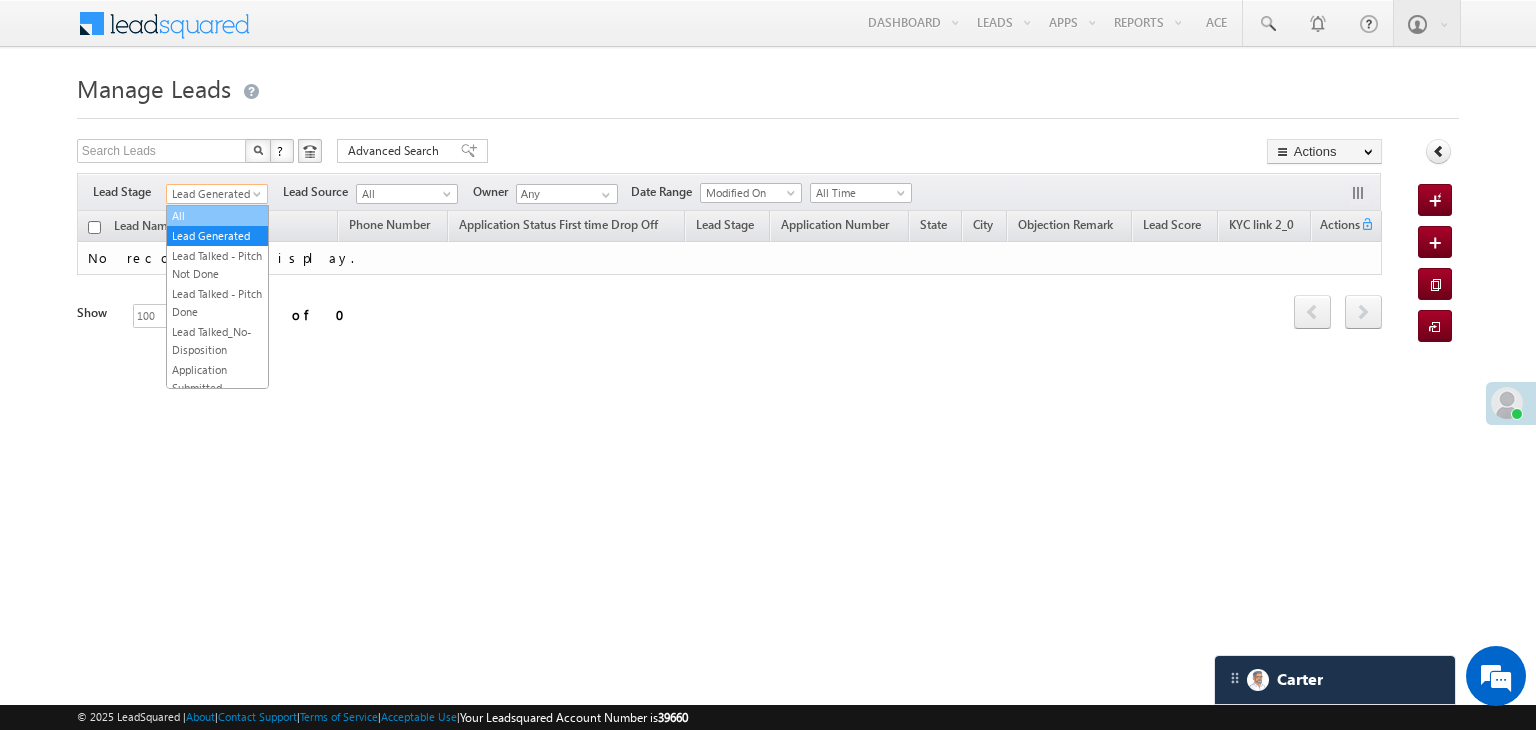 click on "All" at bounding box center (217, 216) 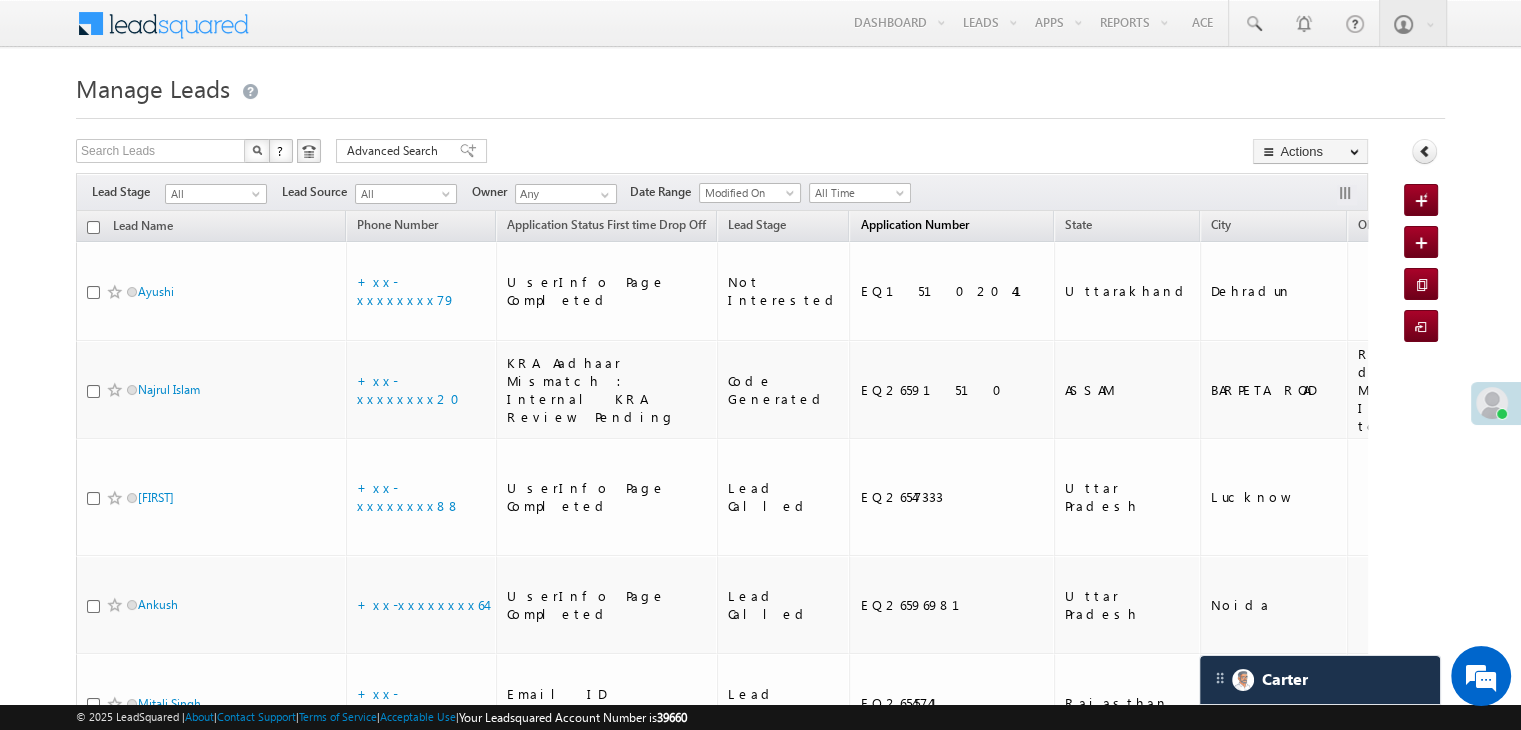 click on "Application Number" at bounding box center [914, 224] 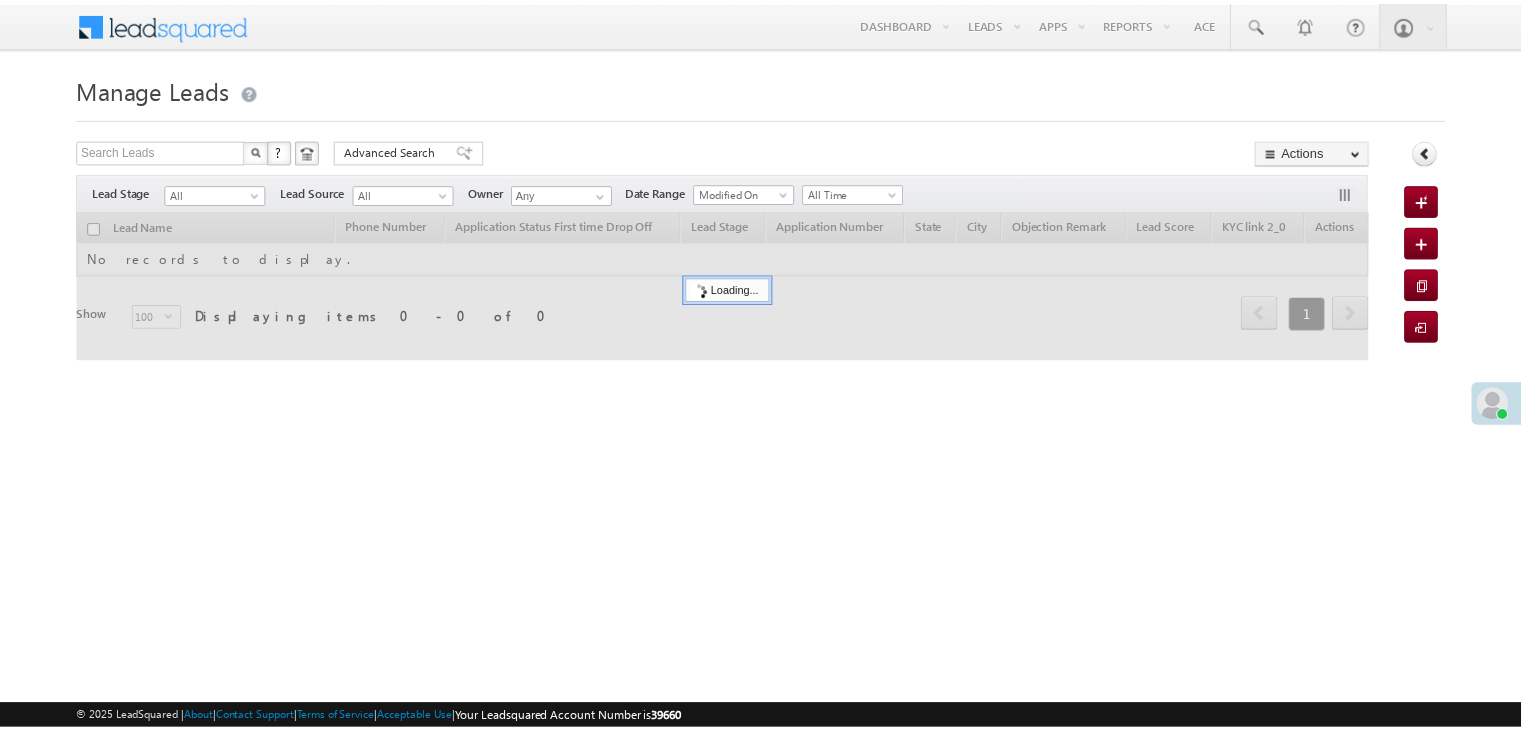 scroll, scrollTop: 0, scrollLeft: 0, axis: both 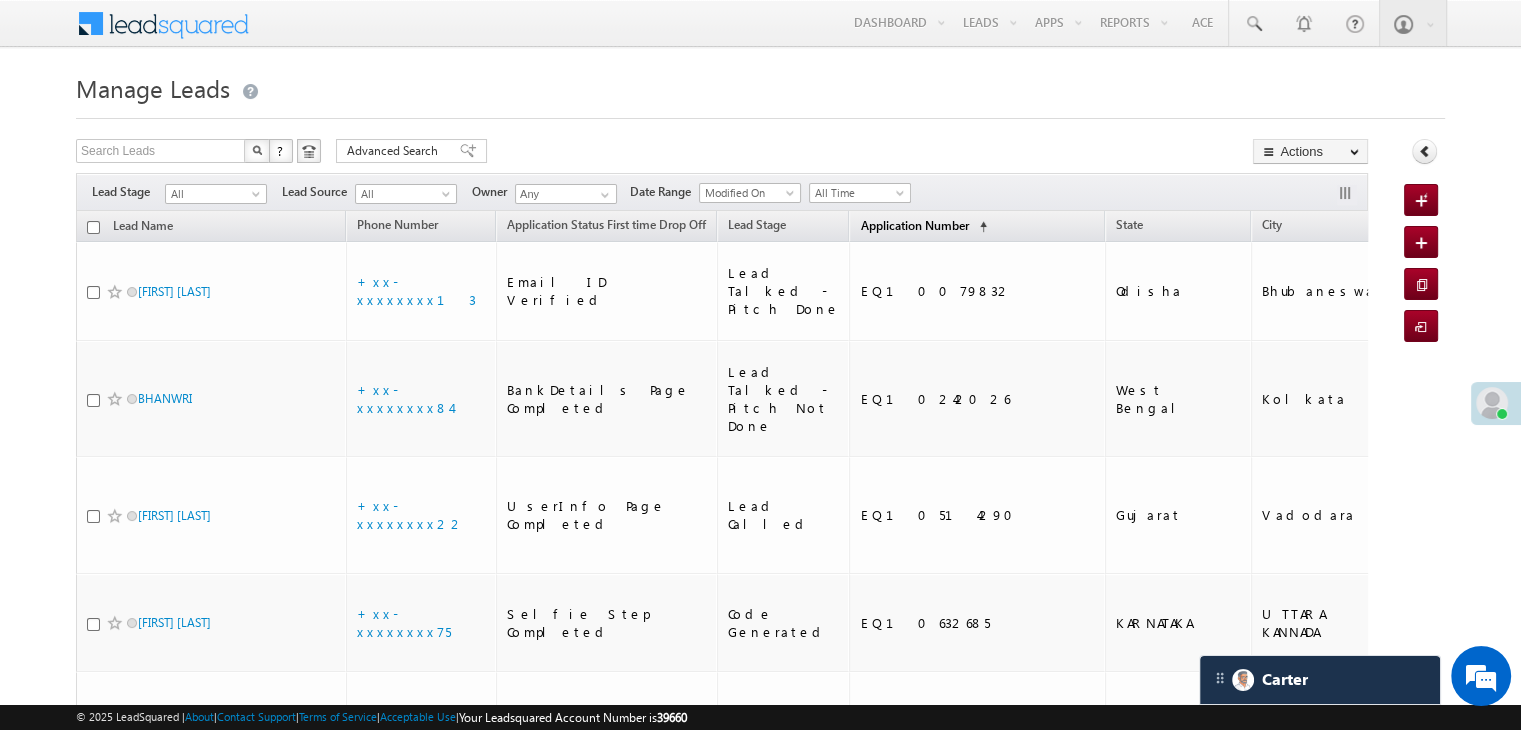 click on "Application Number" at bounding box center (914, 225) 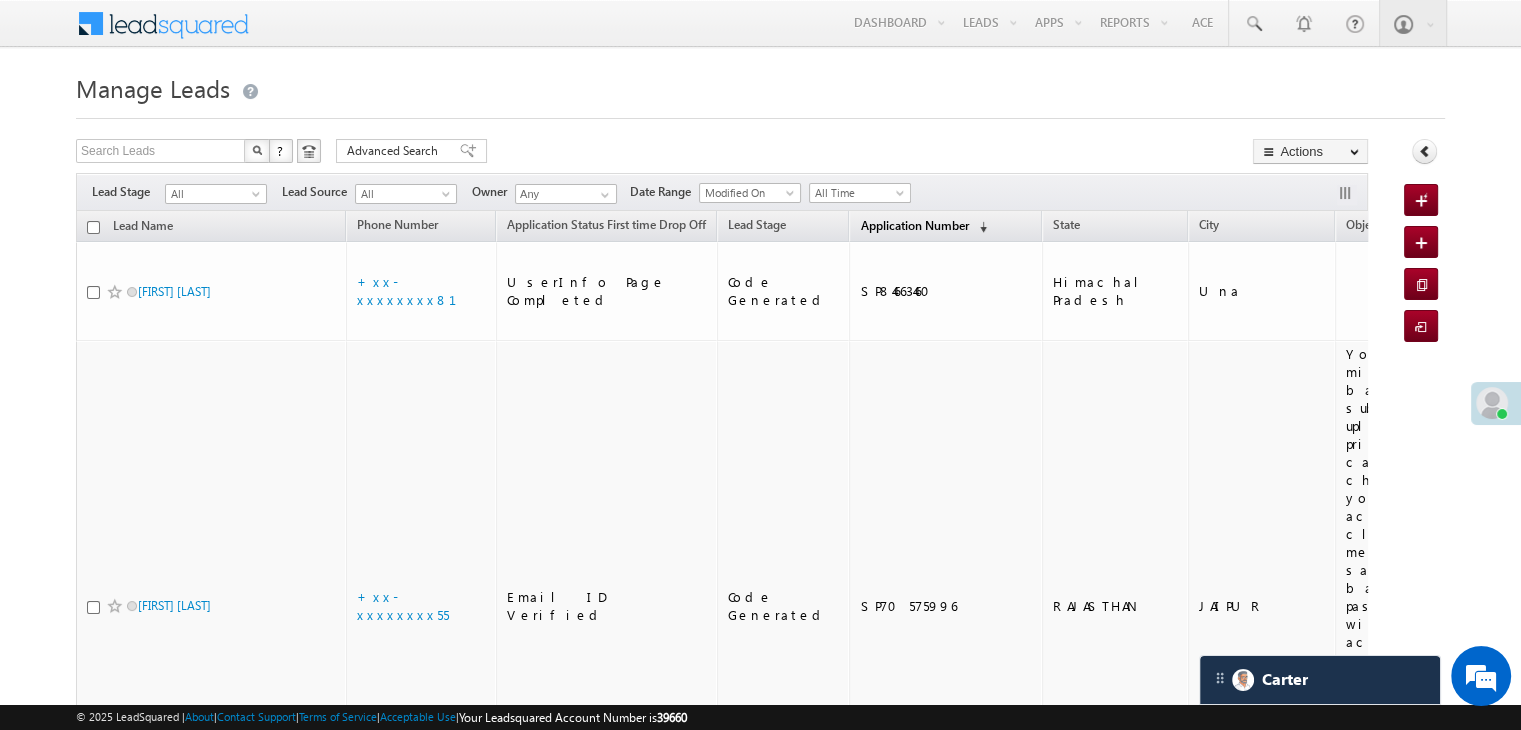 click on "Application Number" at bounding box center [914, 225] 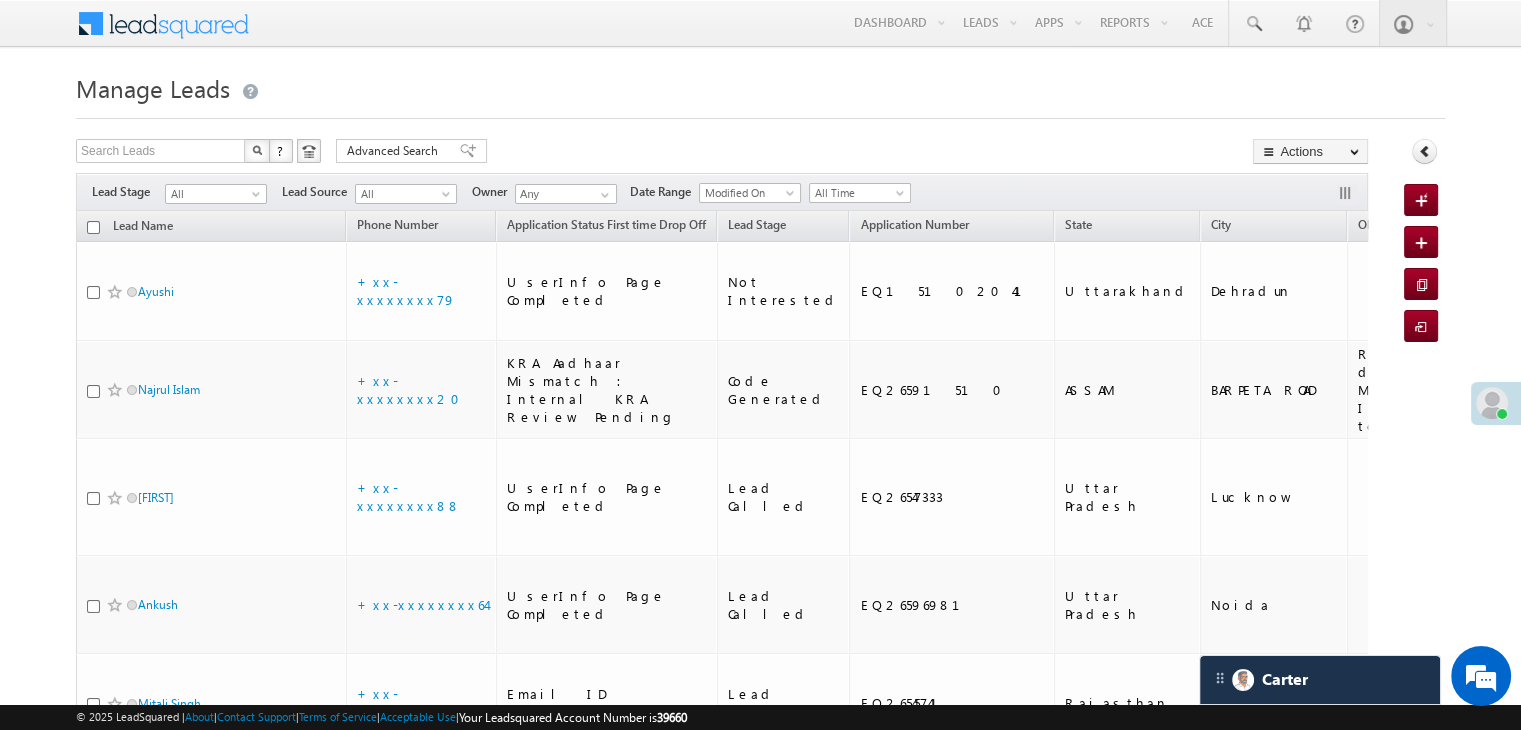scroll, scrollTop: 0, scrollLeft: 0, axis: both 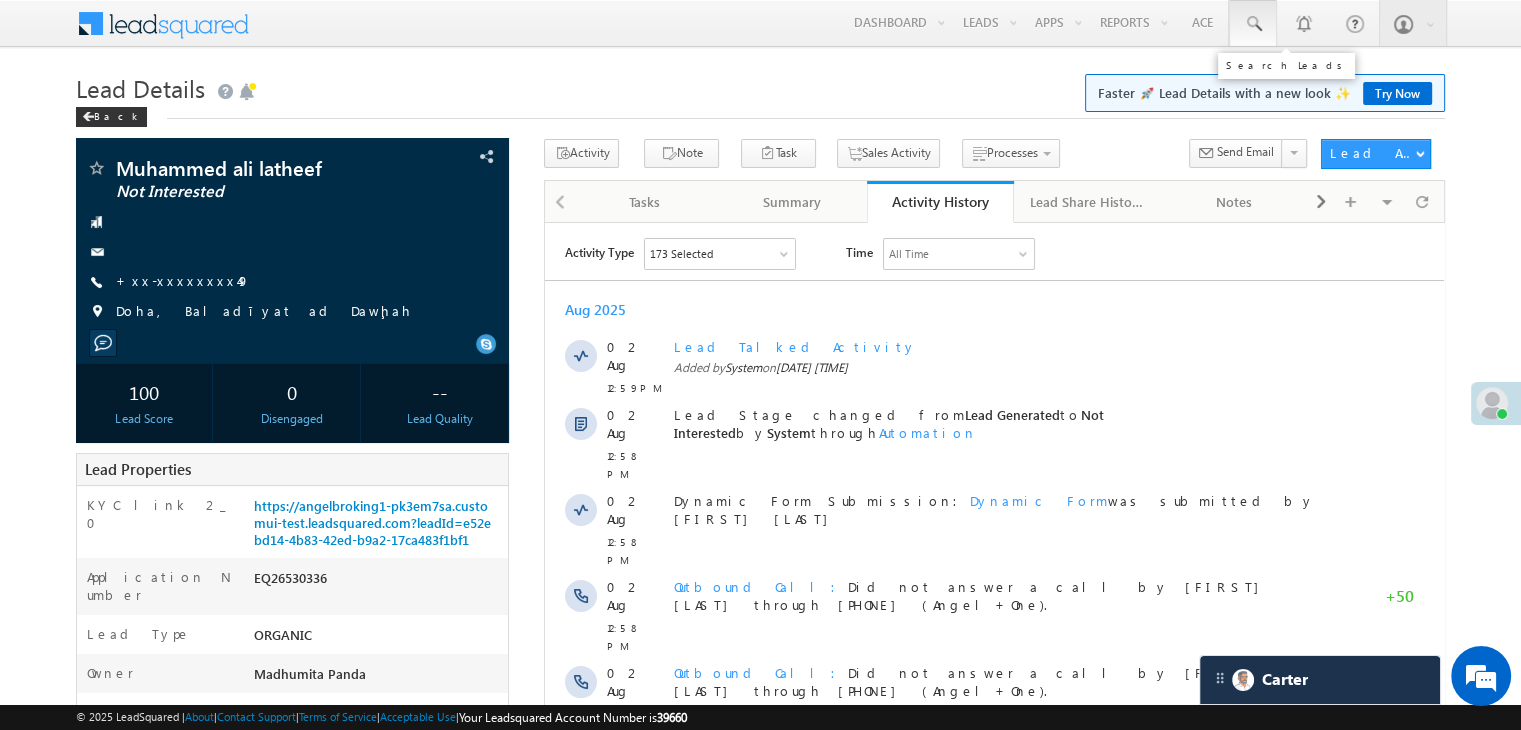 click at bounding box center (1253, 24) 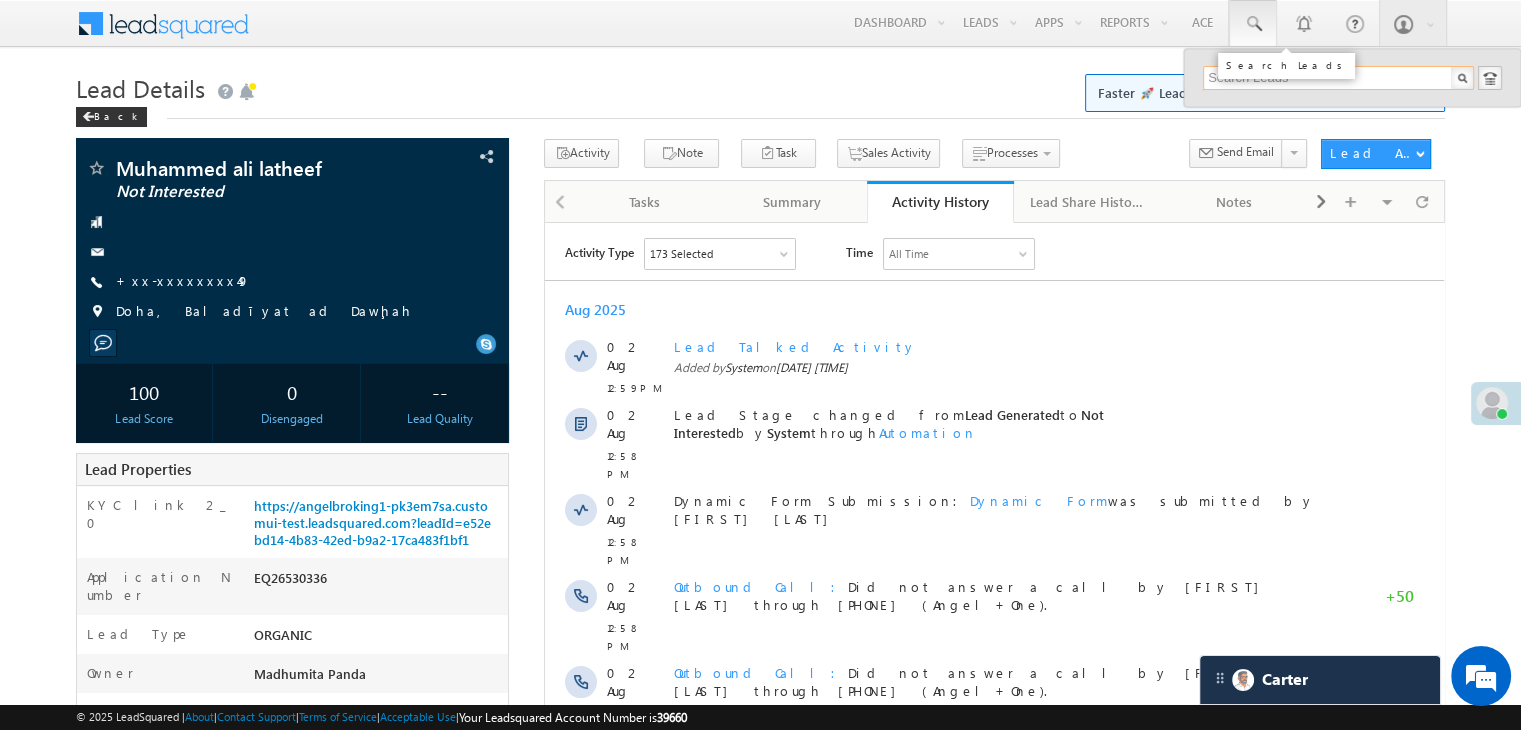 paste on "EQ26568731" 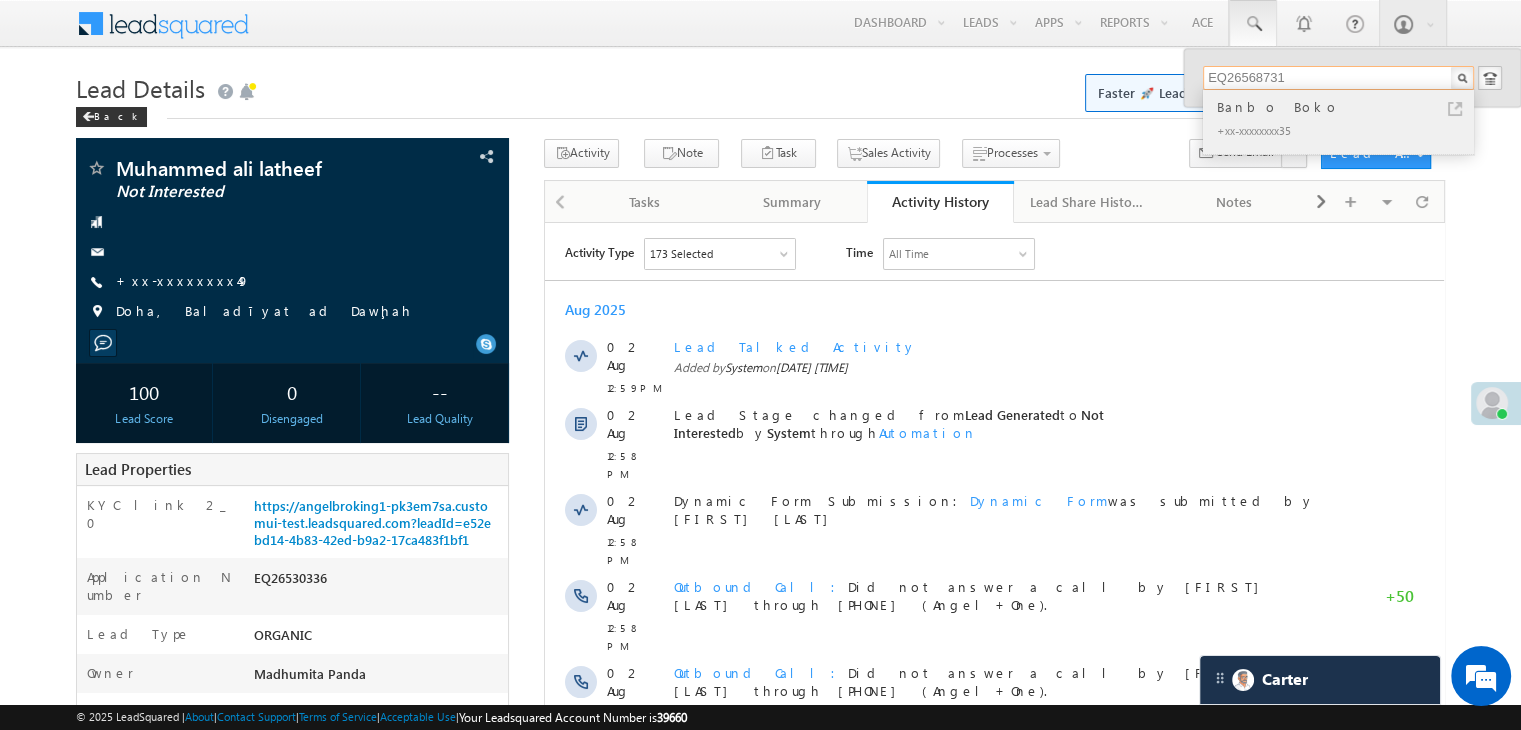 type on "EQ26568731" 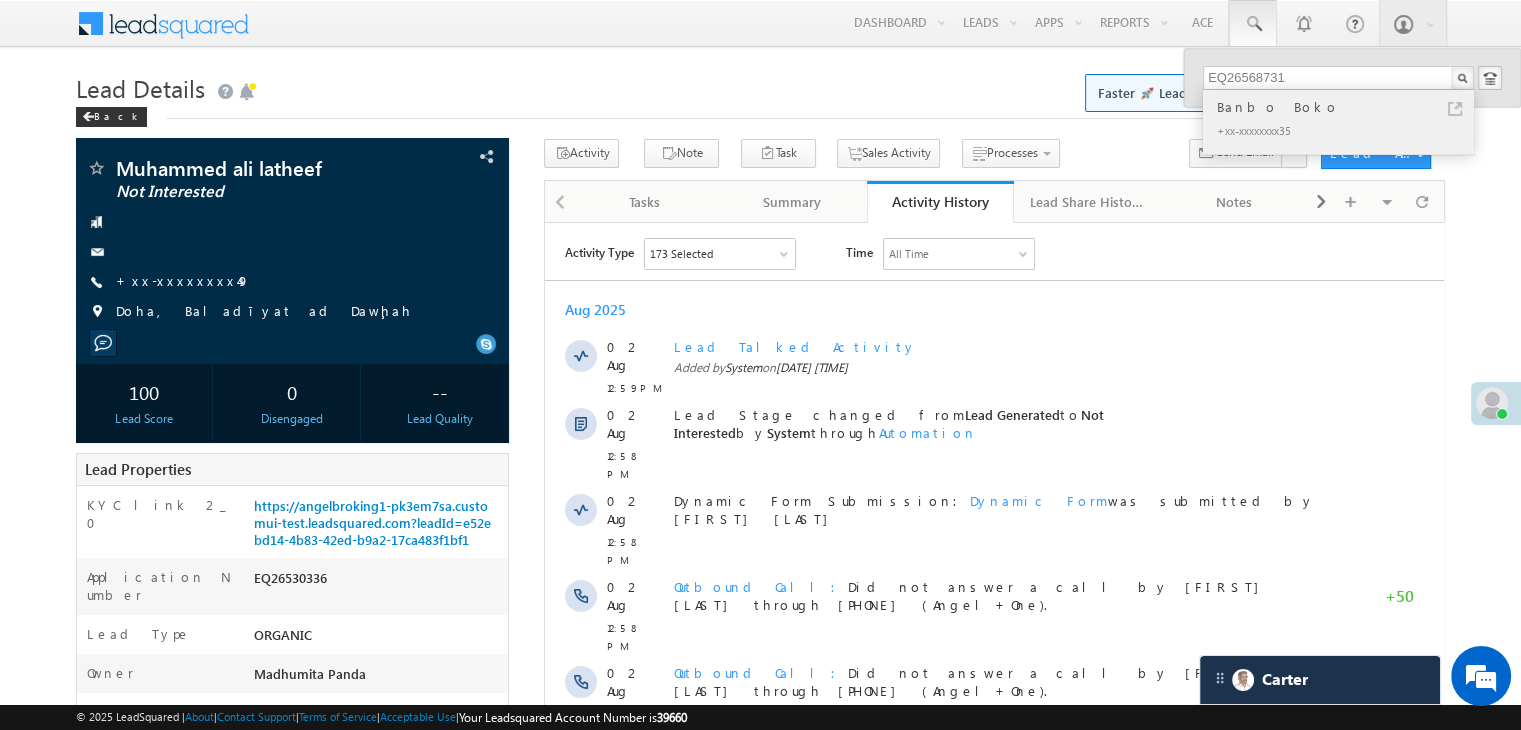 click on "Banbo Boko" at bounding box center (1347, 107) 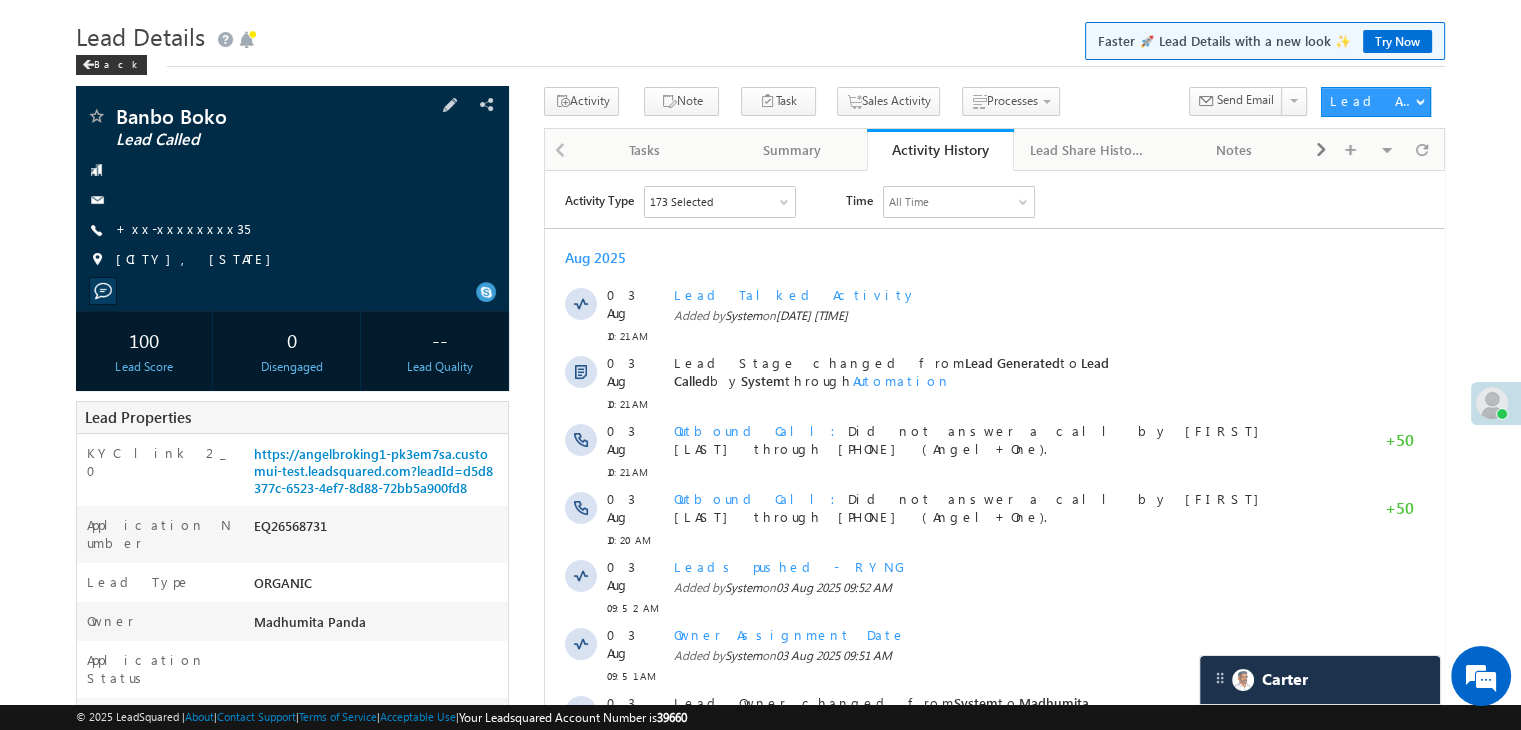 scroll, scrollTop: 200, scrollLeft: 0, axis: vertical 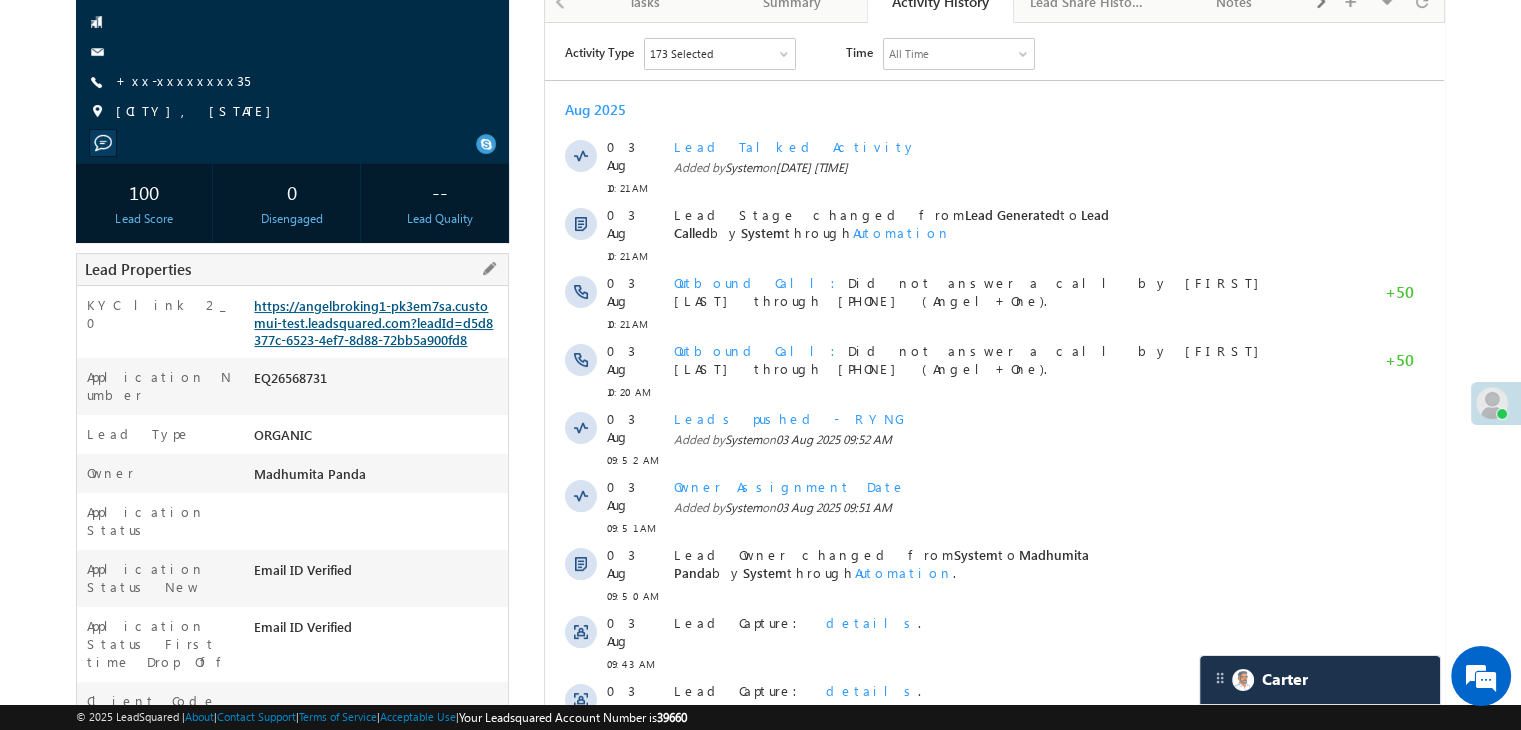 click on "https://angelbroking1-pk3em7sa.customui-test.leadsquared.com?leadId=d5d8377c-6523-4ef7-8d88-72bb5a900fd8" at bounding box center (373, 322) 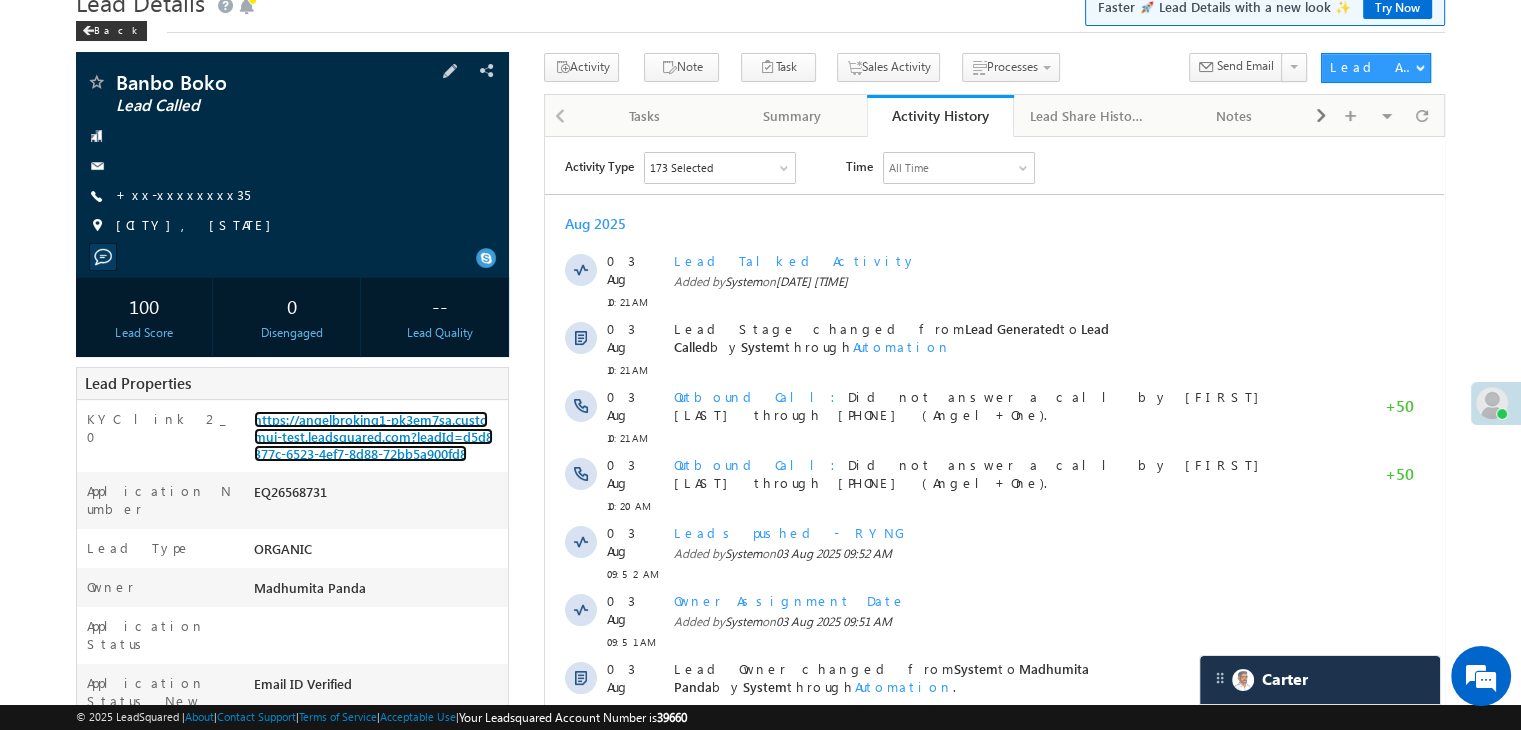 scroll, scrollTop: 0, scrollLeft: 0, axis: both 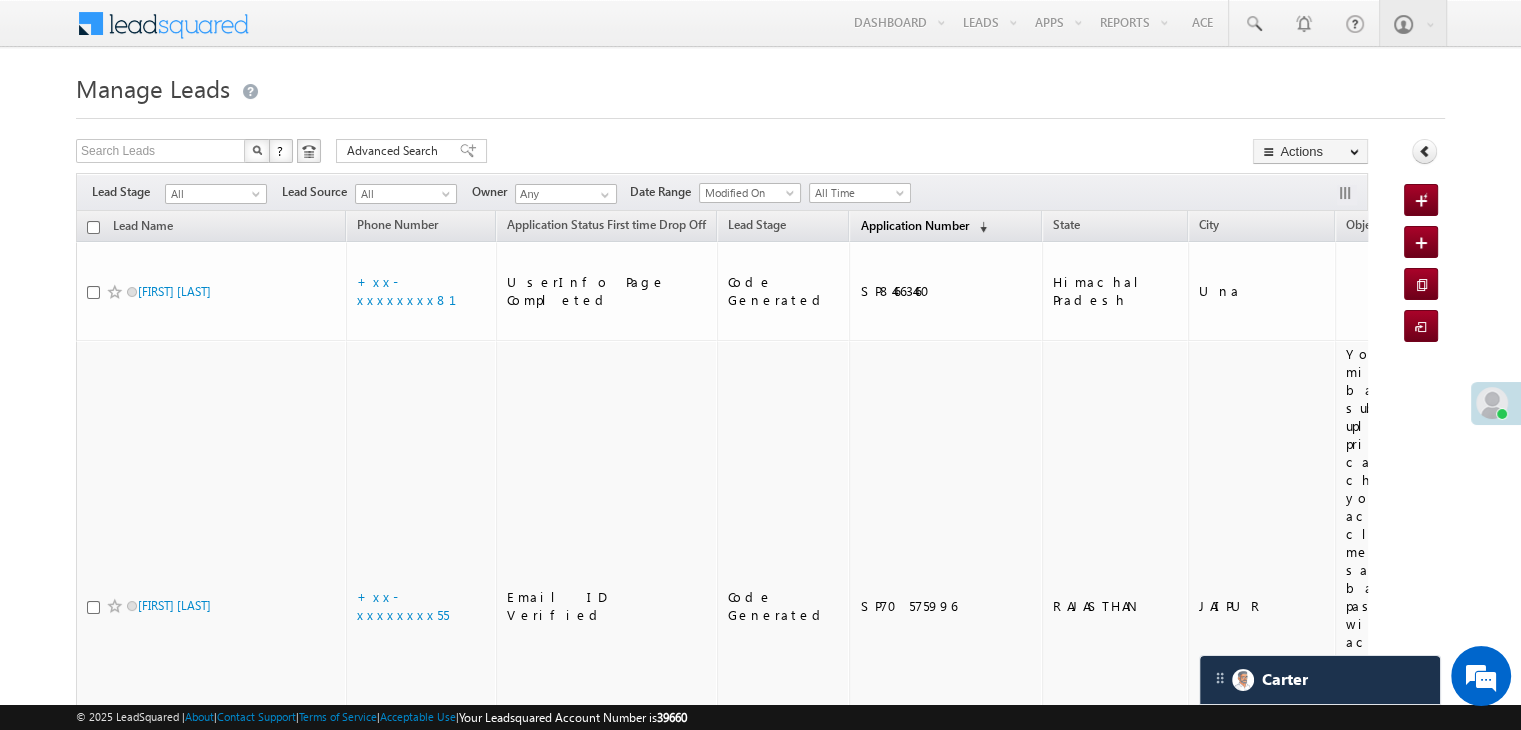 click on "Application Number" at bounding box center [914, 225] 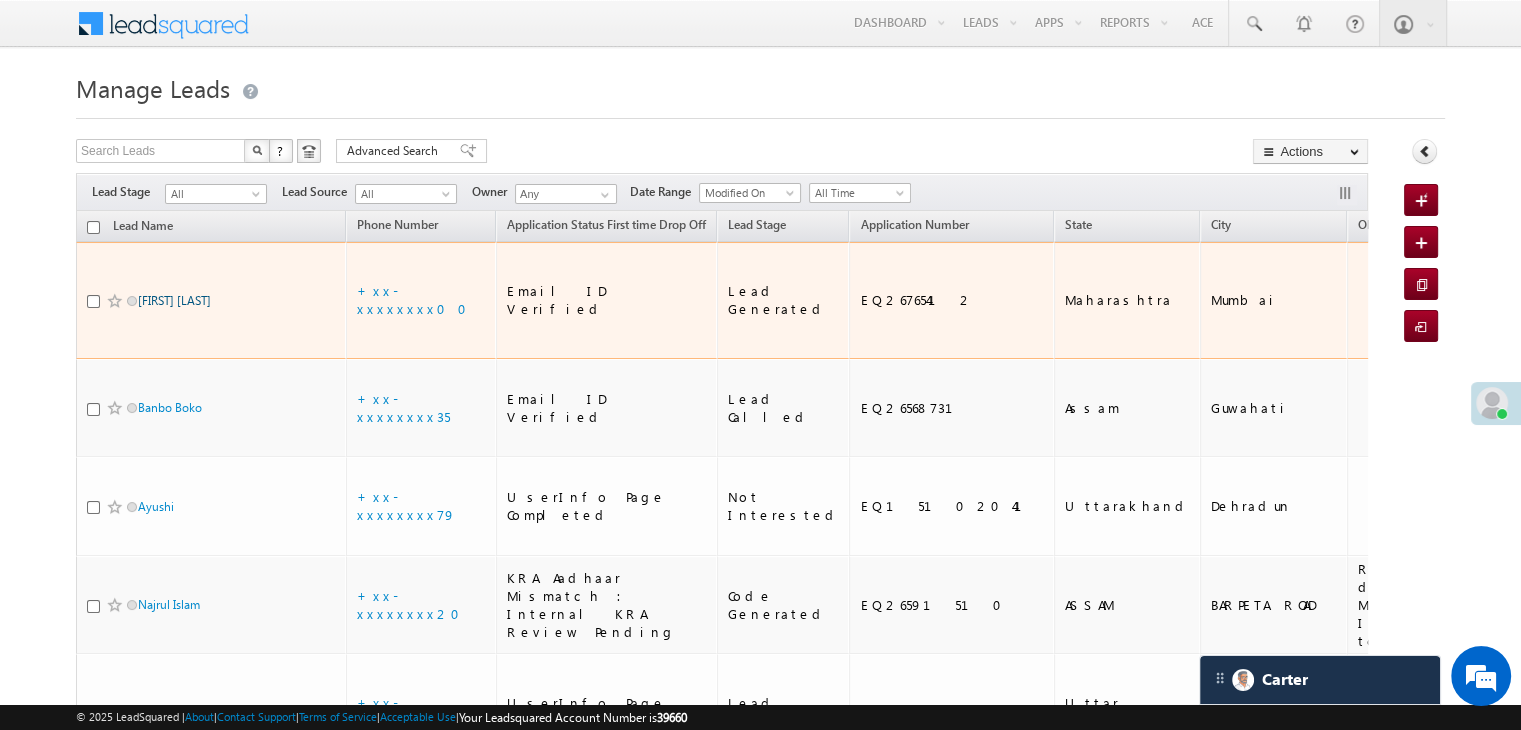 scroll, scrollTop: 0, scrollLeft: 0, axis: both 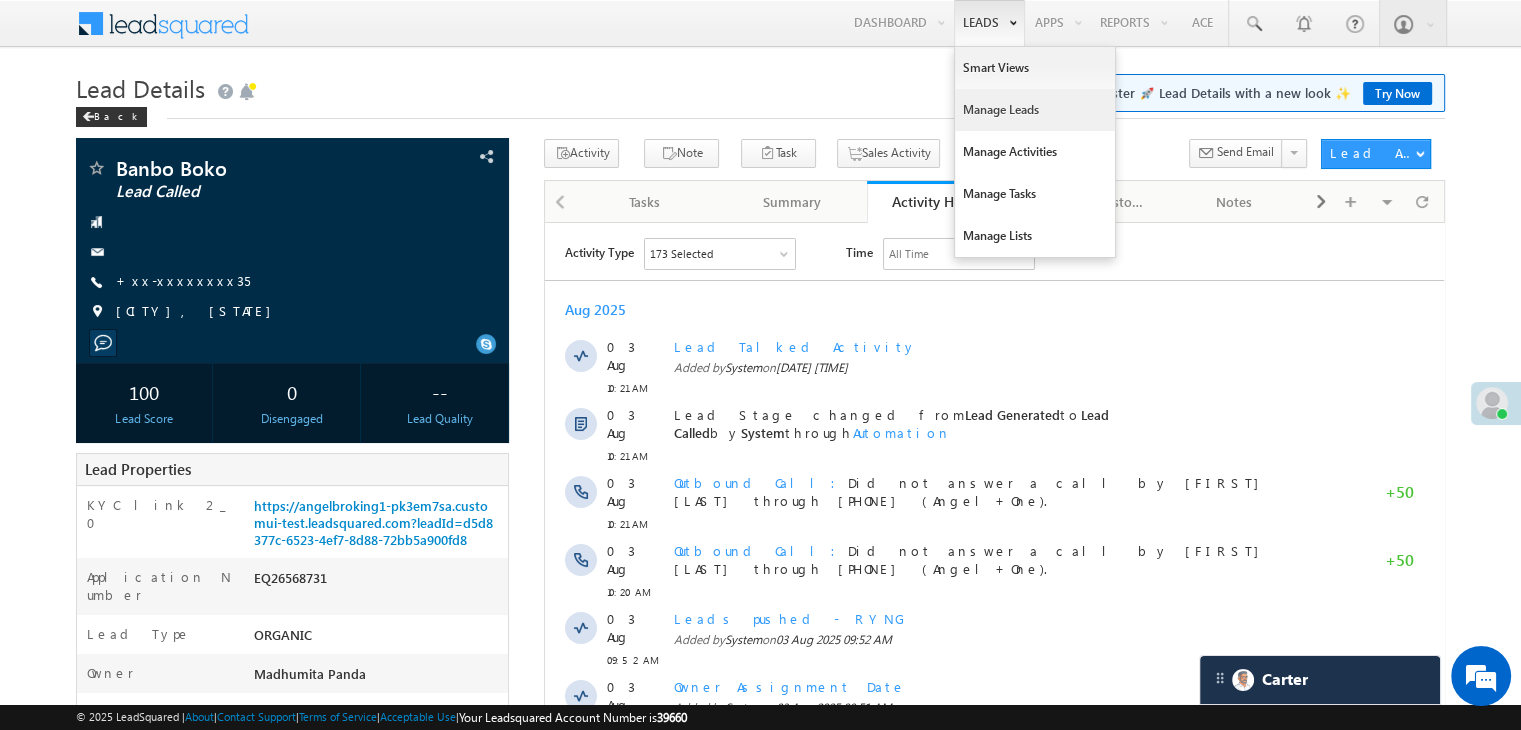 click on "Manage Leads" at bounding box center (1035, 110) 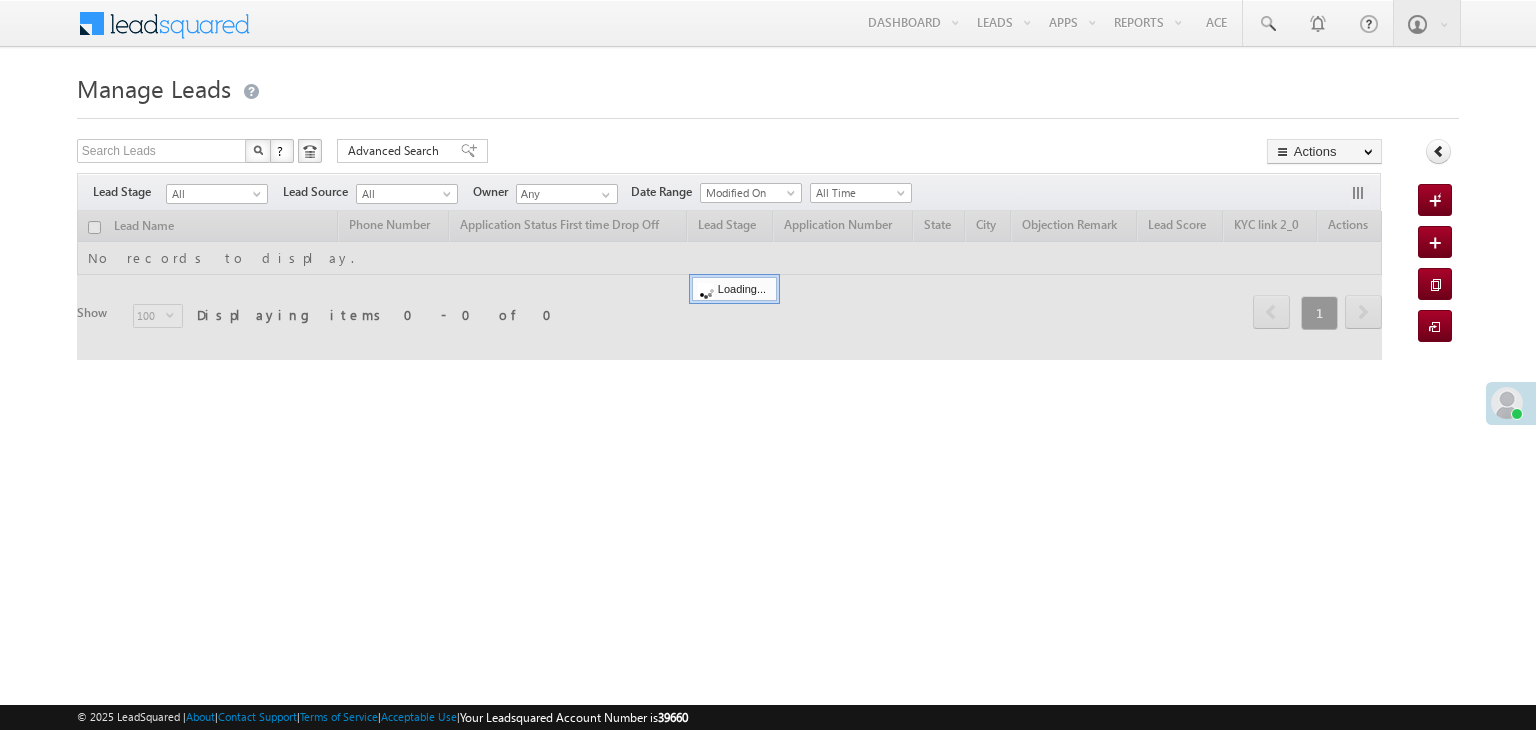 scroll, scrollTop: 0, scrollLeft: 0, axis: both 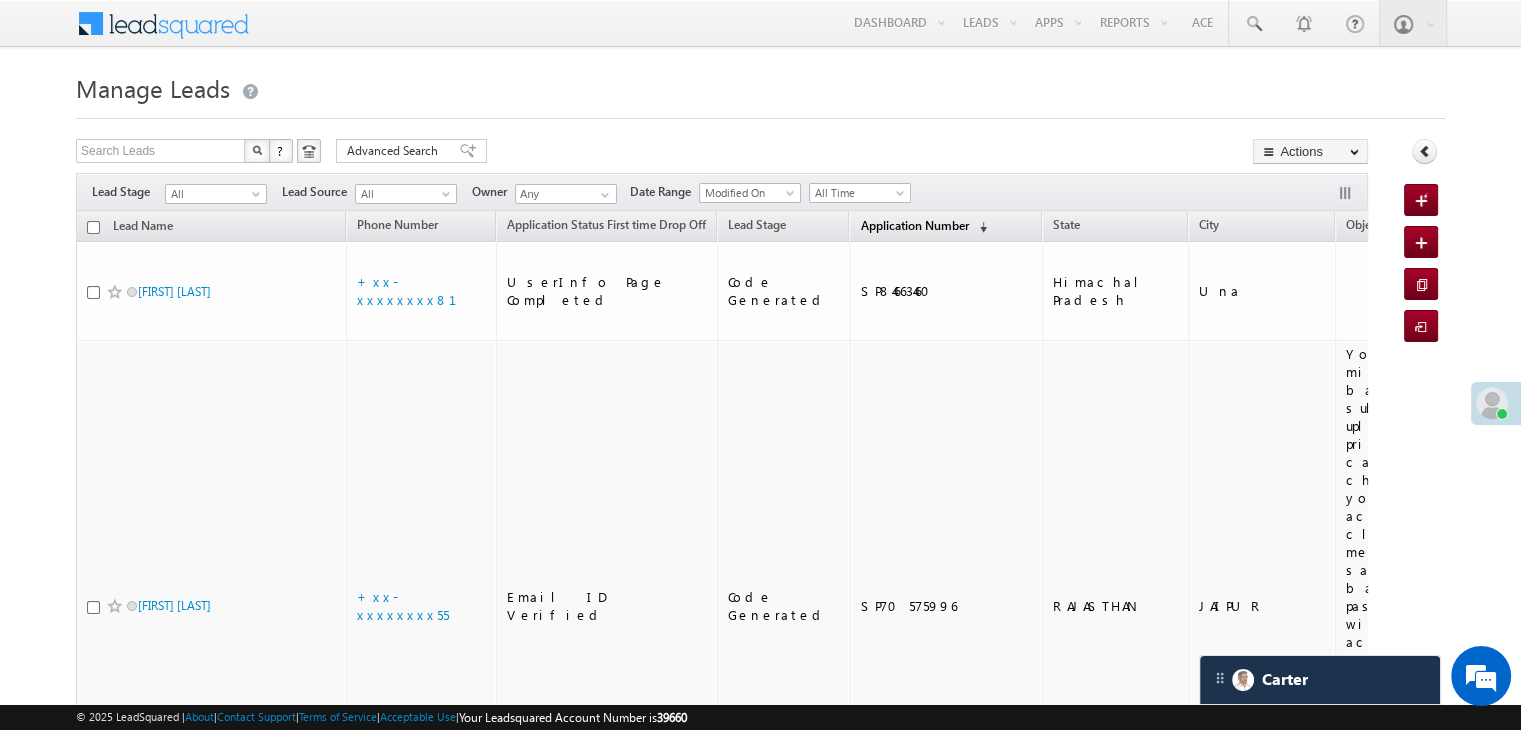 click on "Application Number" at bounding box center [914, 225] 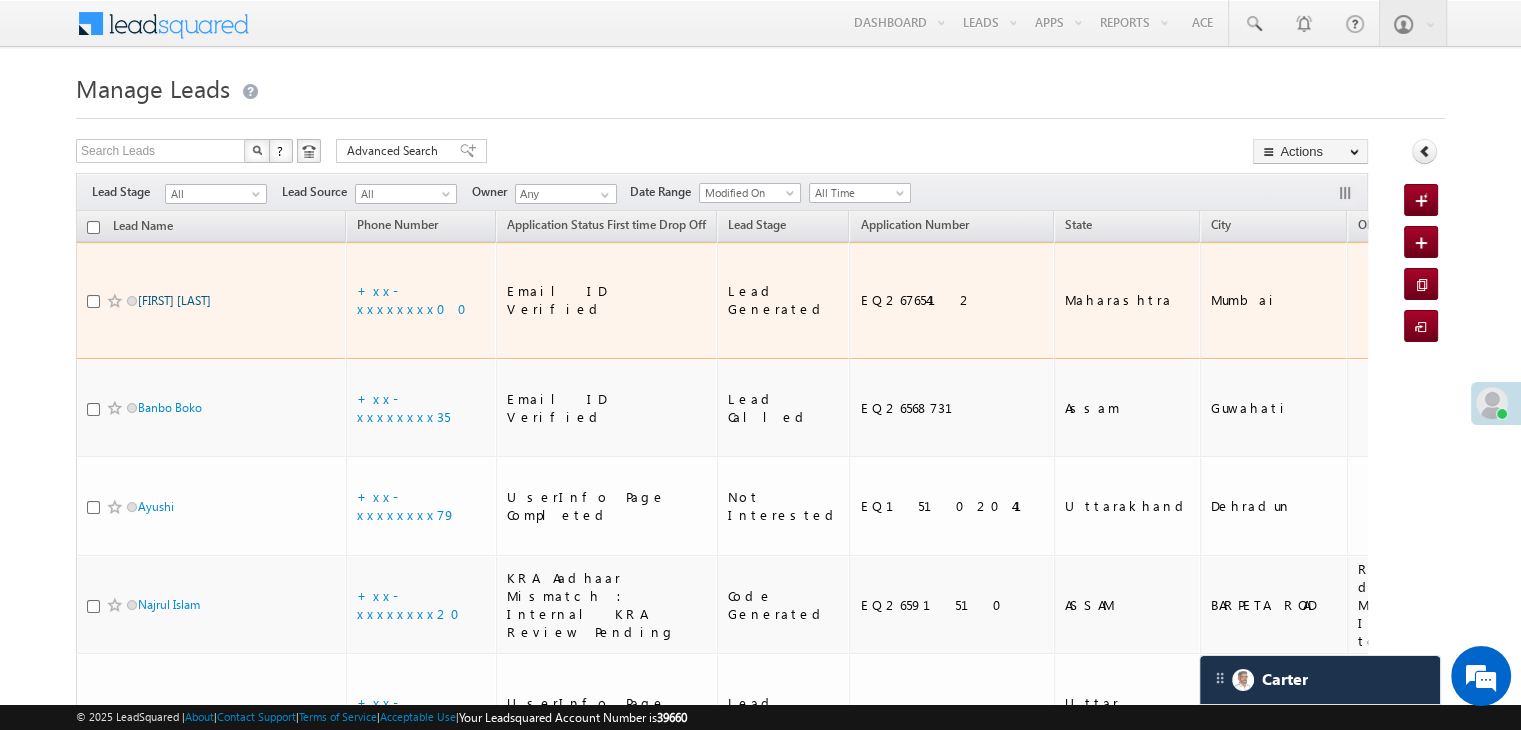 click on "[FIRST] [LAST]" at bounding box center [174, 300] 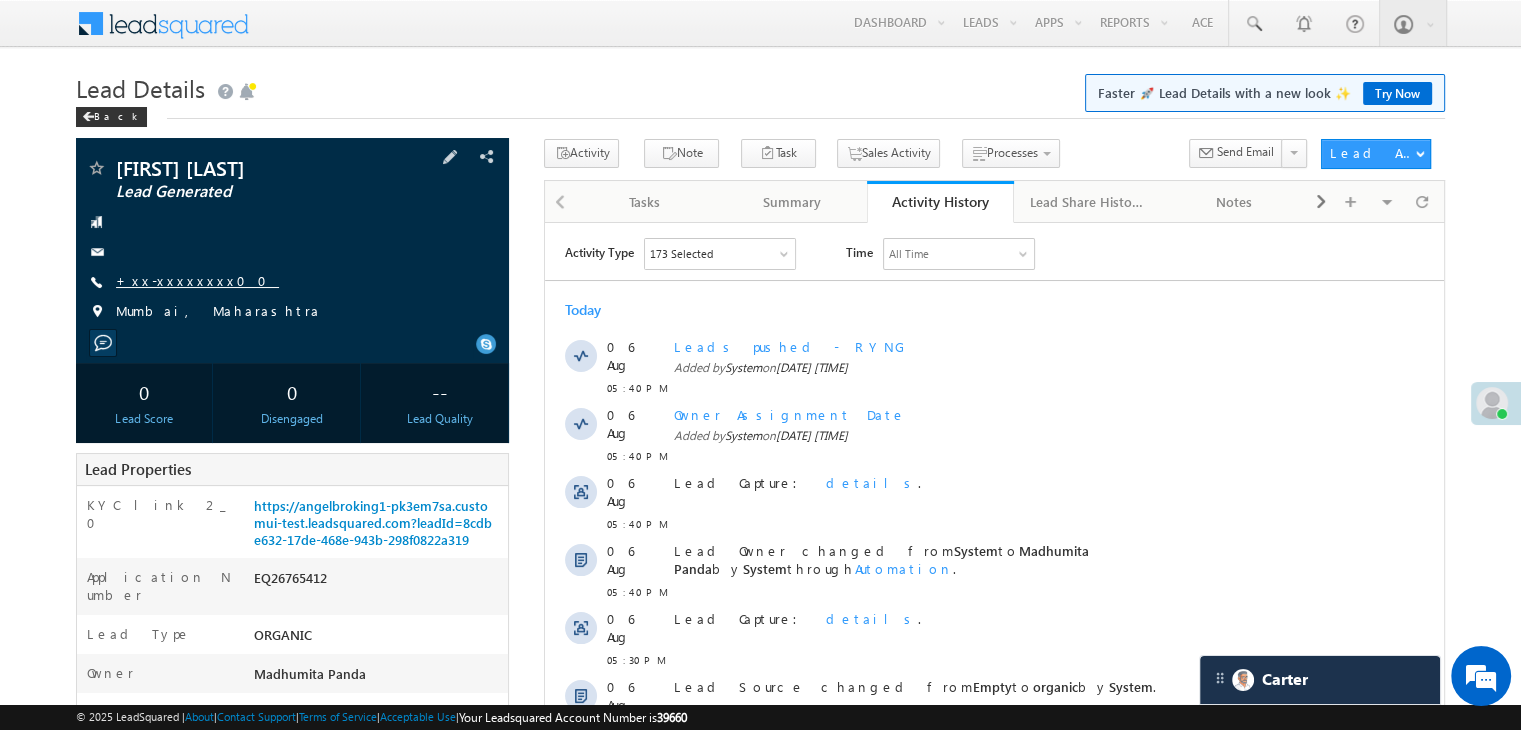 scroll, scrollTop: 0, scrollLeft: 0, axis: both 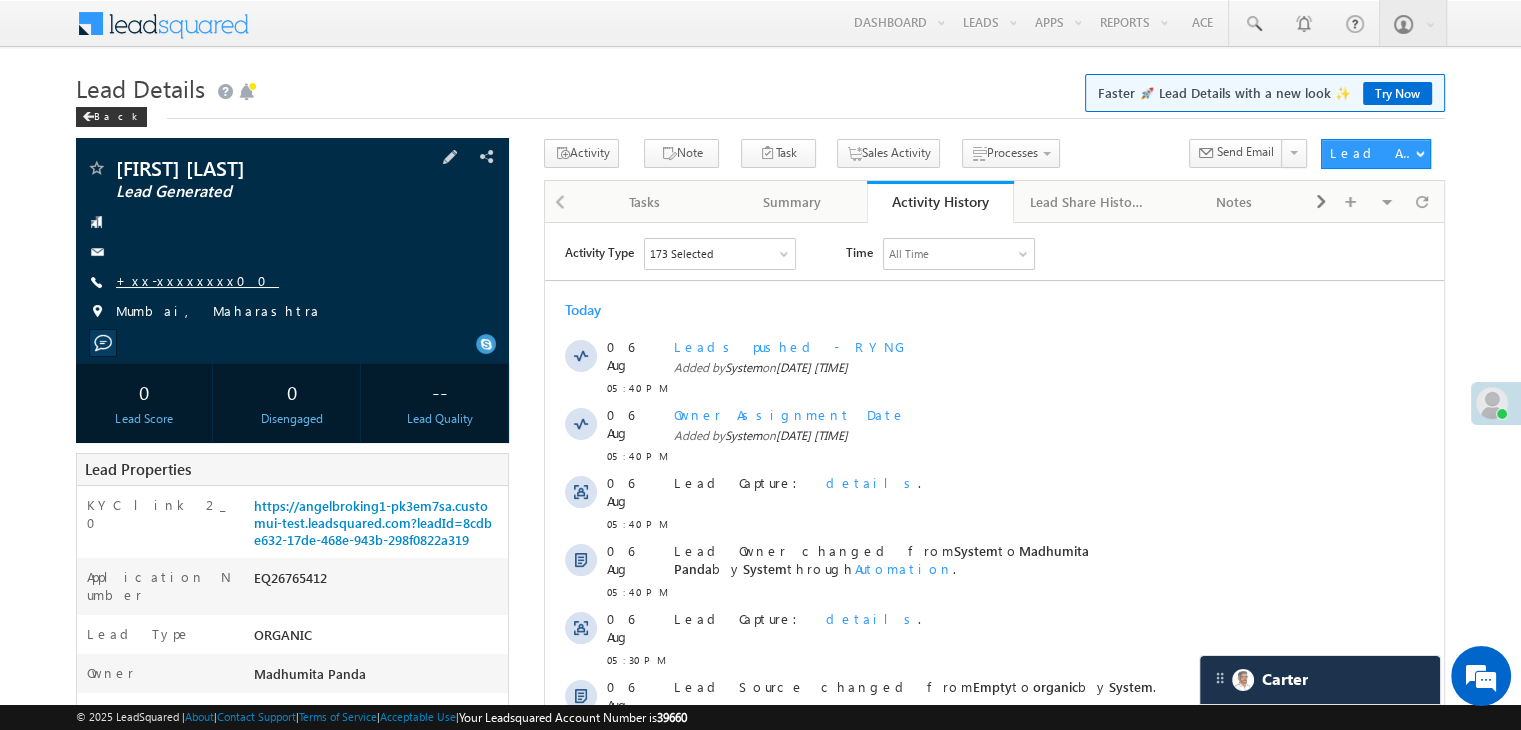 click on "+xx-xxxxxxxx00" at bounding box center [197, 280] 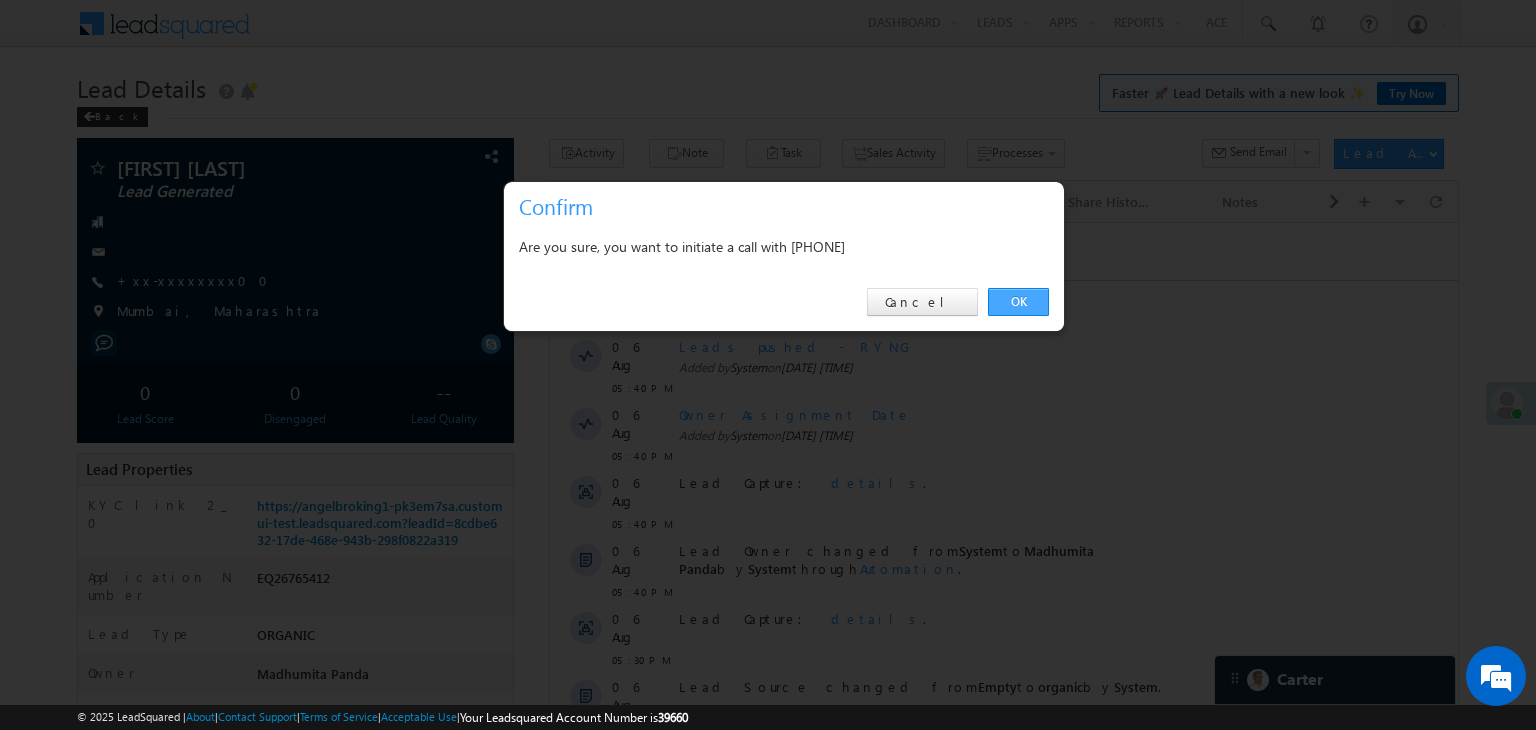 click on "OK" at bounding box center (1018, 302) 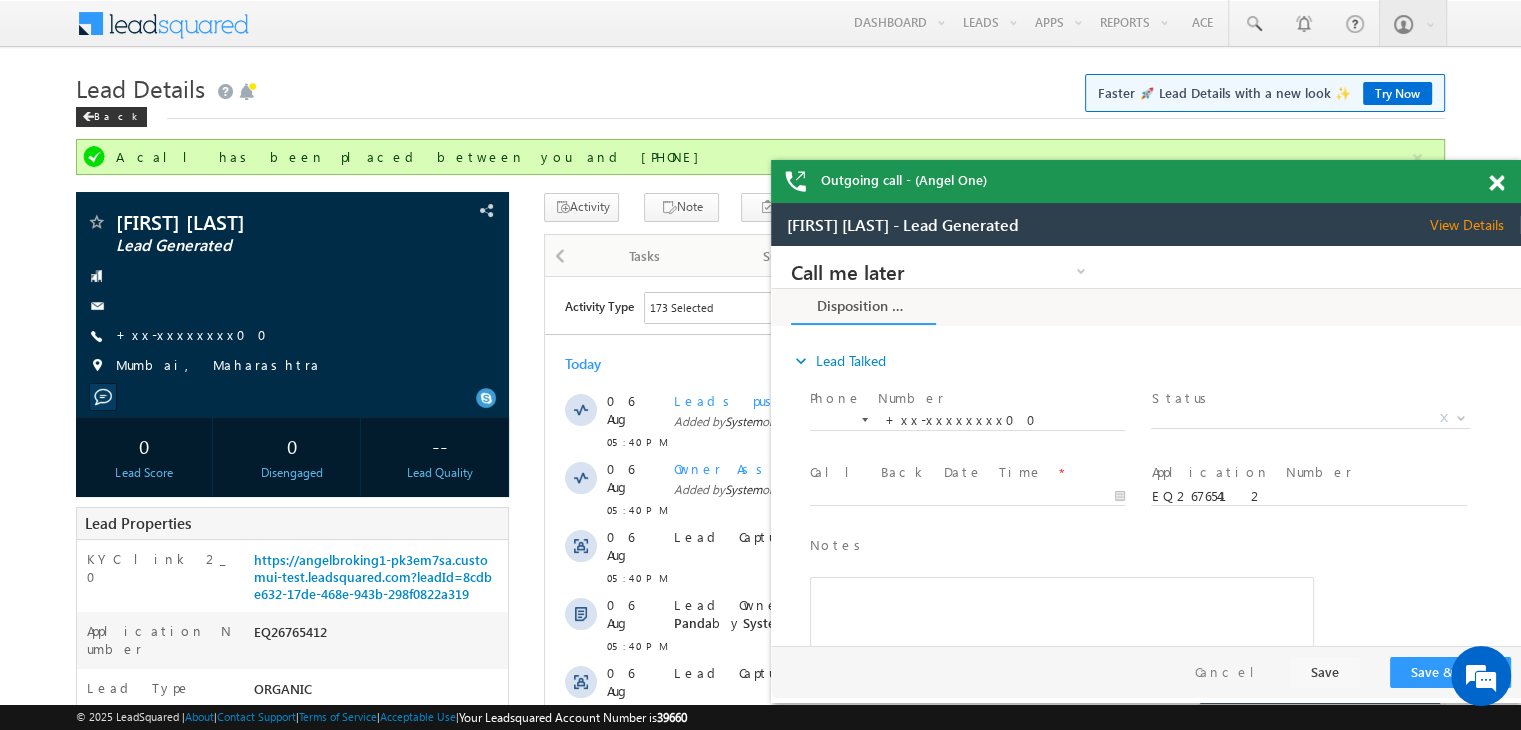 scroll, scrollTop: 0, scrollLeft: 0, axis: both 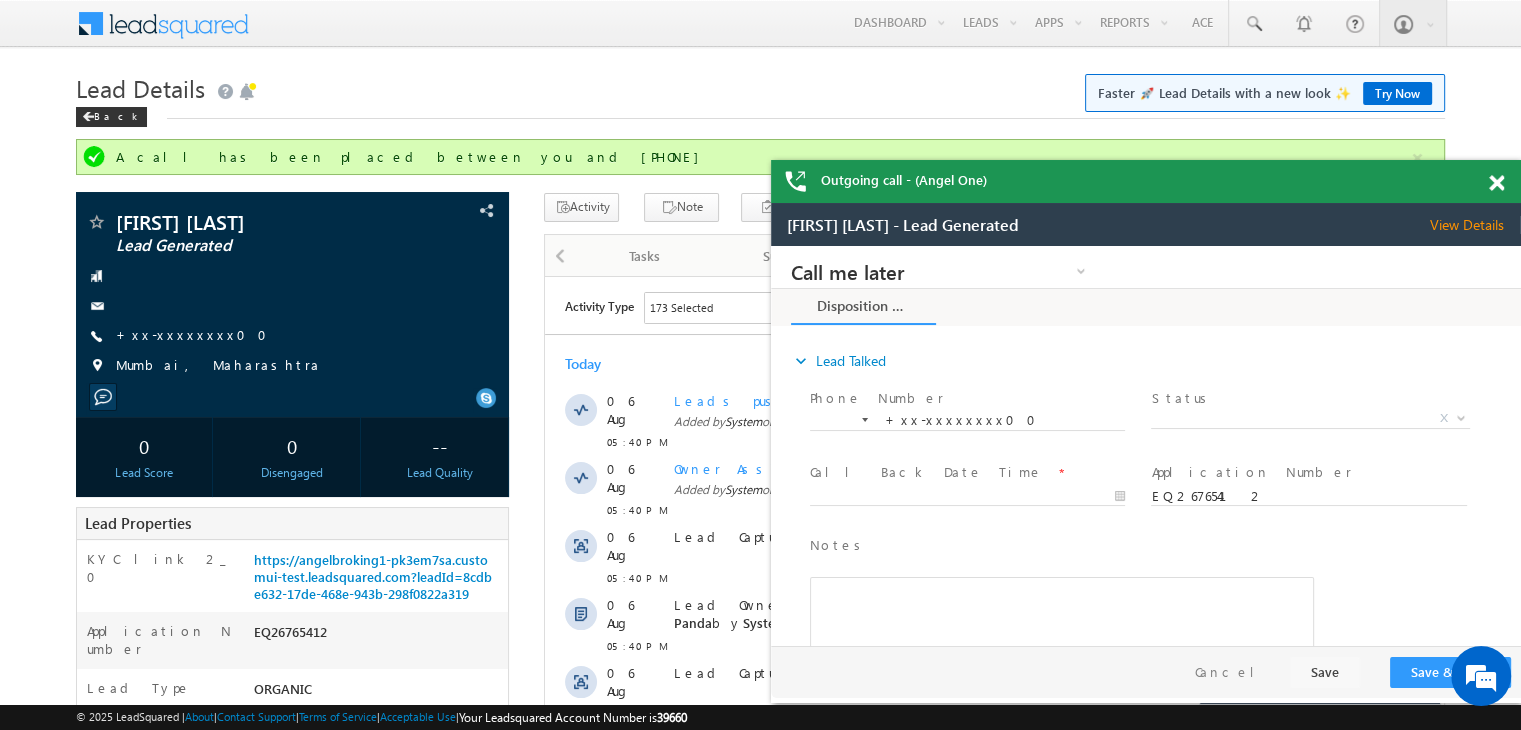 click at bounding box center (1496, 183) 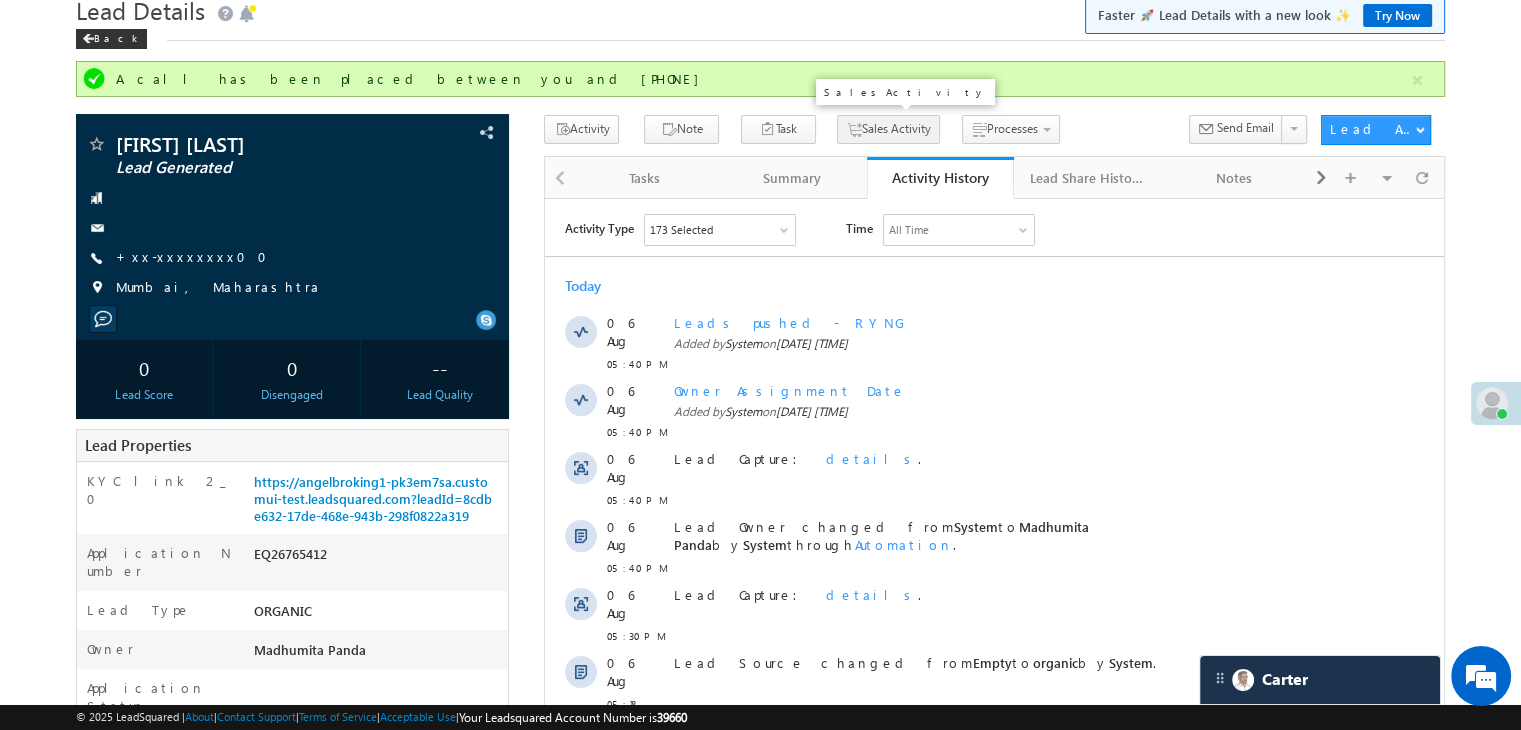 scroll, scrollTop: 200, scrollLeft: 0, axis: vertical 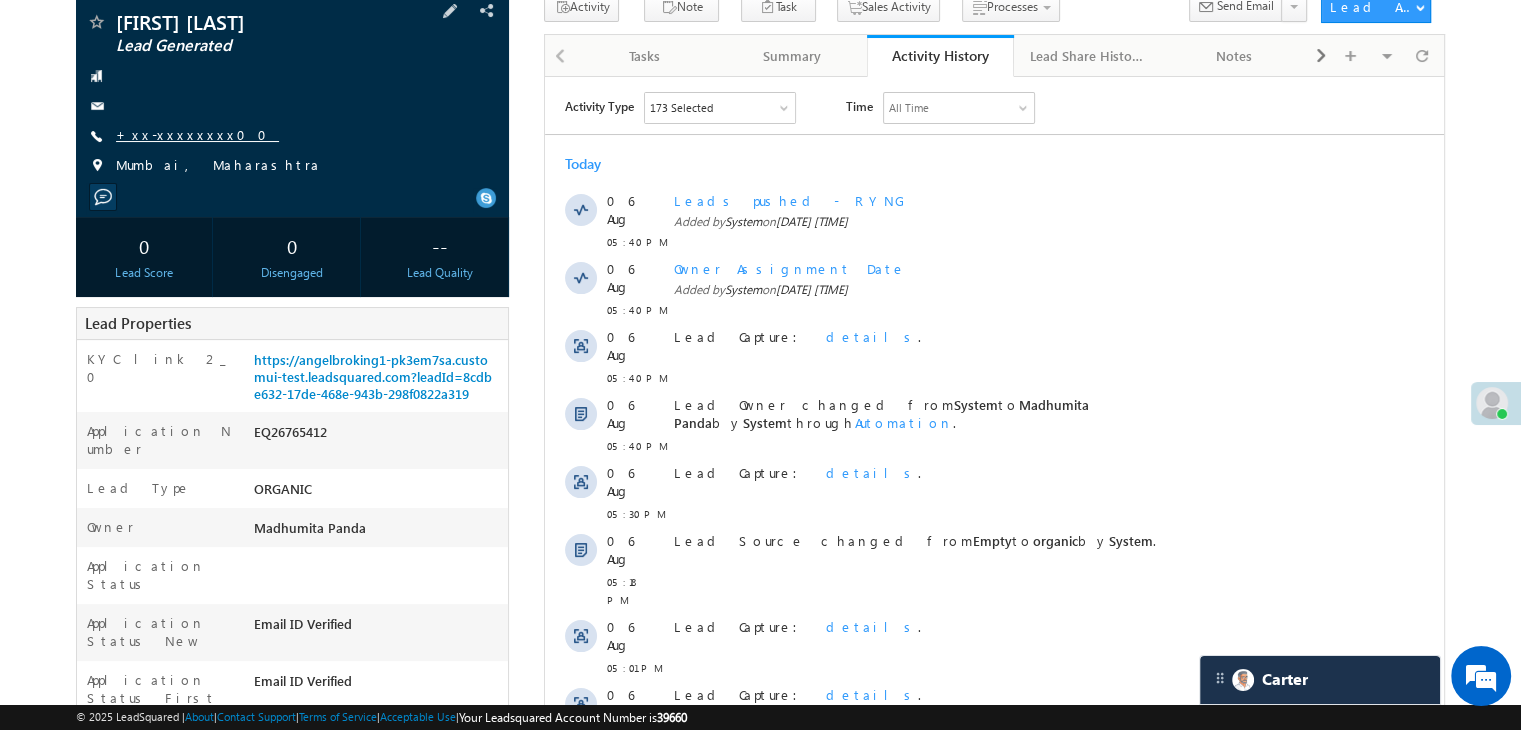 click on "+xx-xxxxxxxx00" at bounding box center (197, 134) 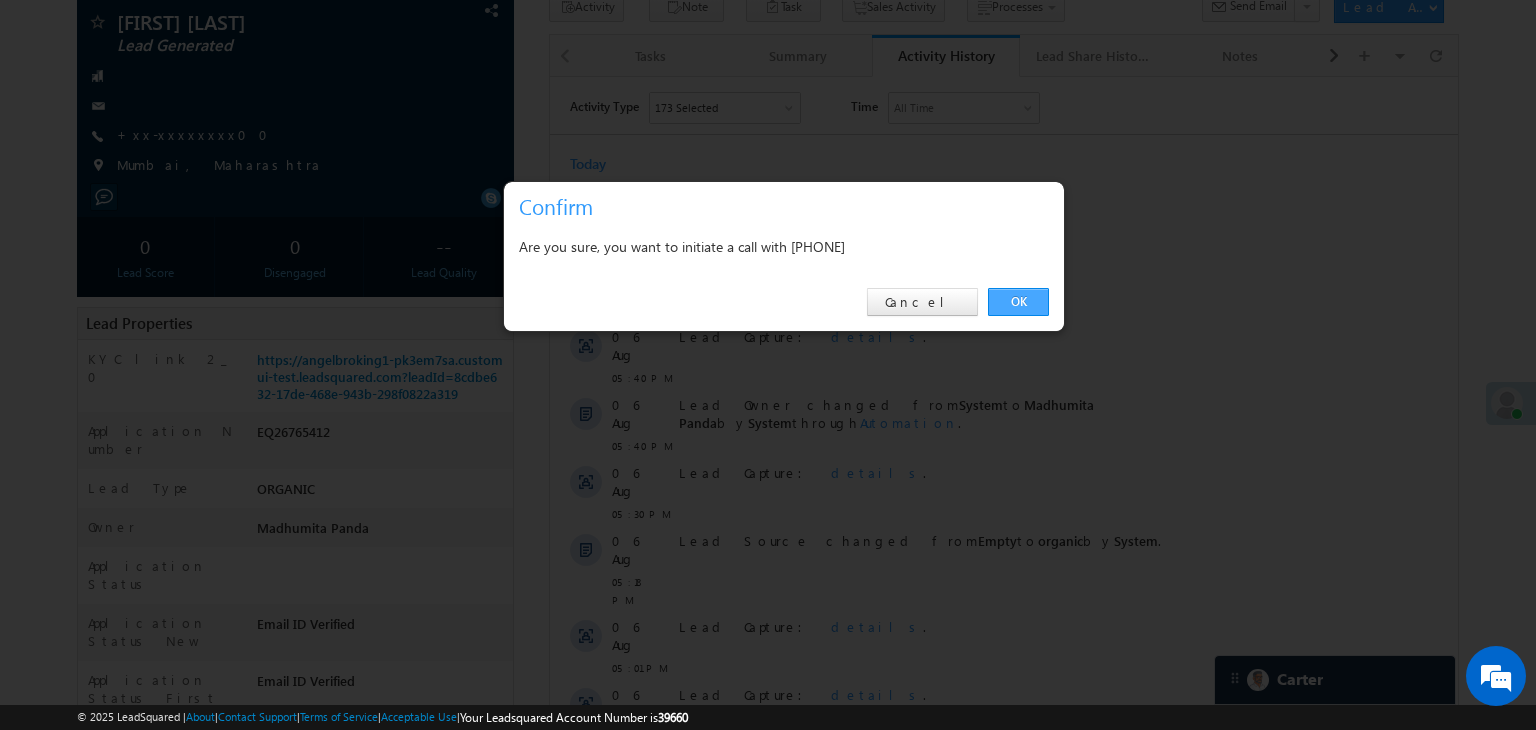 click on "OK" at bounding box center [1018, 302] 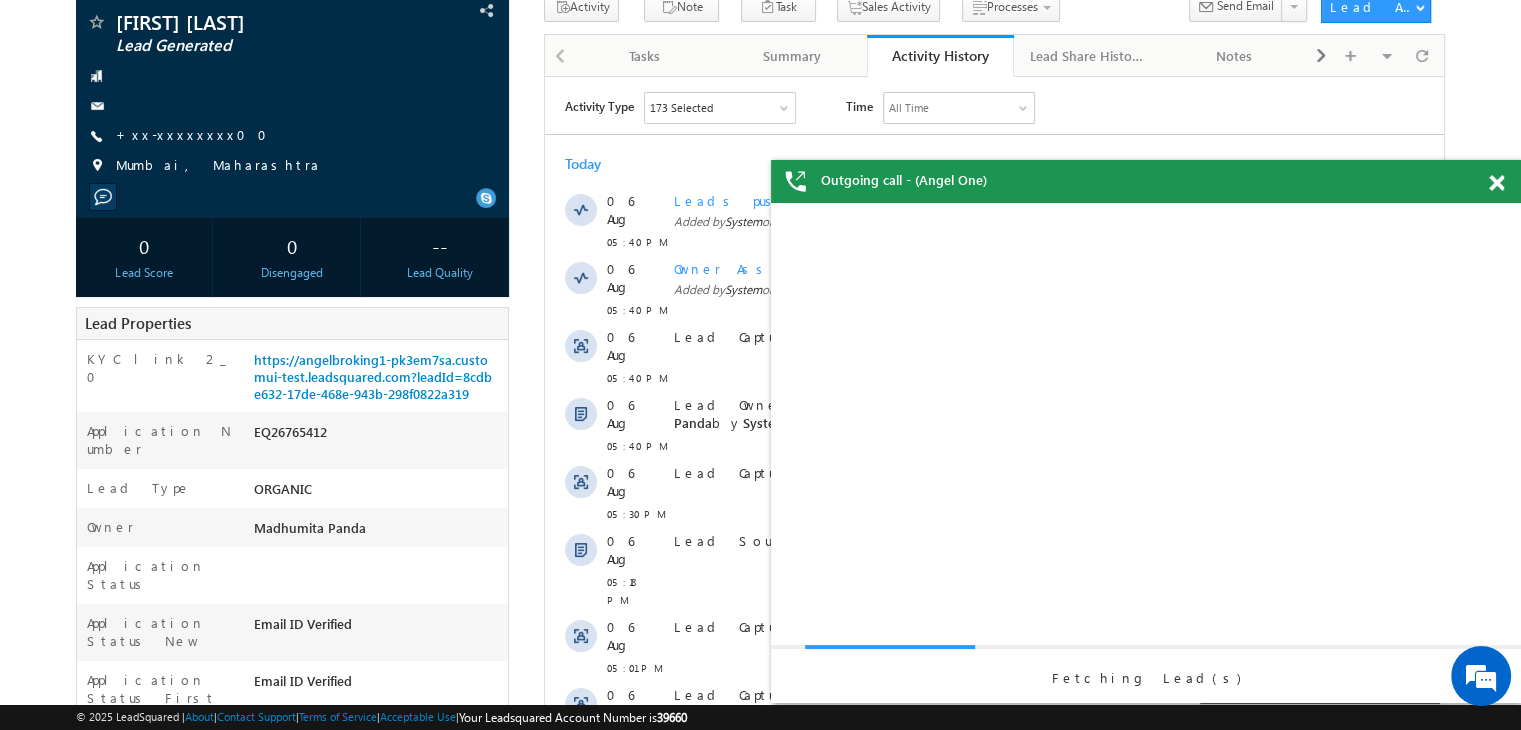 scroll, scrollTop: 0, scrollLeft: 0, axis: both 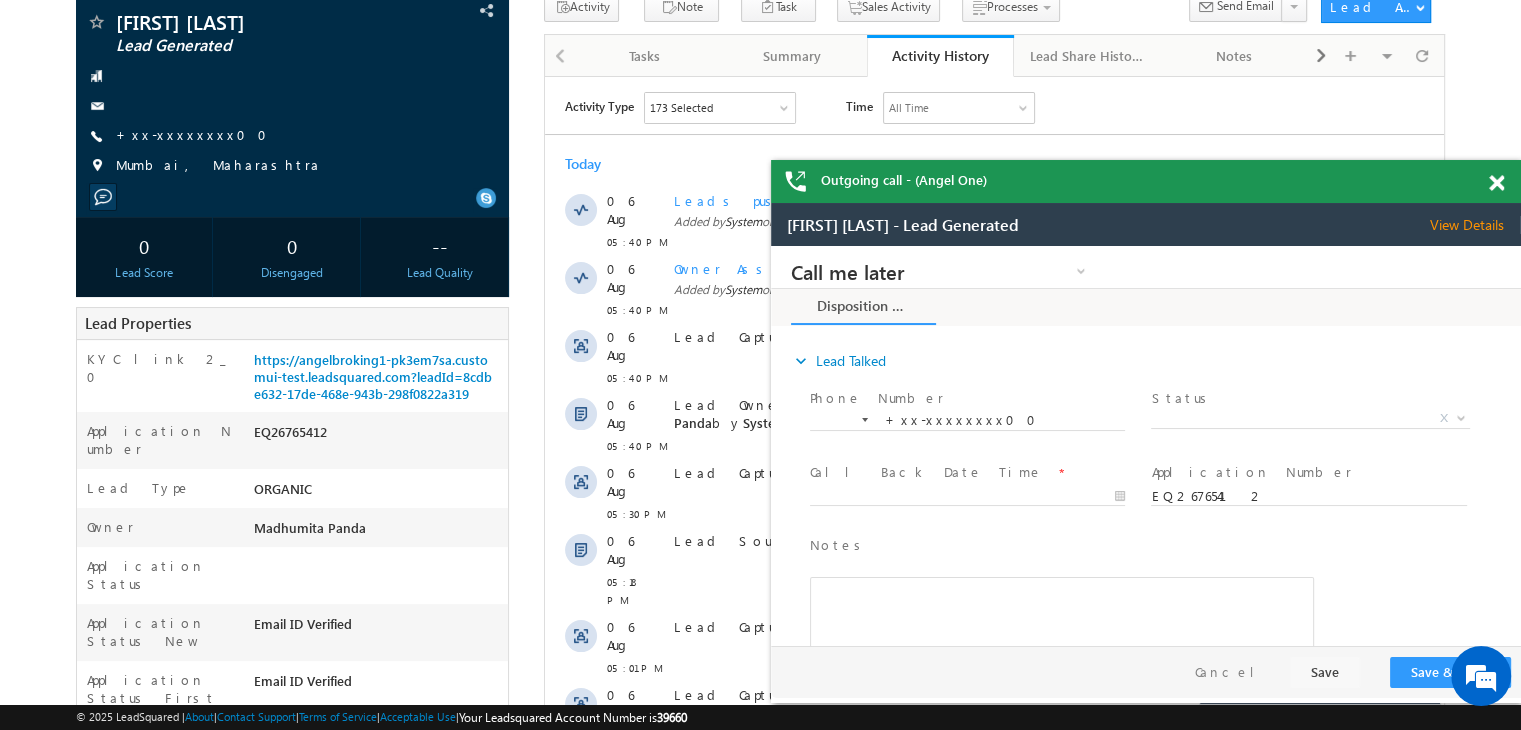 click at bounding box center [1496, 183] 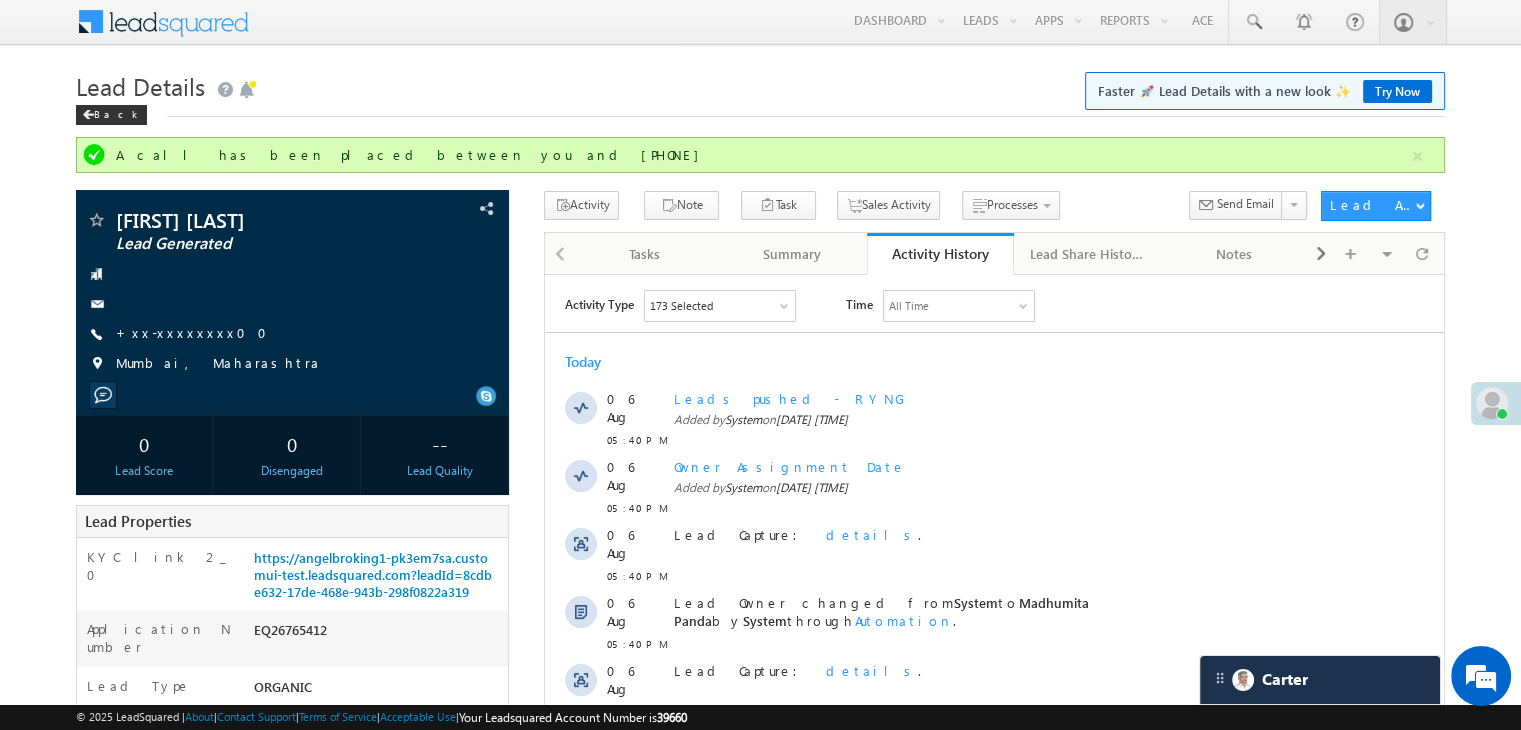 scroll, scrollTop: 0, scrollLeft: 0, axis: both 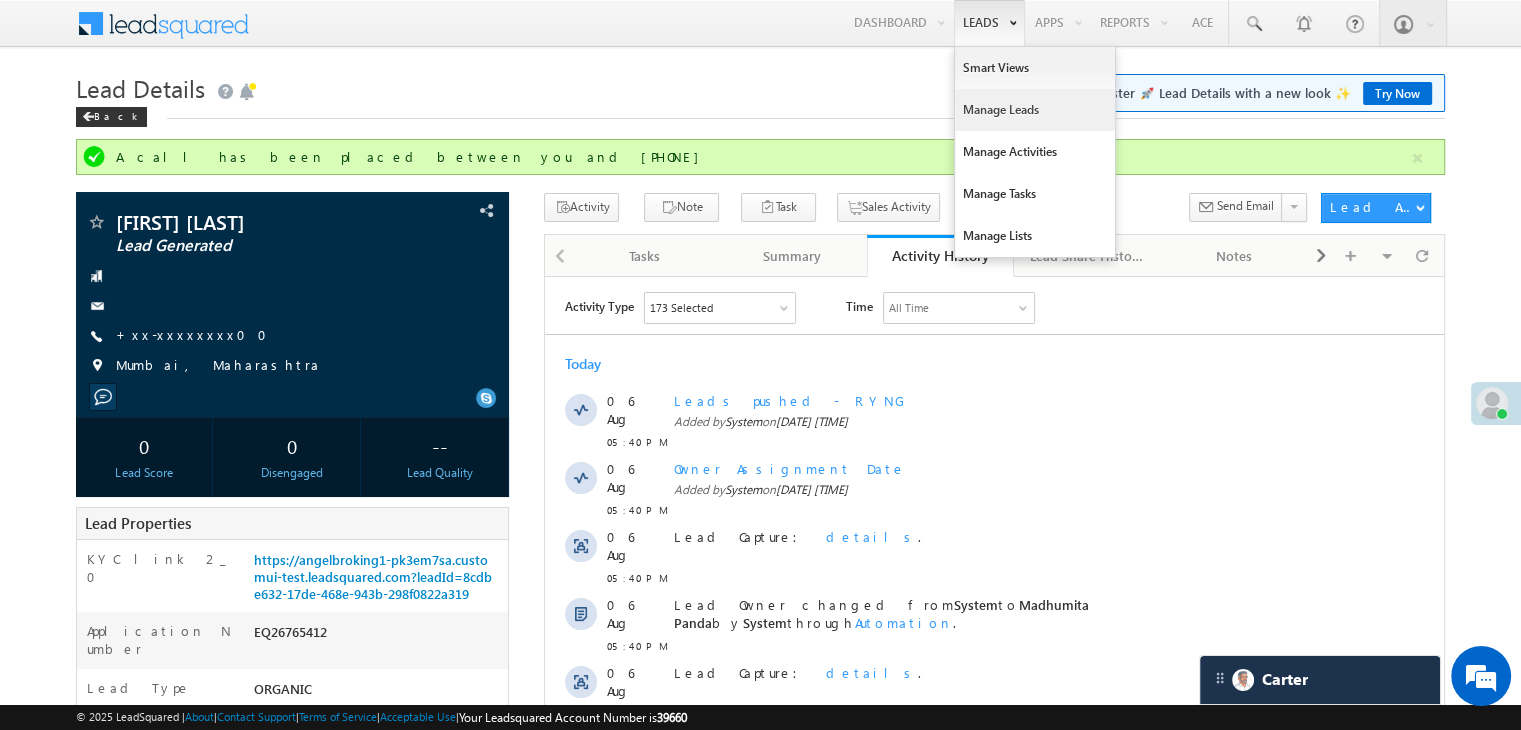click on "Manage Leads" at bounding box center [1035, 110] 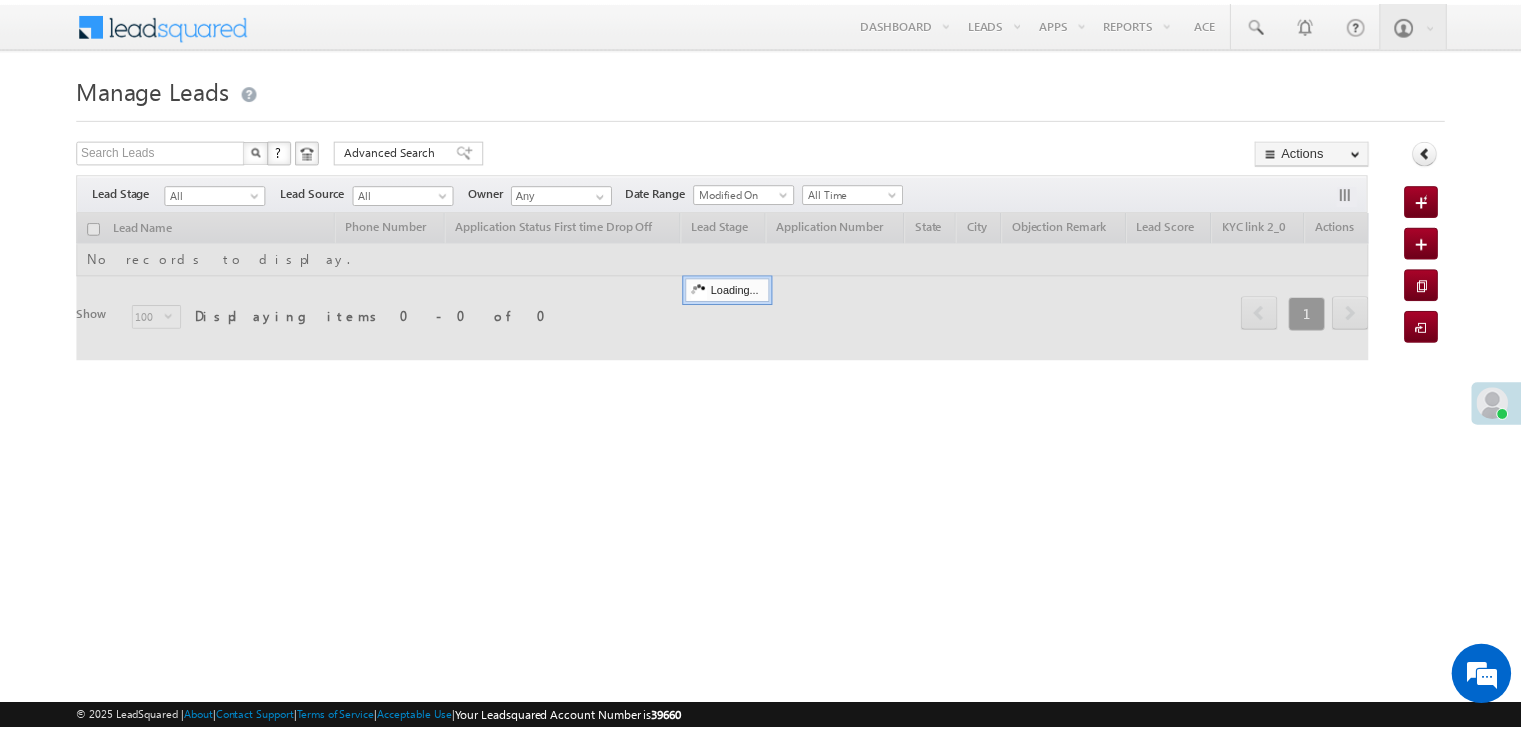 scroll, scrollTop: 0, scrollLeft: 0, axis: both 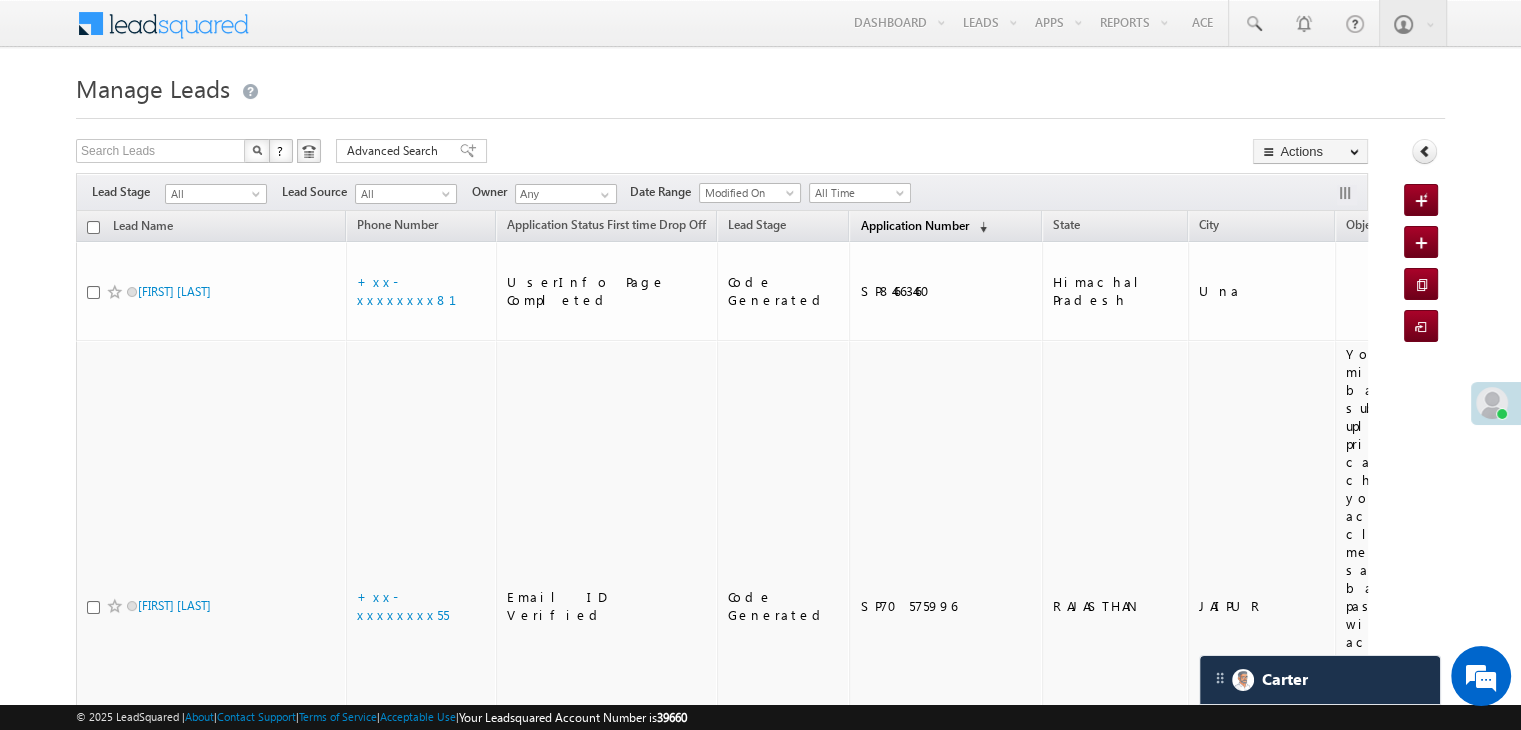 click on "Application Number
(sorted descending)" at bounding box center [923, 227] 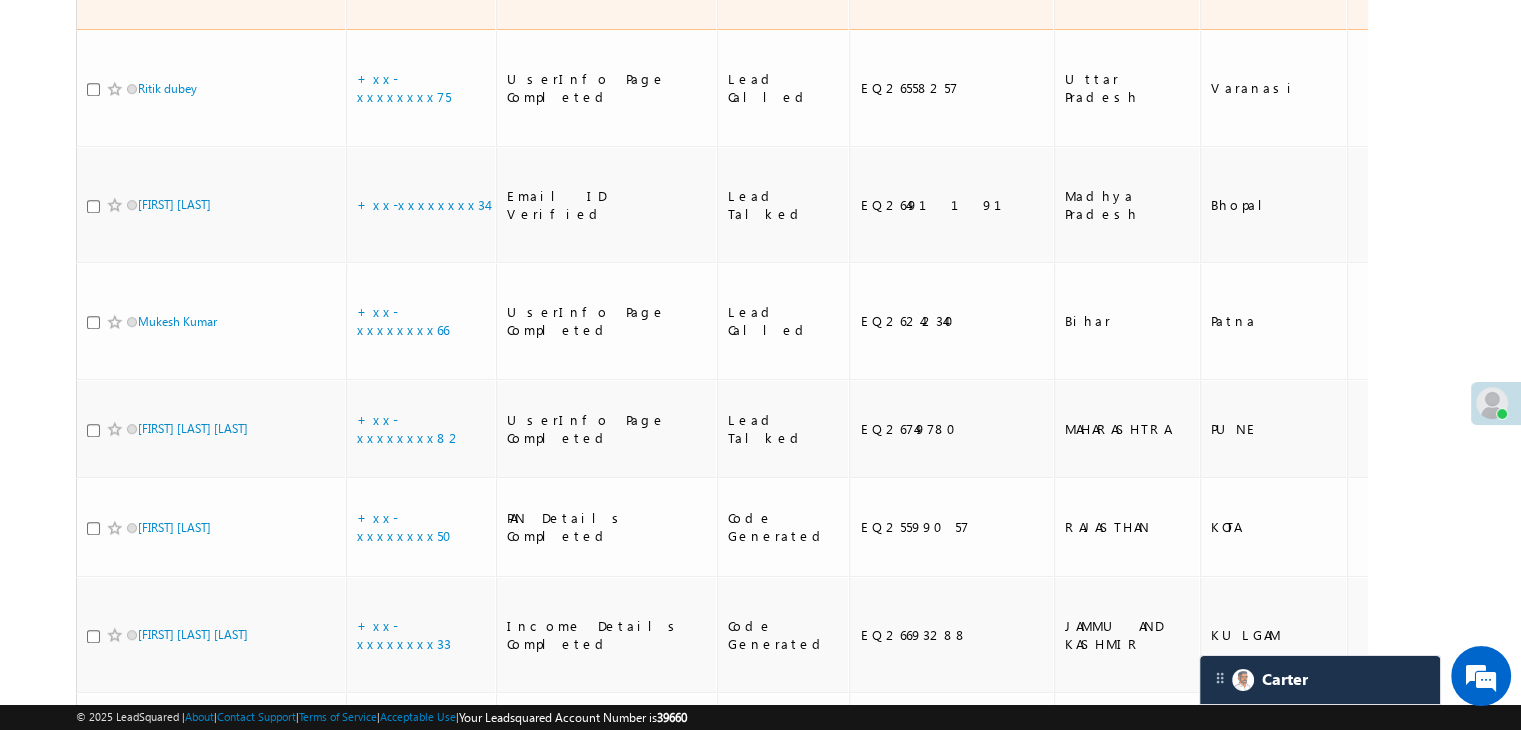 scroll, scrollTop: 1100, scrollLeft: 0, axis: vertical 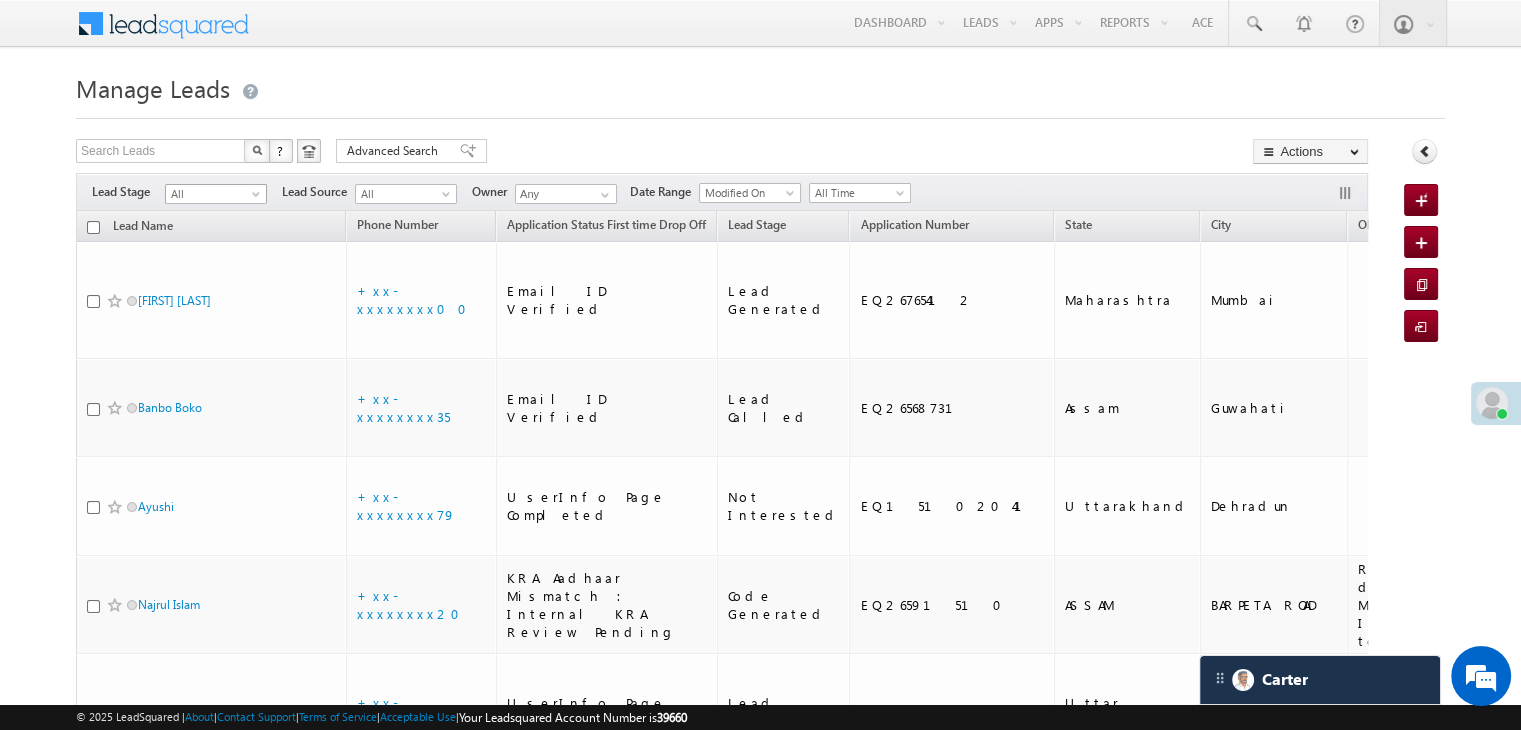 click at bounding box center (258, 198) 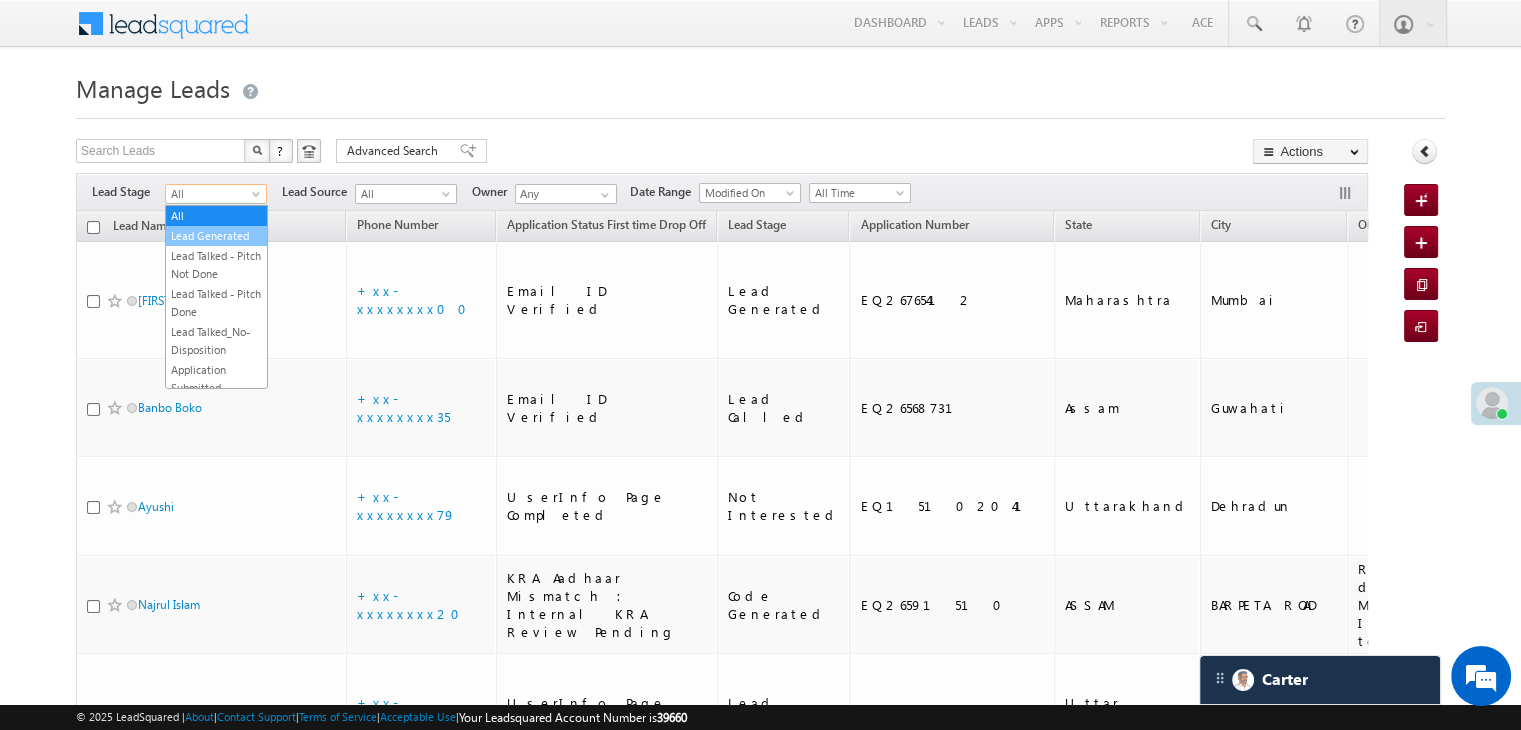click on "Lead Generated" at bounding box center (216, 236) 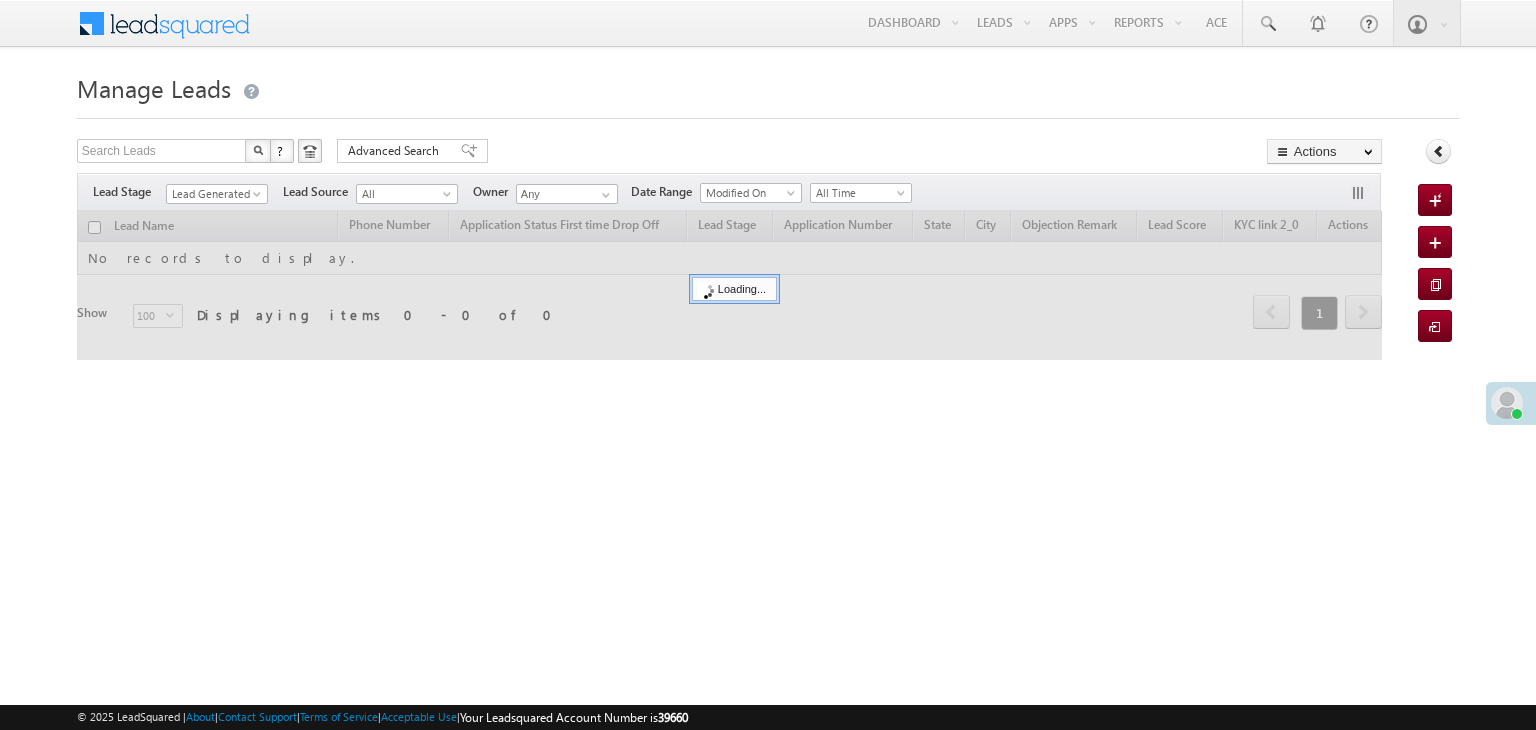 scroll, scrollTop: 0, scrollLeft: 0, axis: both 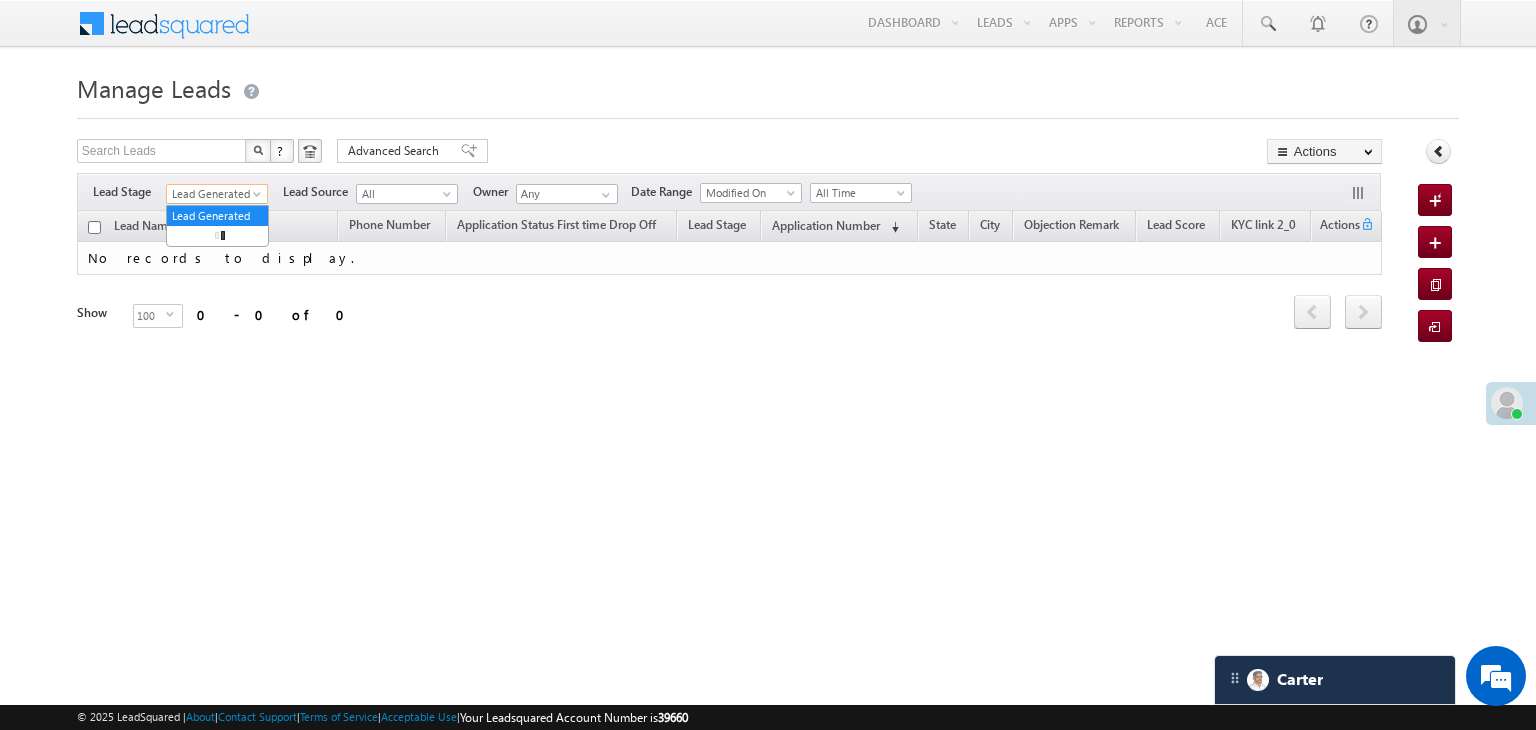 click at bounding box center [259, 198] 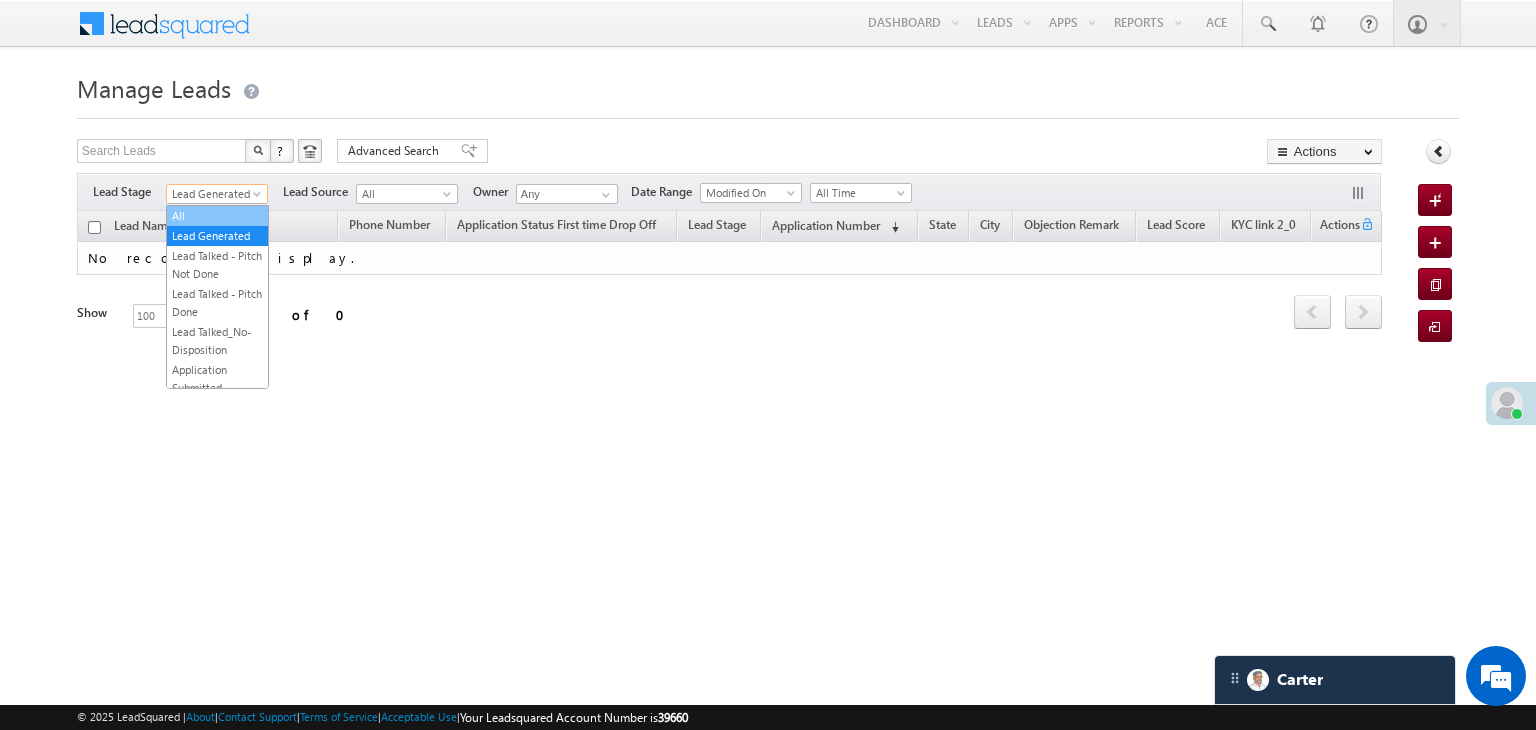click on "All" at bounding box center (217, 216) 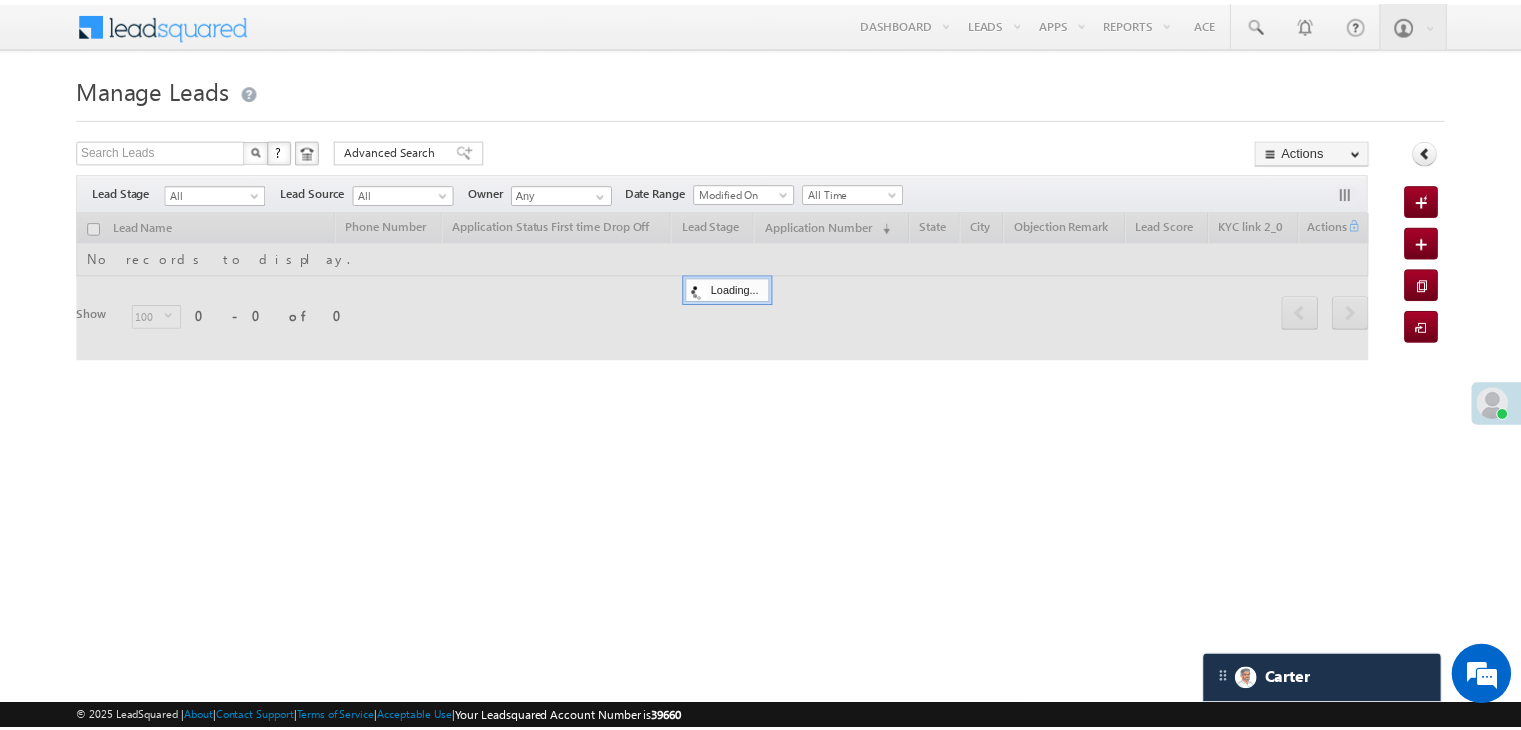 scroll, scrollTop: 8960, scrollLeft: 0, axis: vertical 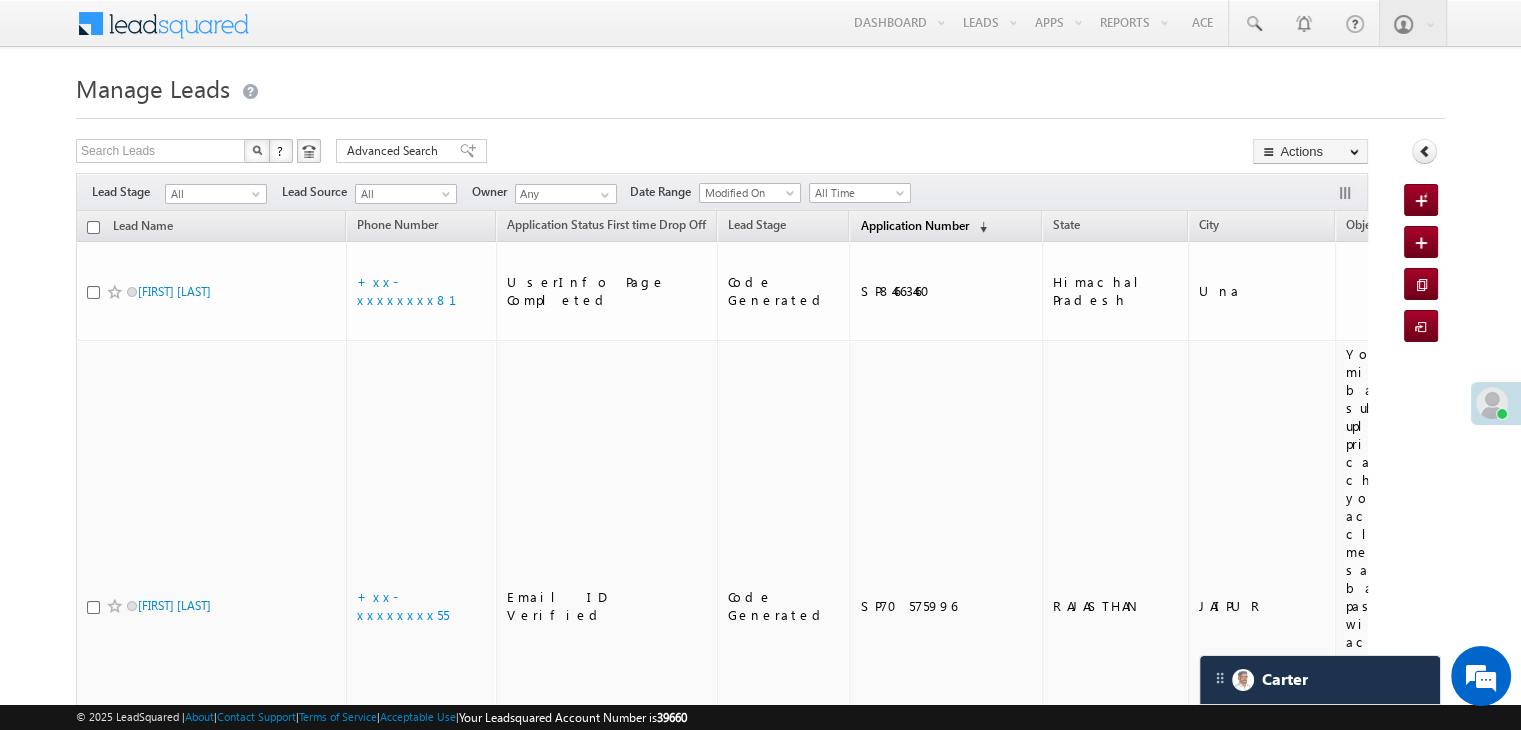 click on "Application Number" at bounding box center [914, 225] 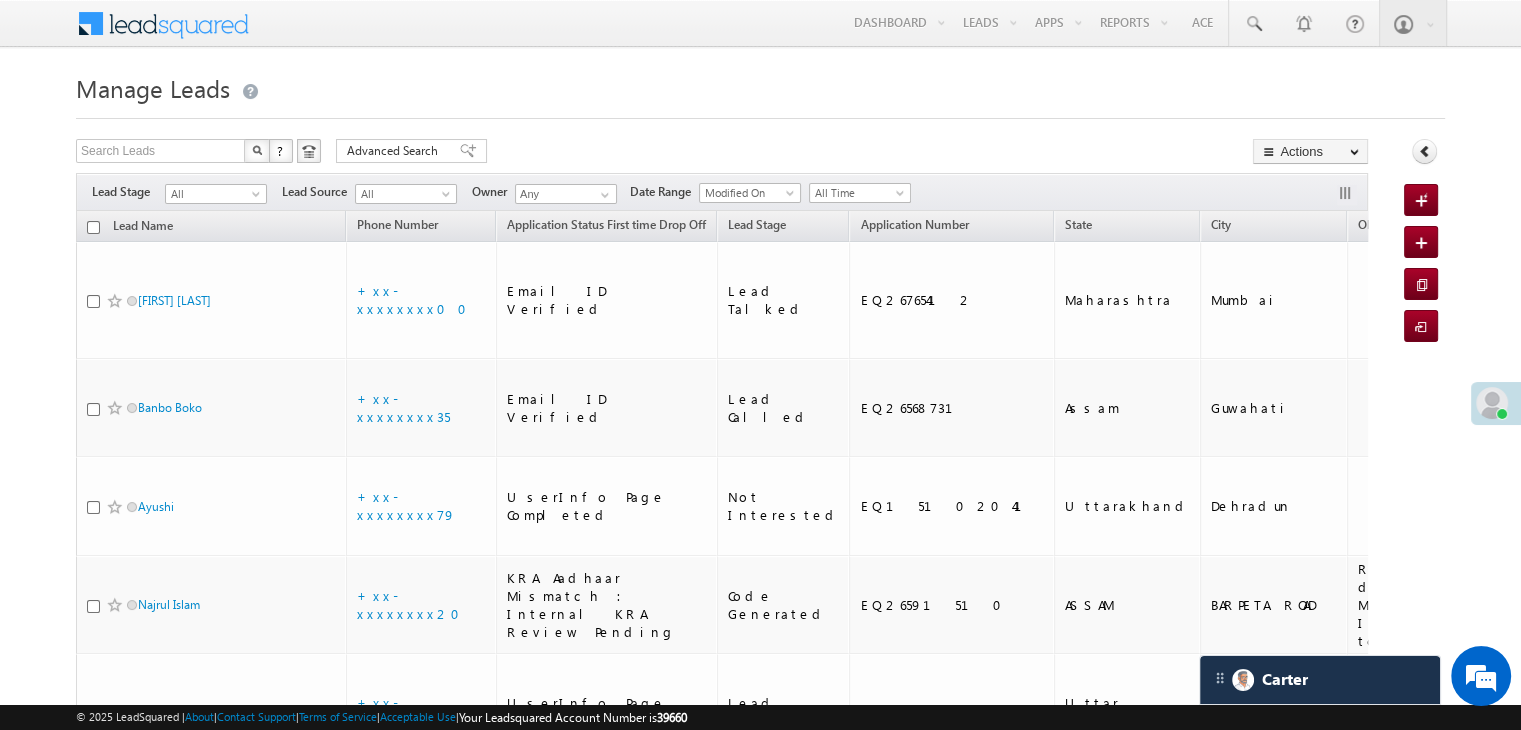 scroll, scrollTop: 0, scrollLeft: 0, axis: both 